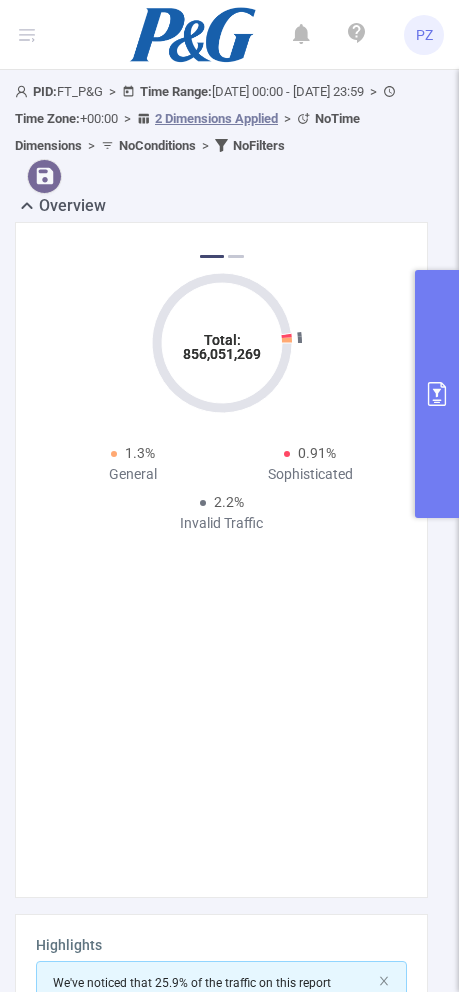 scroll, scrollTop: 0, scrollLeft: 0, axis: both 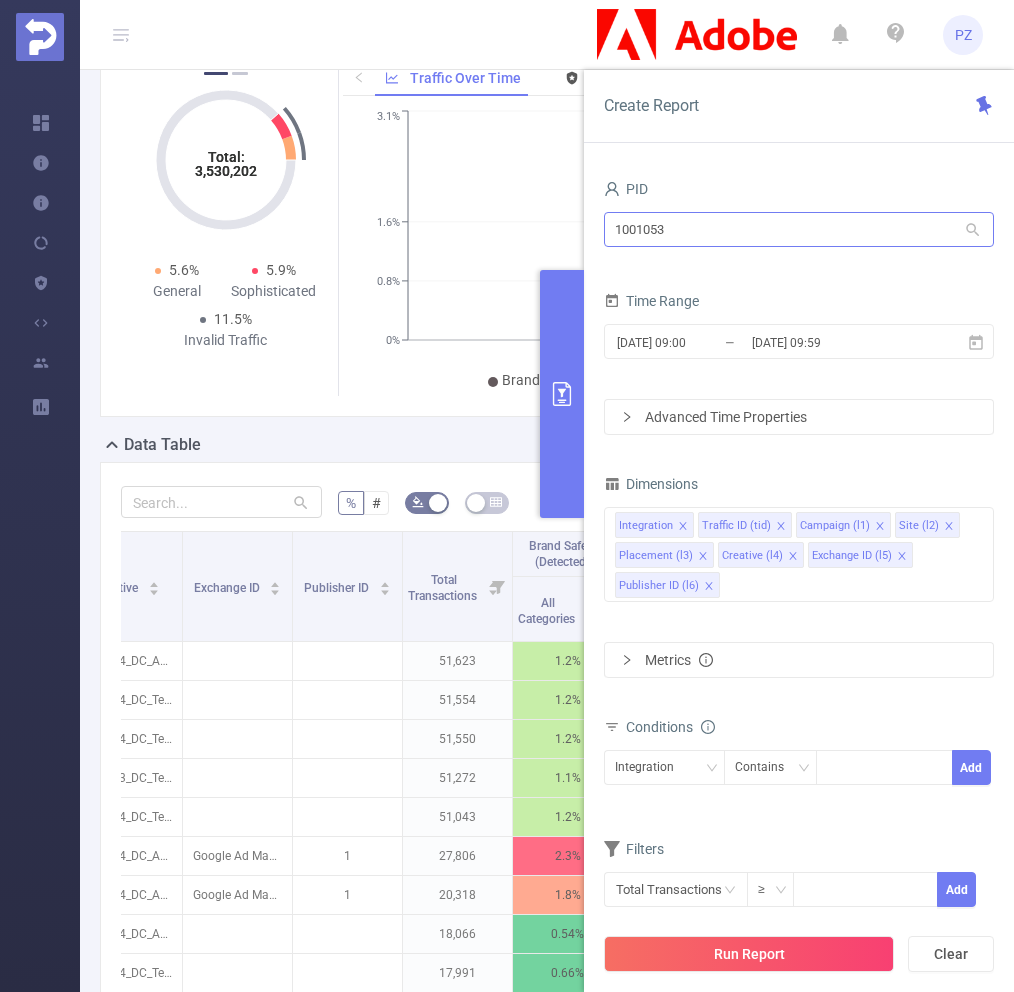 click on "1001053" at bounding box center (799, 229) 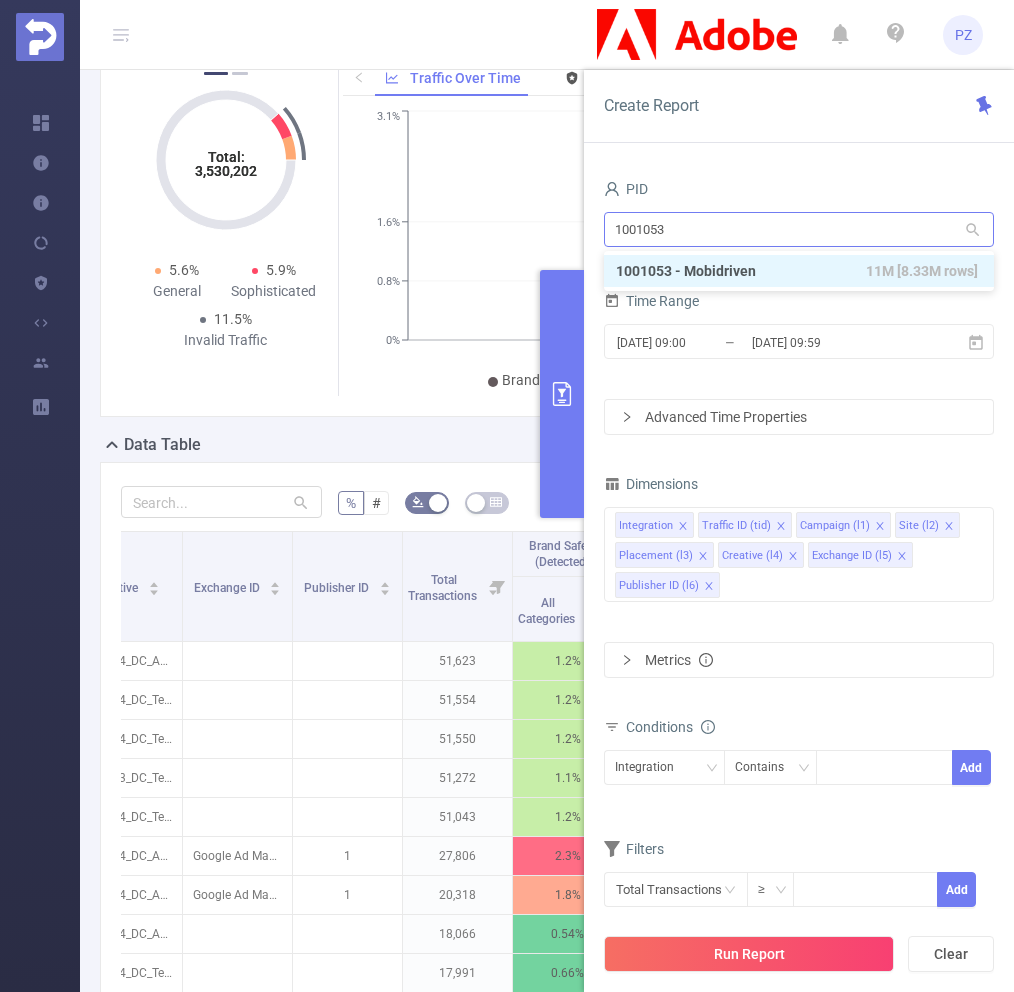 click on "1001053" at bounding box center [799, 229] 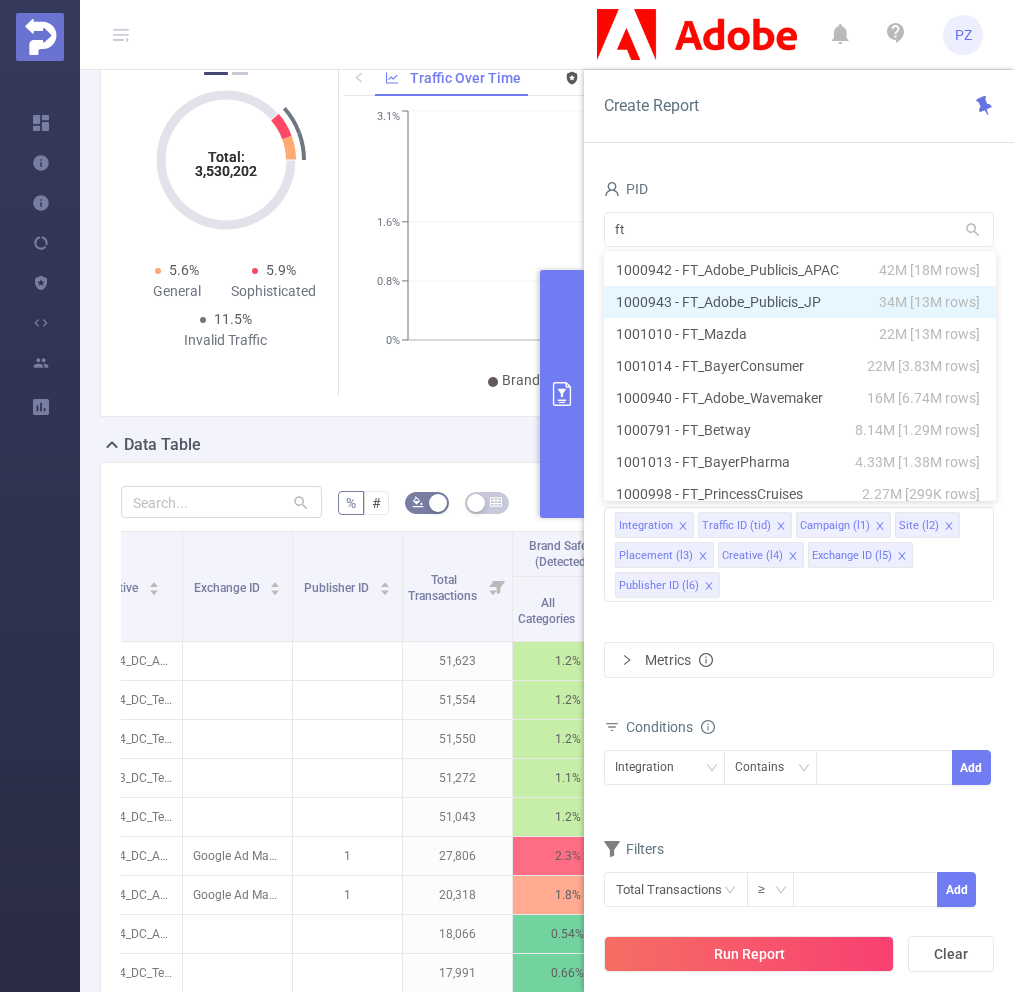 scroll, scrollTop: 95, scrollLeft: 0, axis: vertical 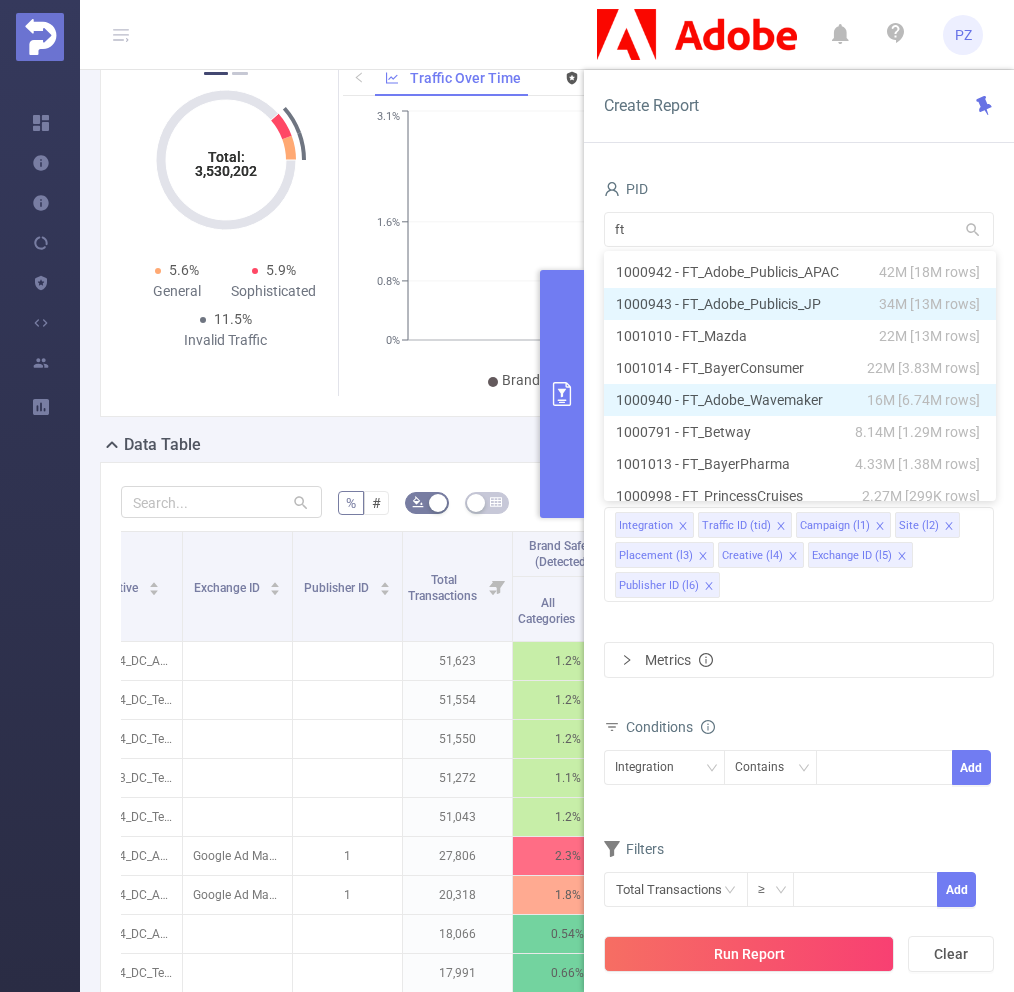 type on "f" 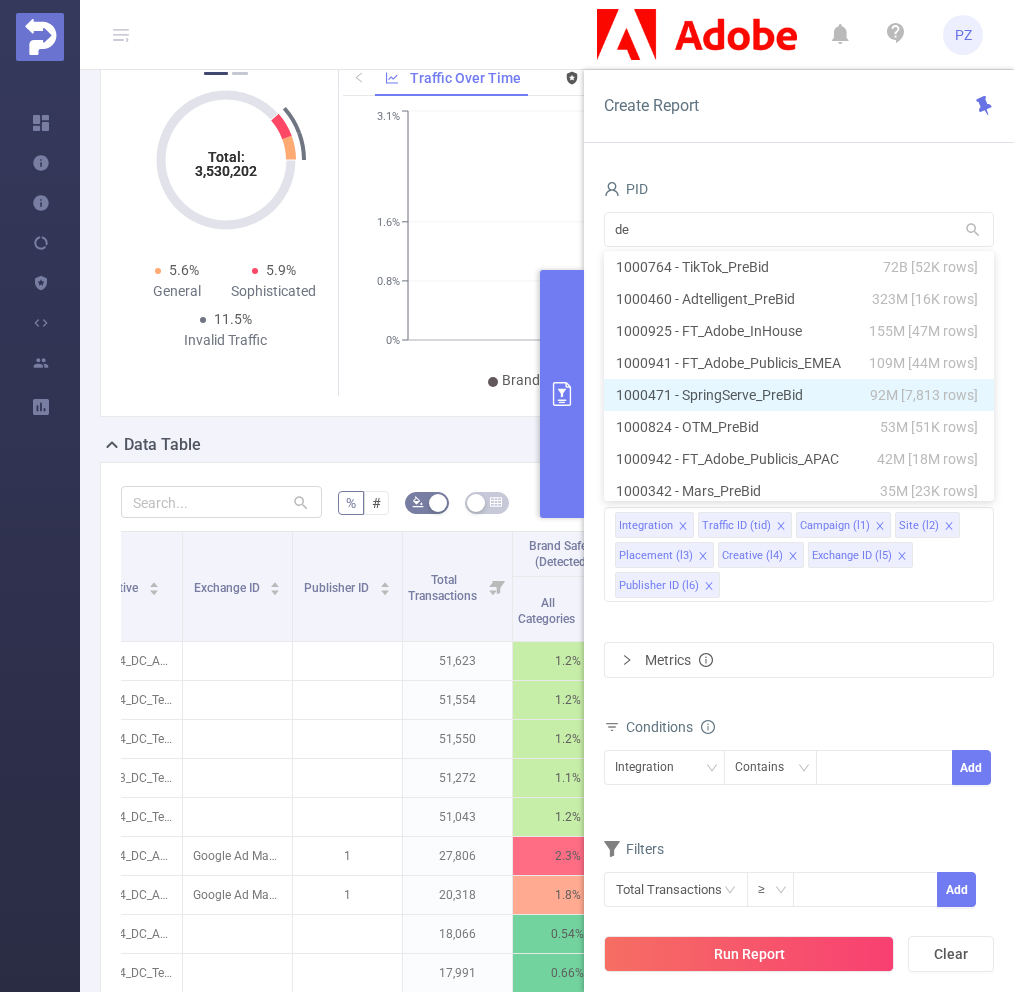 scroll, scrollTop: 4, scrollLeft: 0, axis: vertical 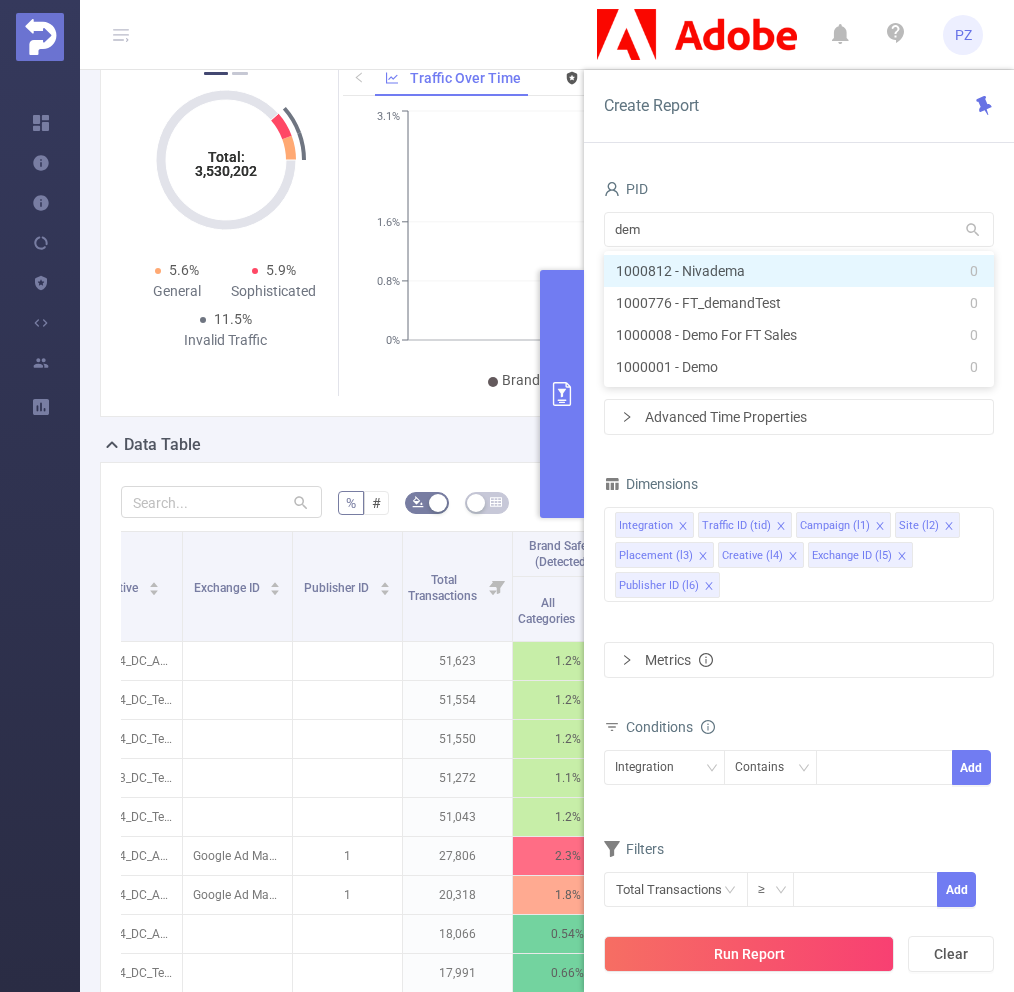 type on "demo" 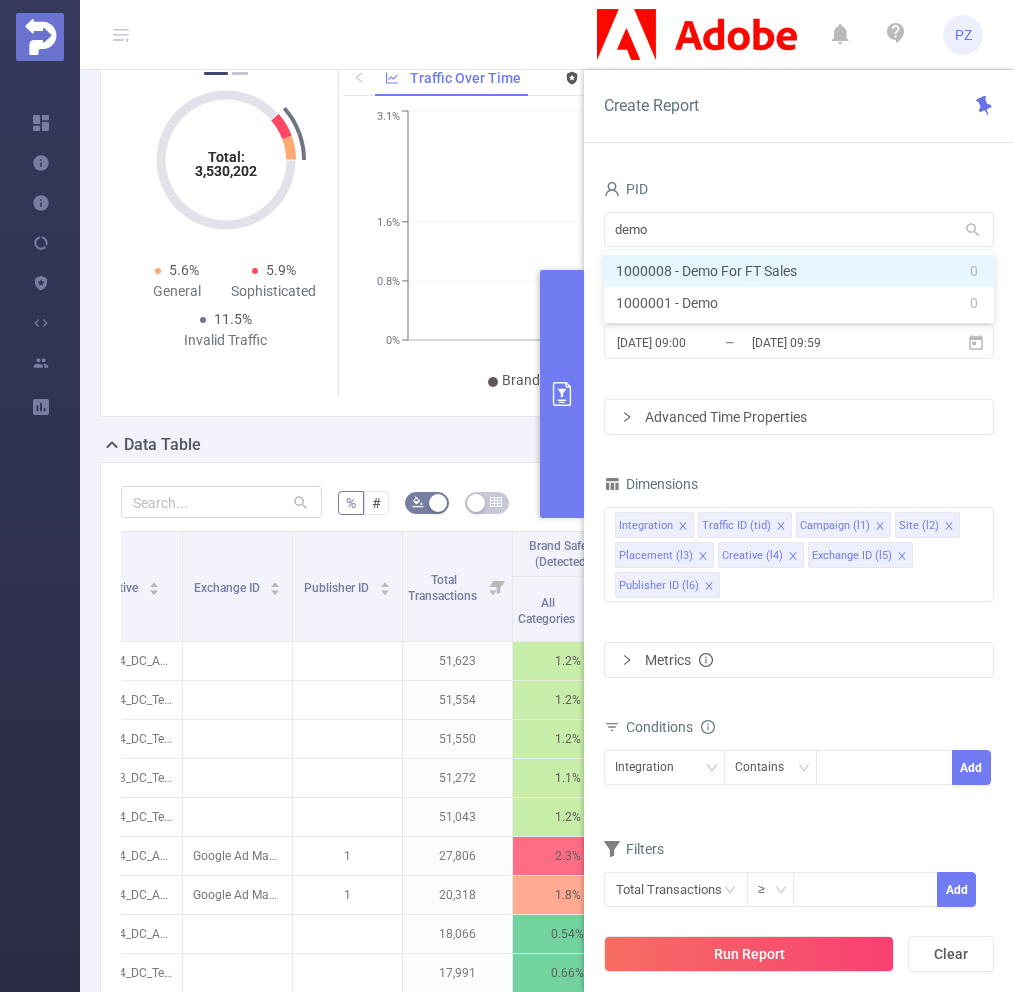 click on "1000008 - Demo For FT Sales 0" at bounding box center [799, 271] 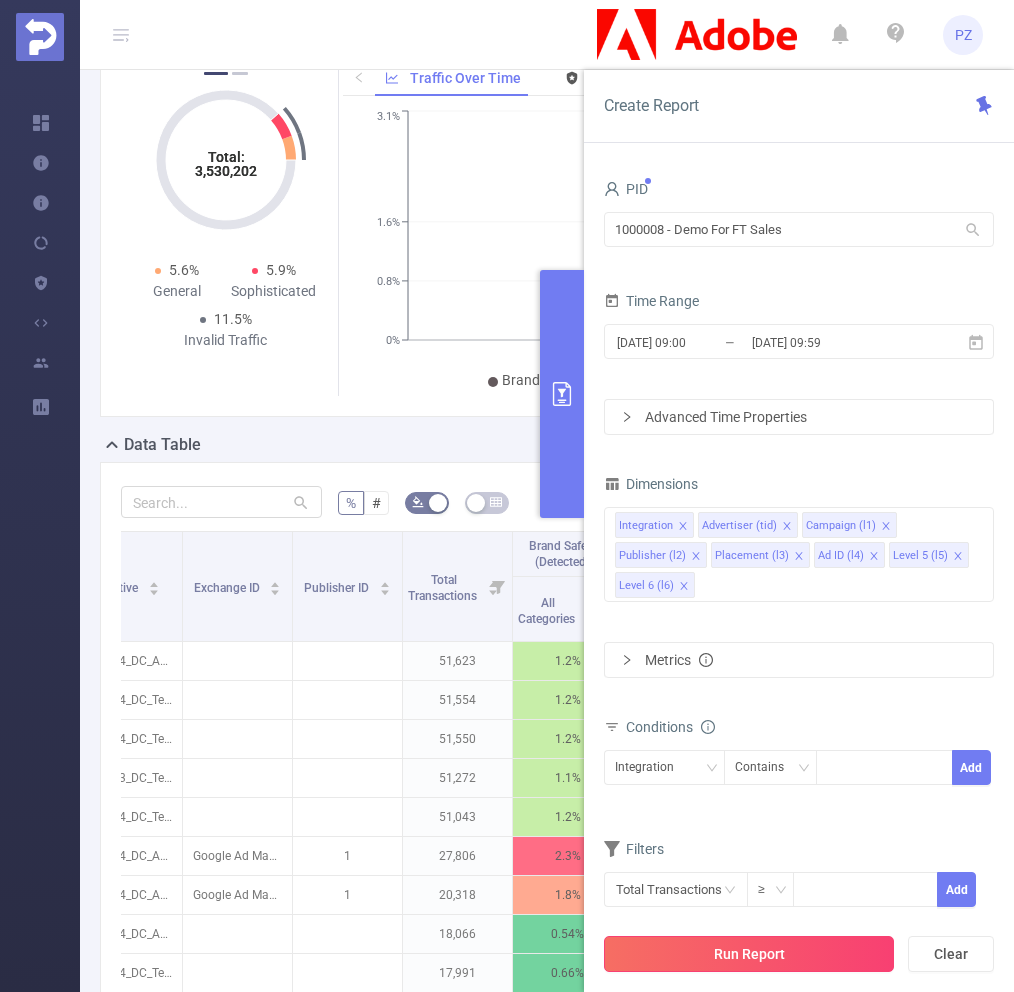 click on "Run Report" at bounding box center (749, 954) 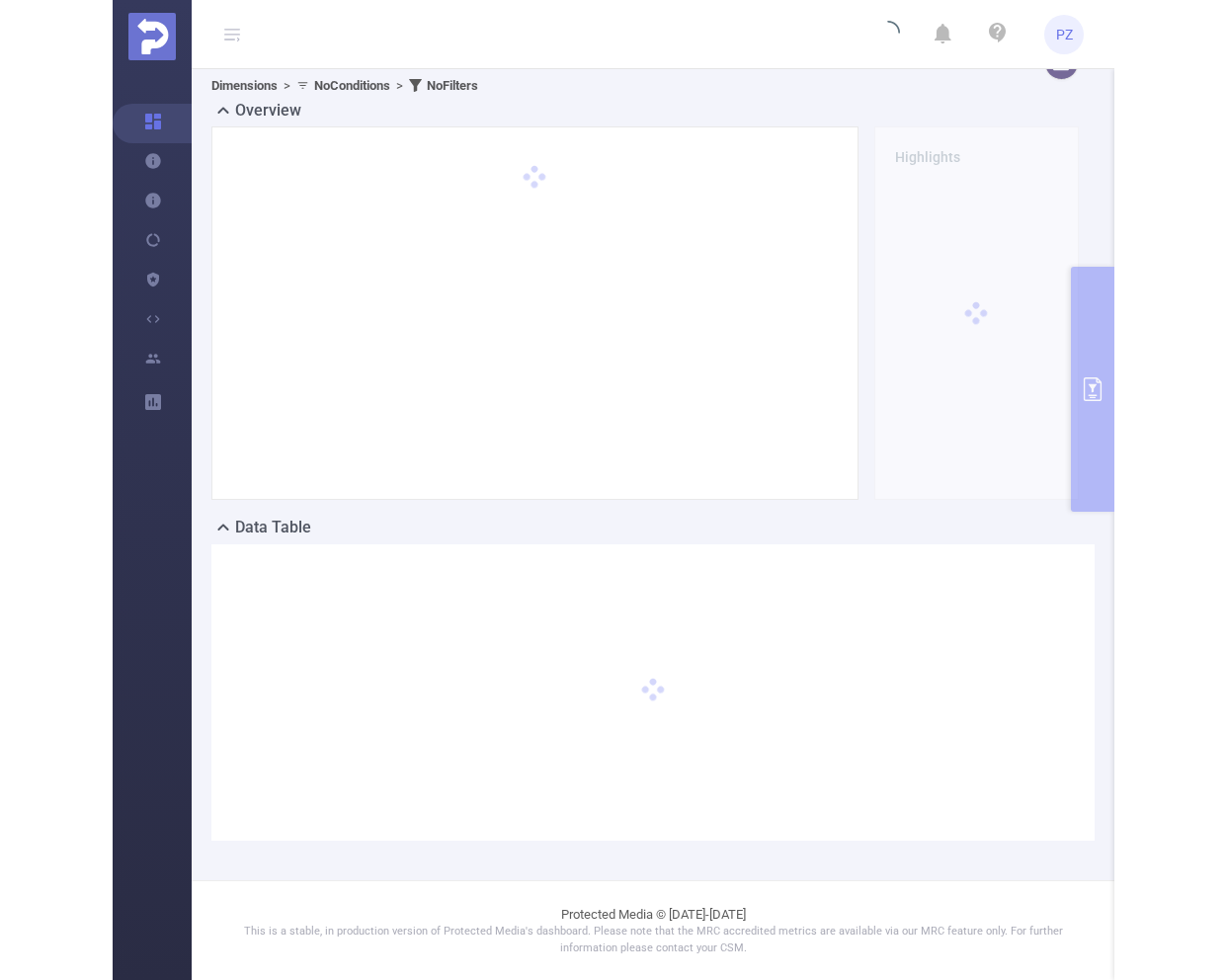 scroll, scrollTop: 32, scrollLeft: 0, axis: vertical 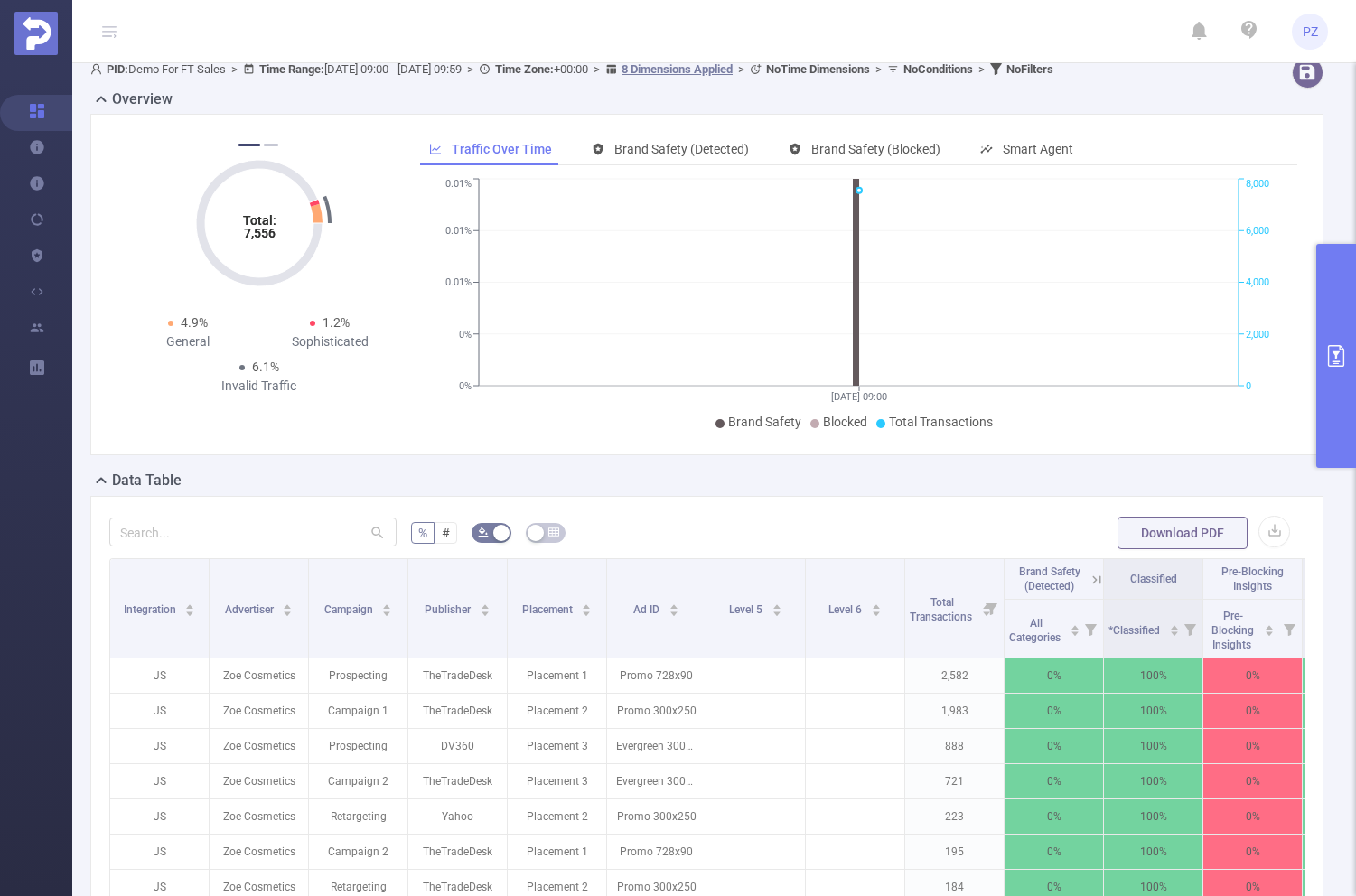 click 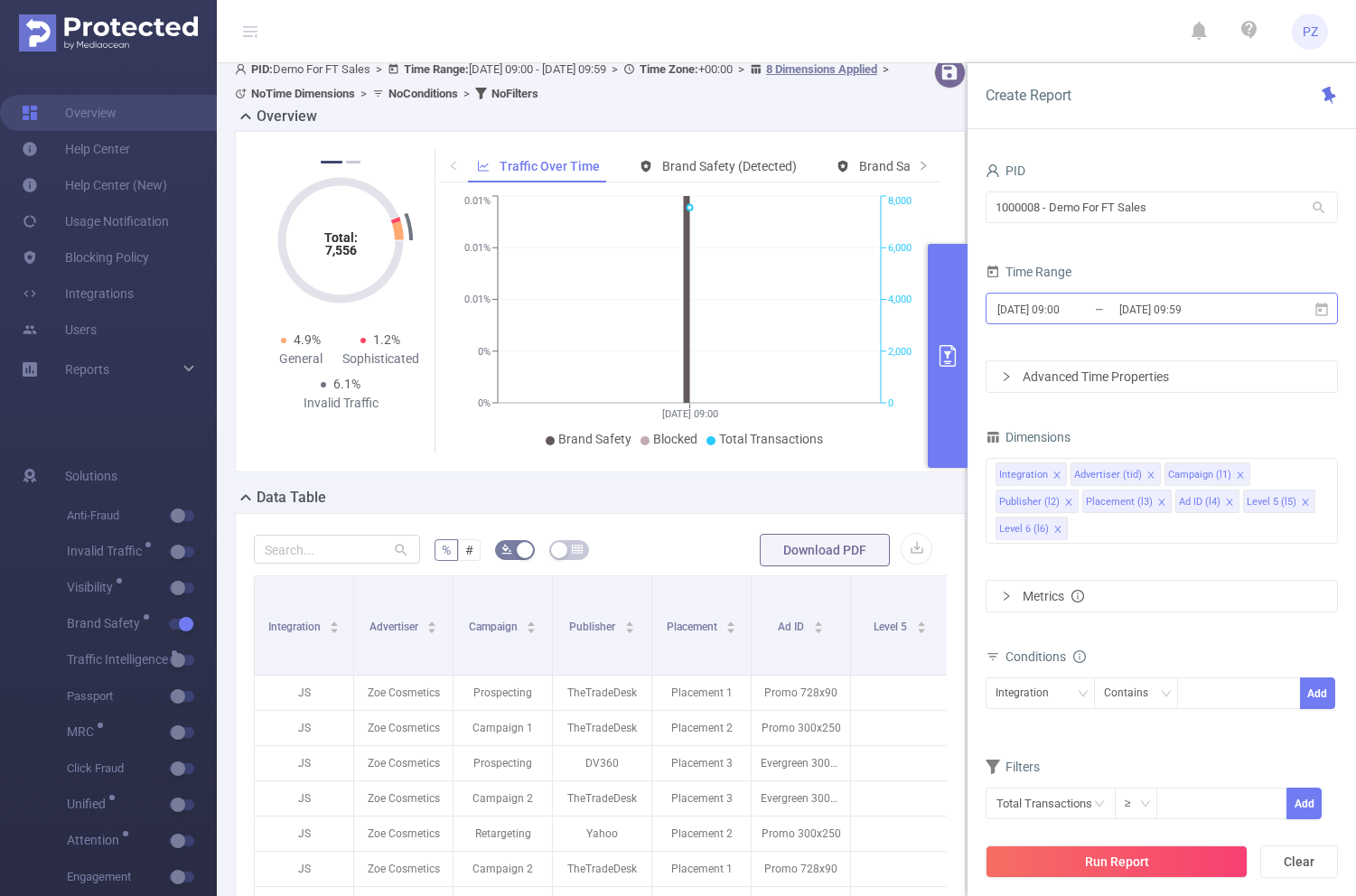 click on "[DATE] 09:59" at bounding box center [1191, 309] 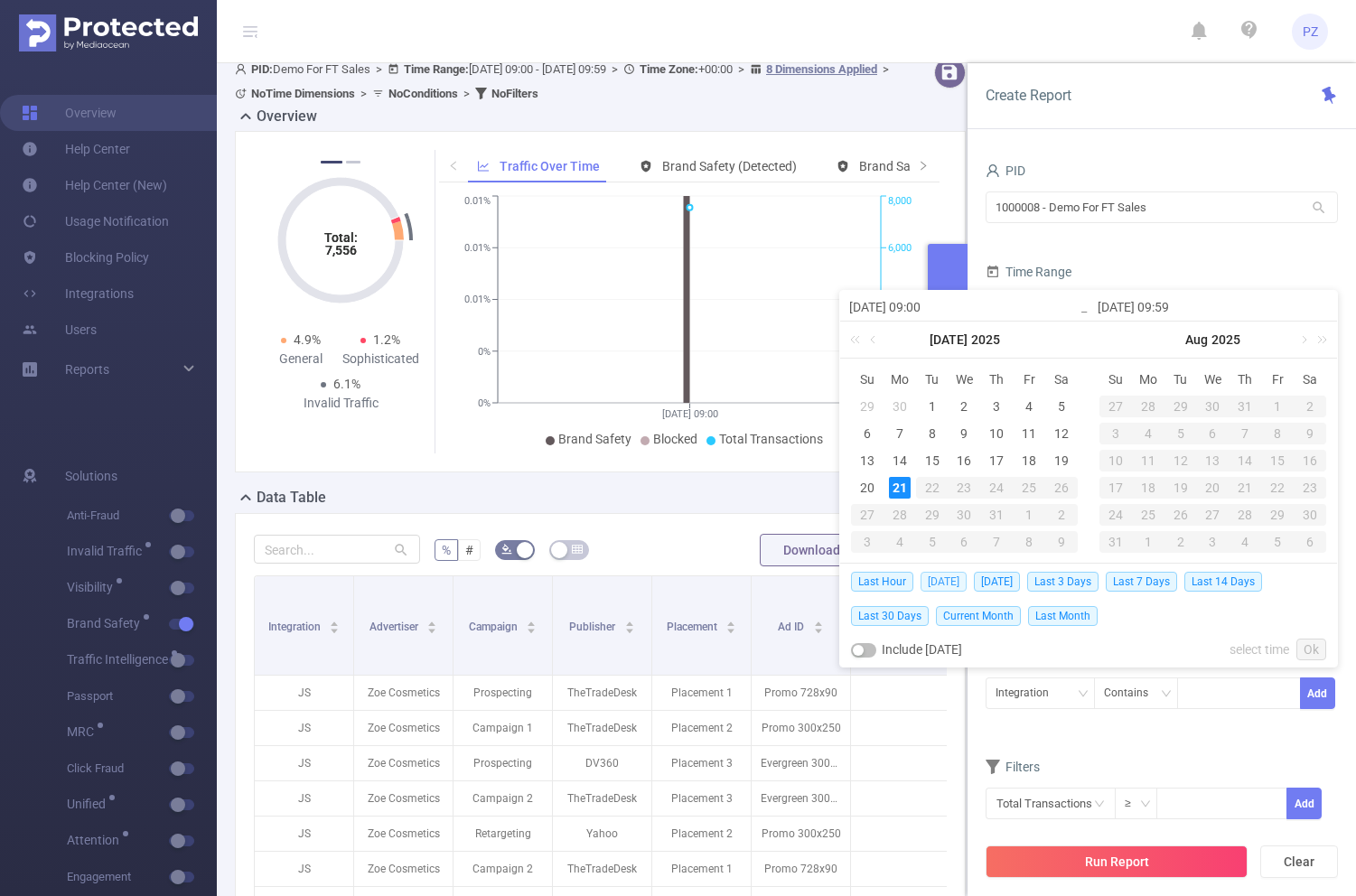 click on "[DATE]" at bounding box center (943, 582) 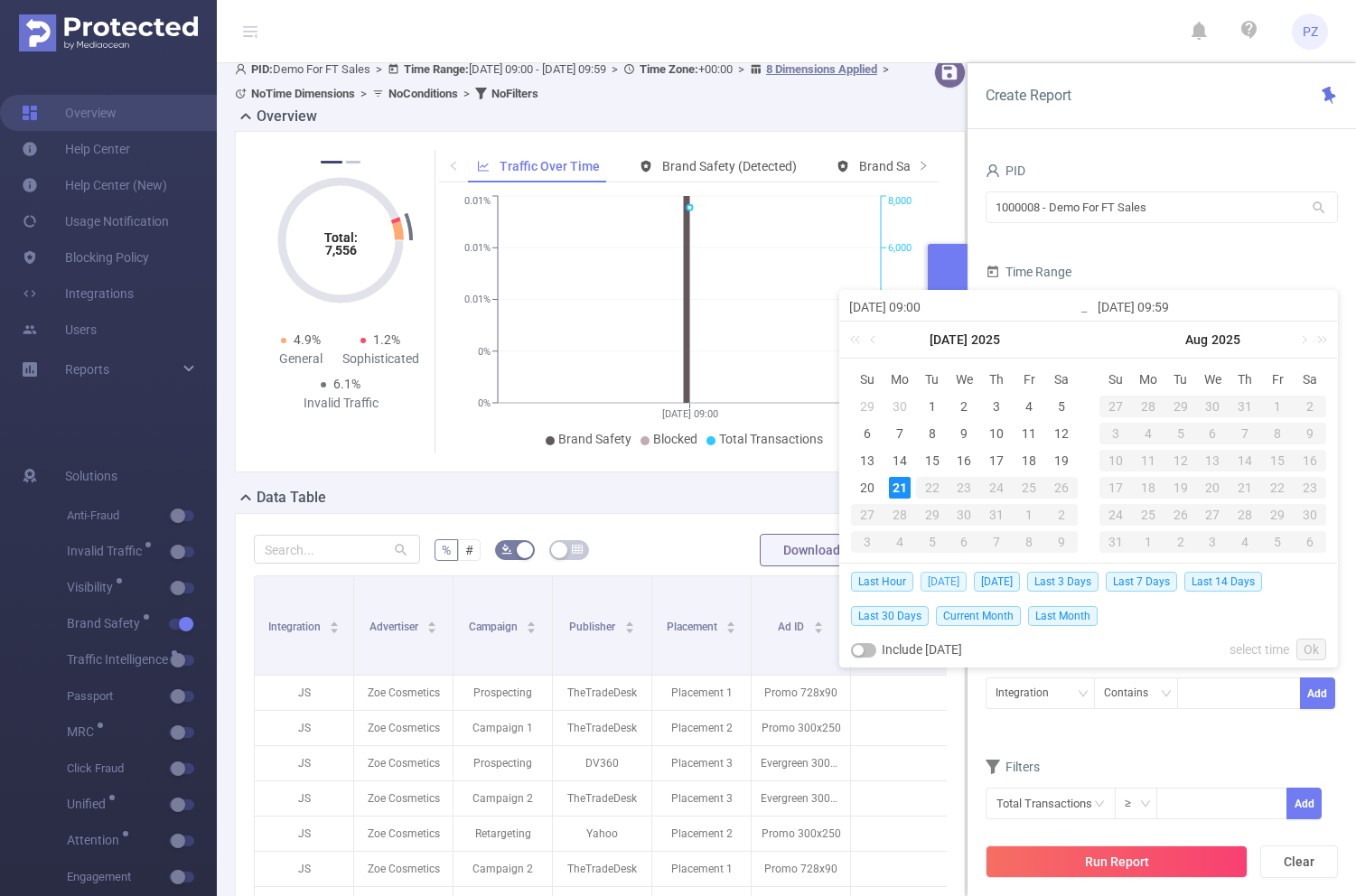 type on "[DATE] 00:00" 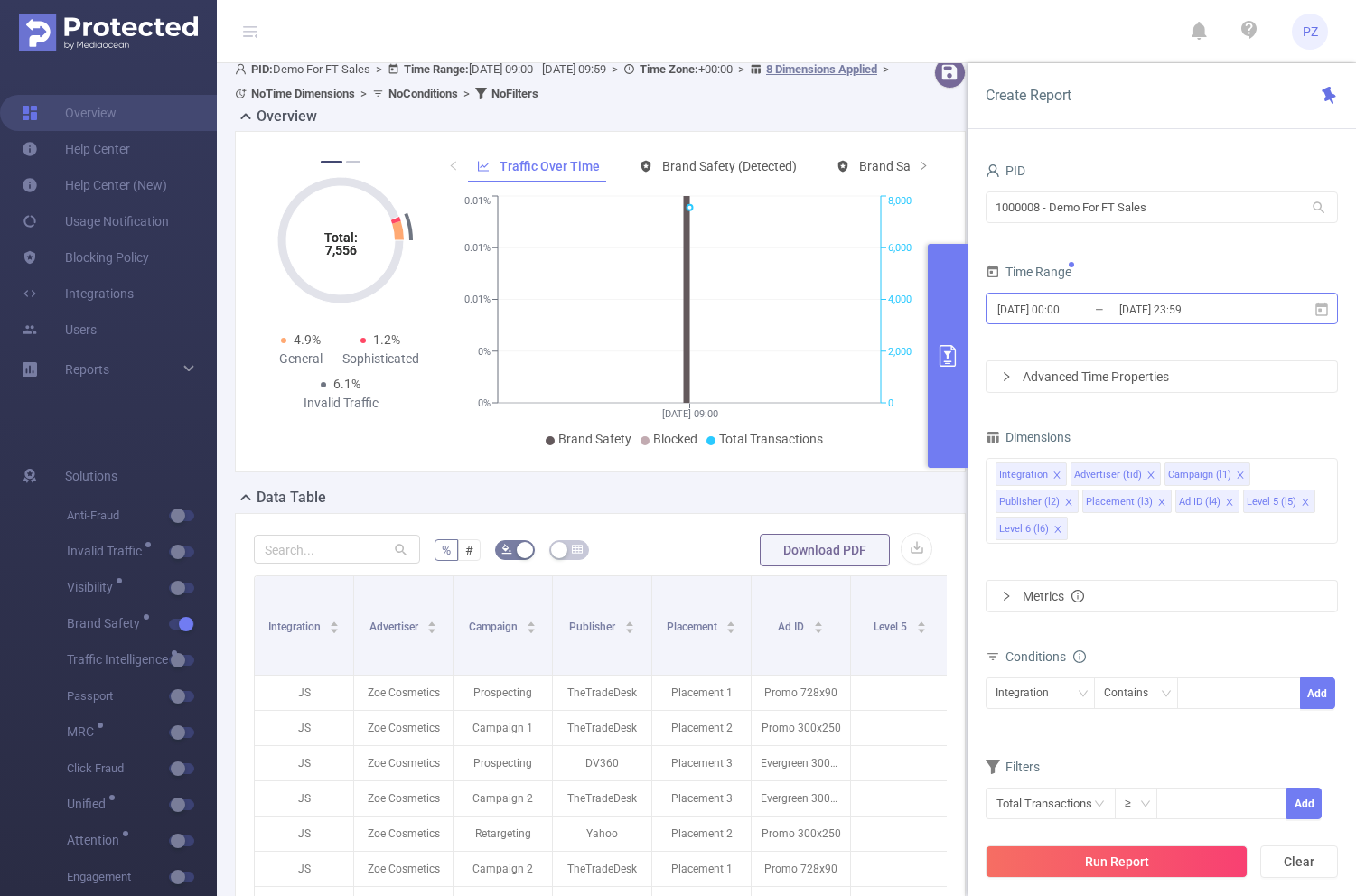click on "[DATE] 23:59" at bounding box center (1191, 309) 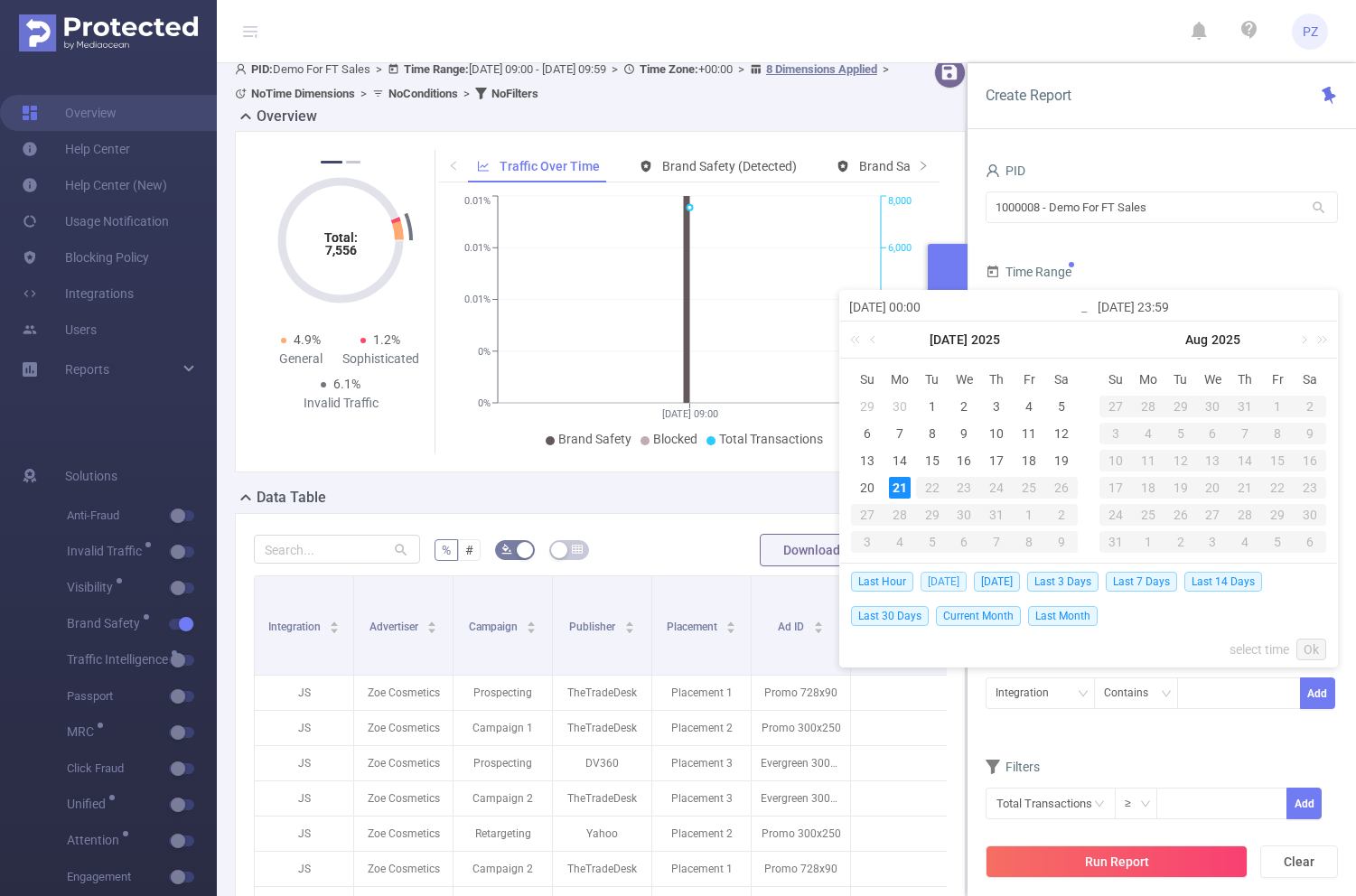 click on "[DATE]" at bounding box center (943, 582) 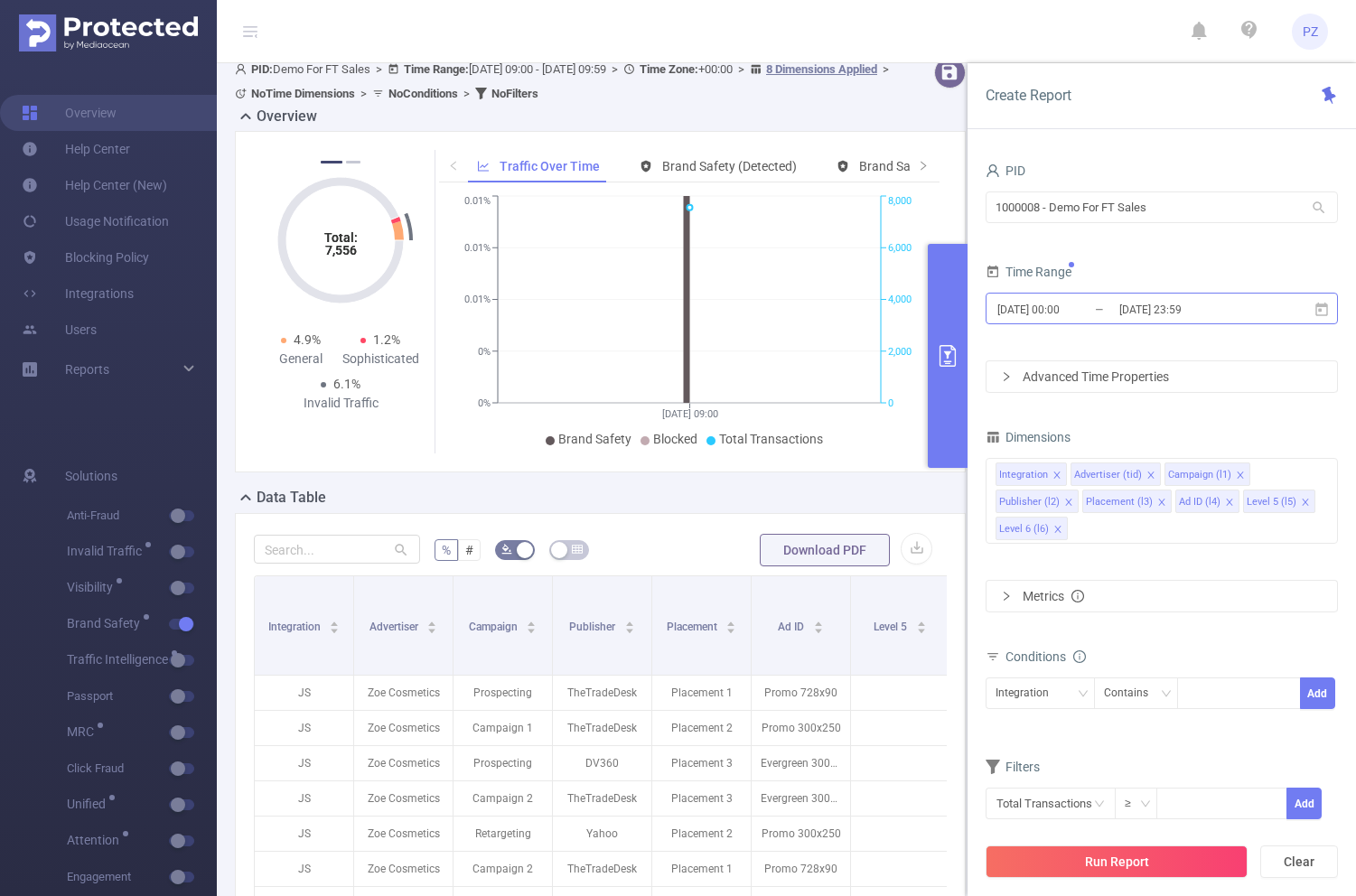 click on "[DATE] 23:59" at bounding box center [1191, 309] 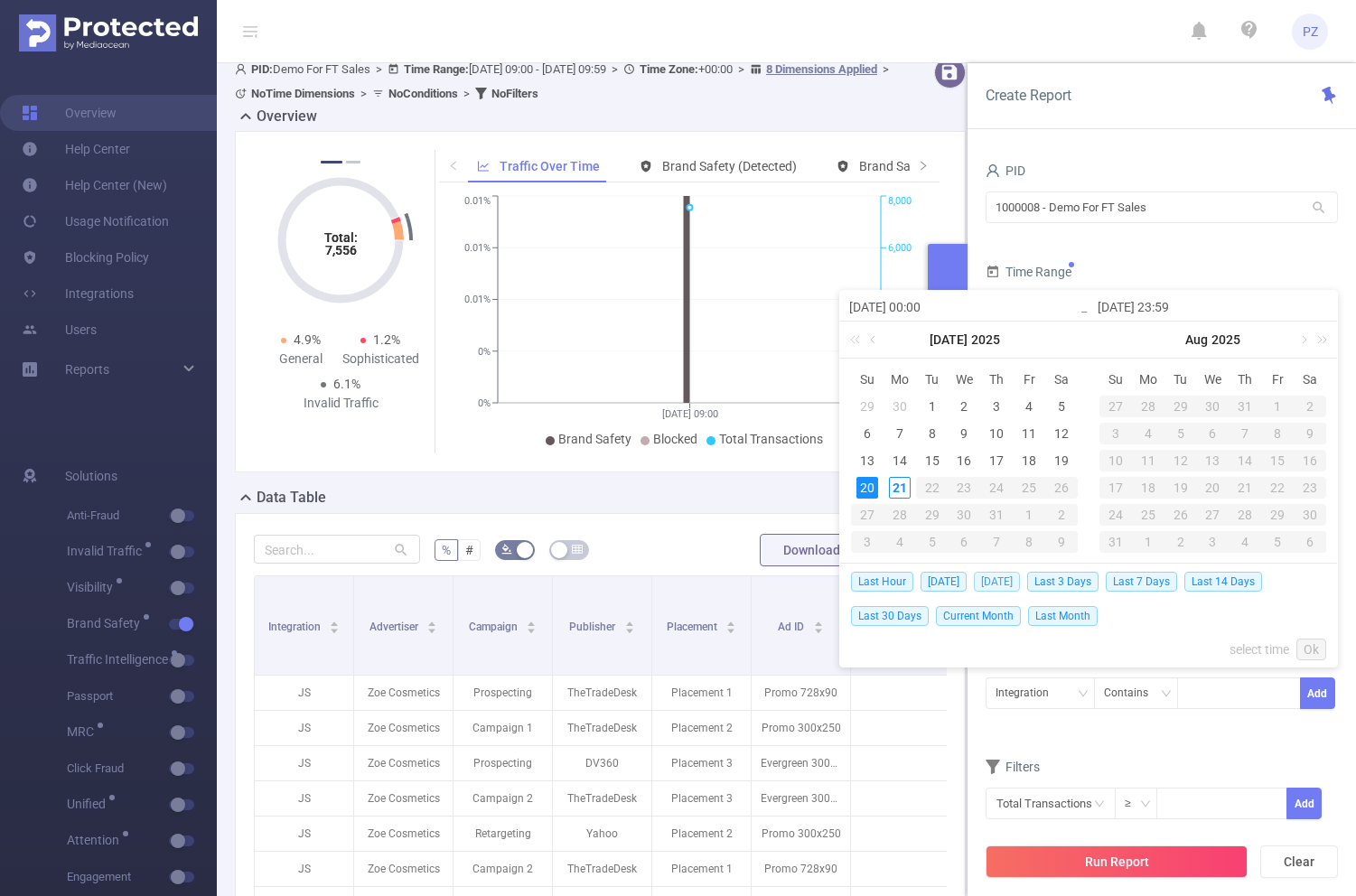 click on "[DATE]" at bounding box center [996, 582] 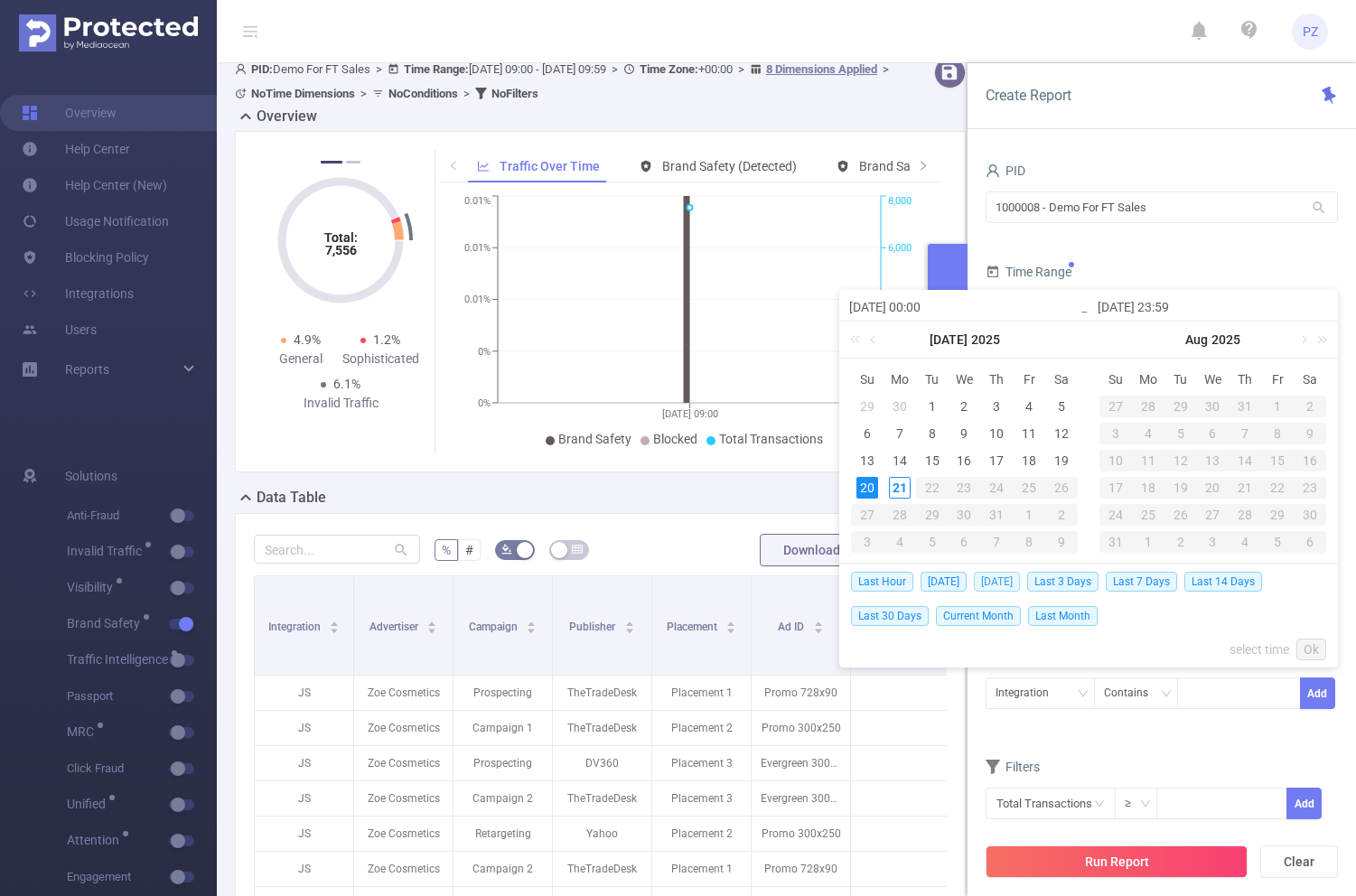 type on "[DATE] 00:00" 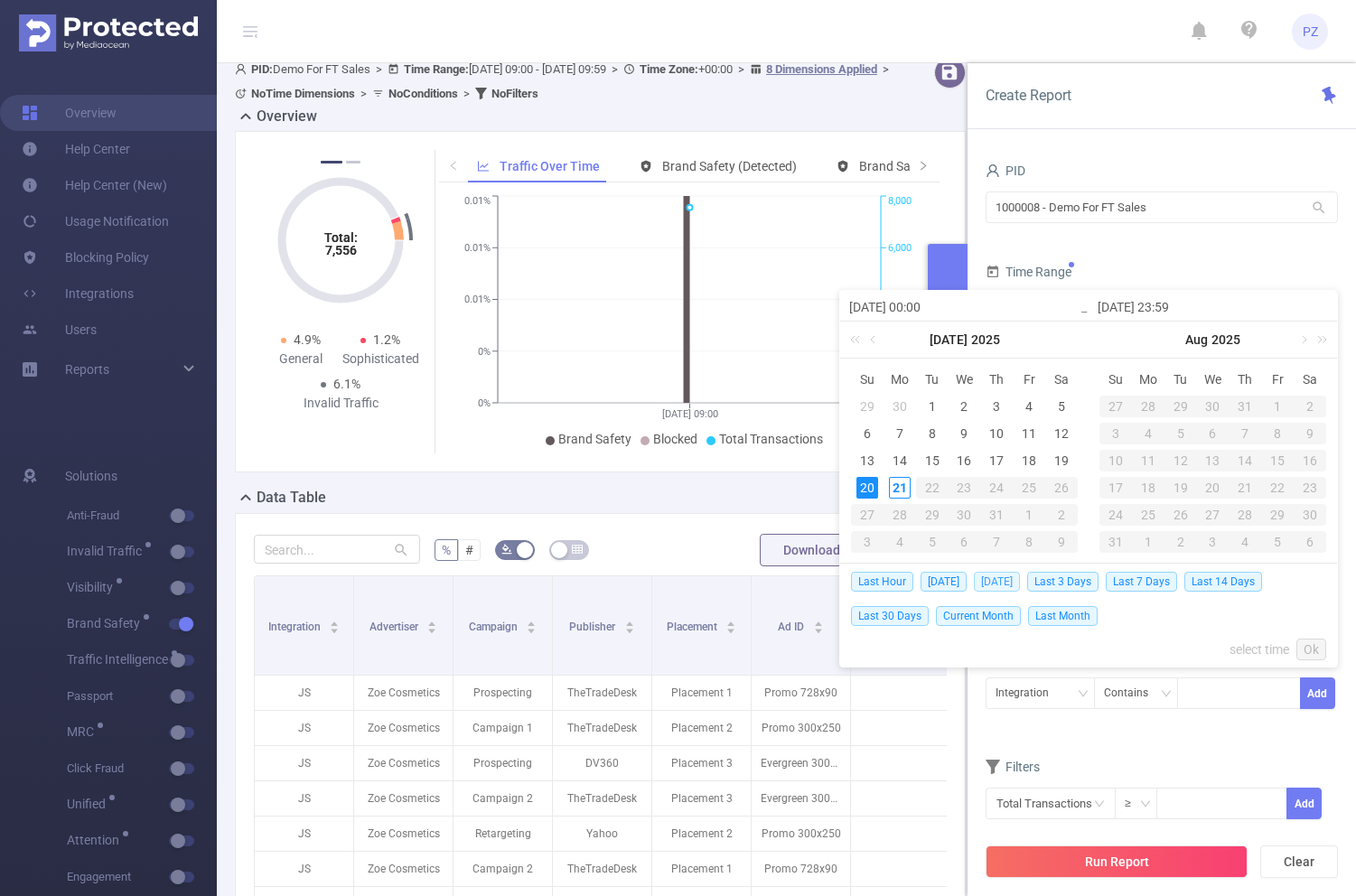 type on "[DATE] 23:59" 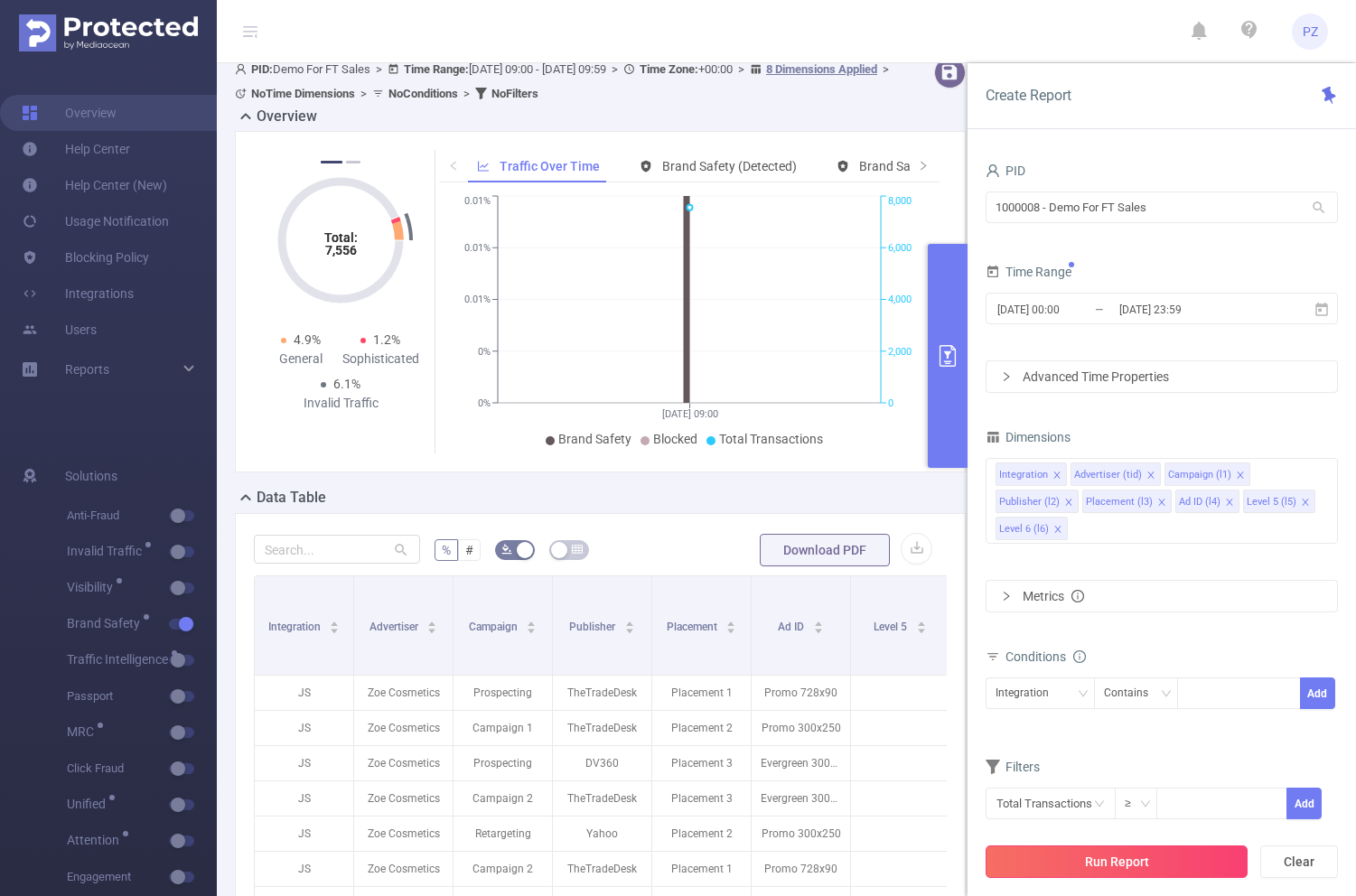click on "Run Report" at bounding box center (1117, 862) 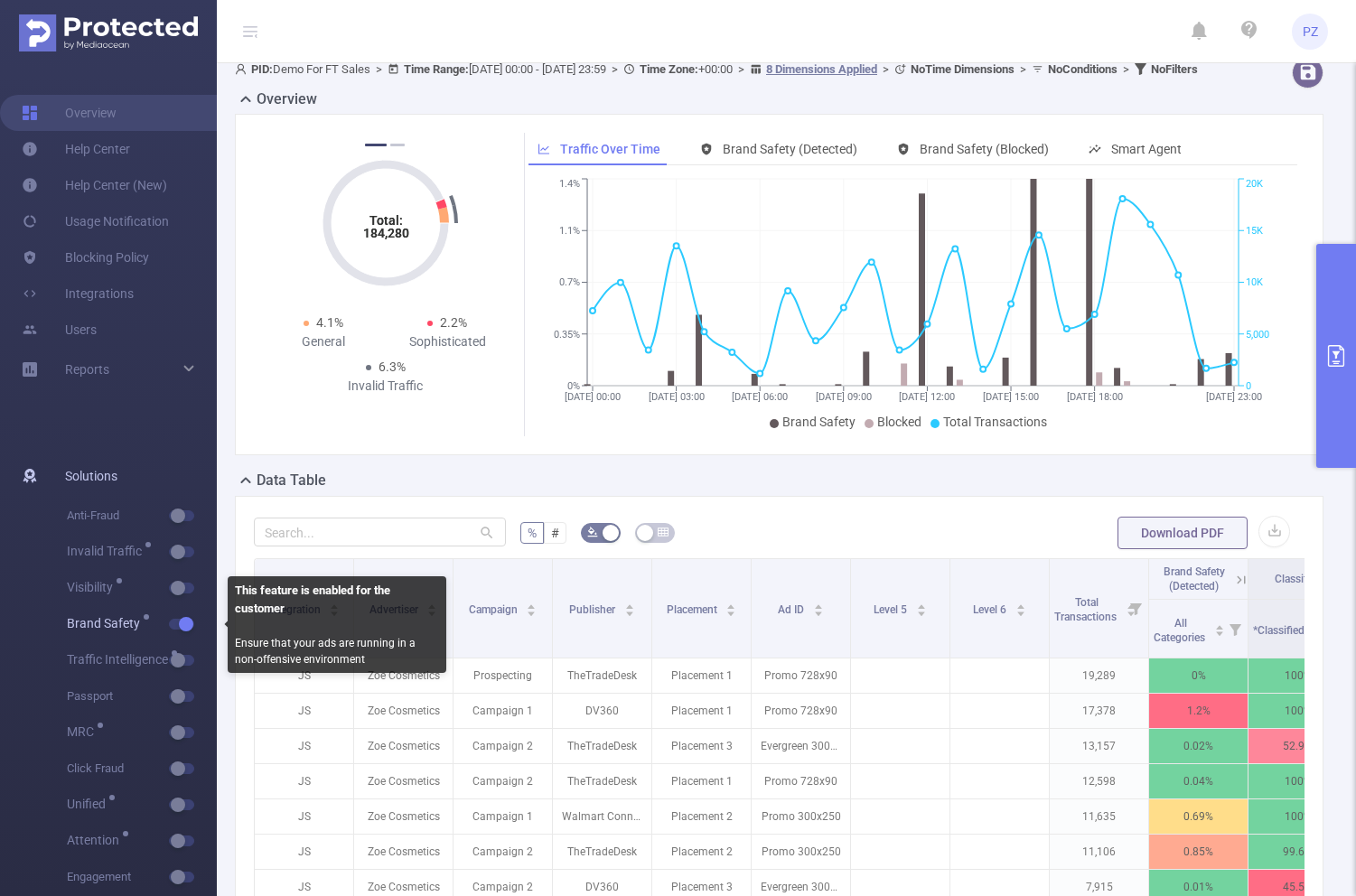click at bounding box center (182, 624) 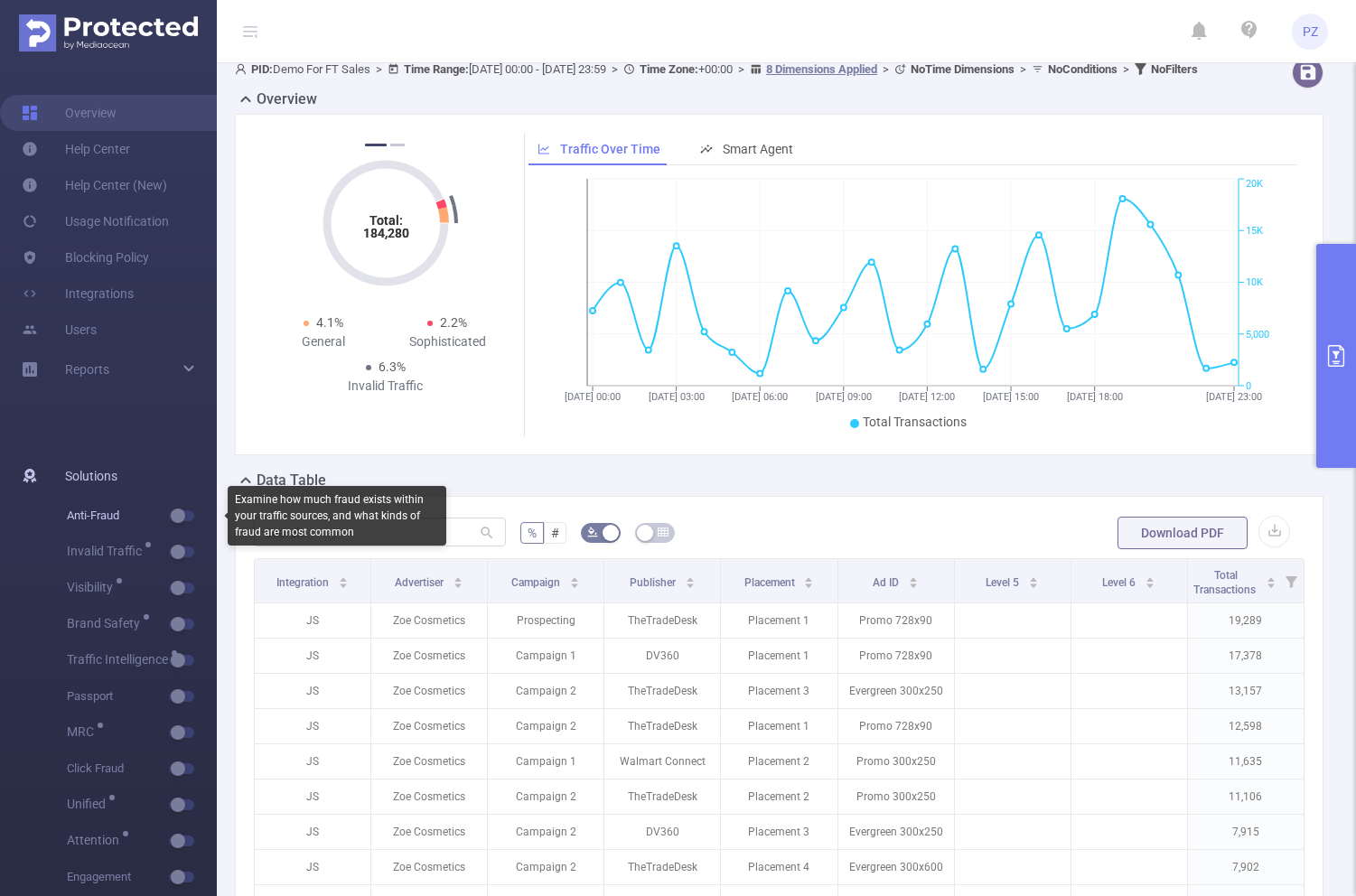 click at bounding box center (182, 516) 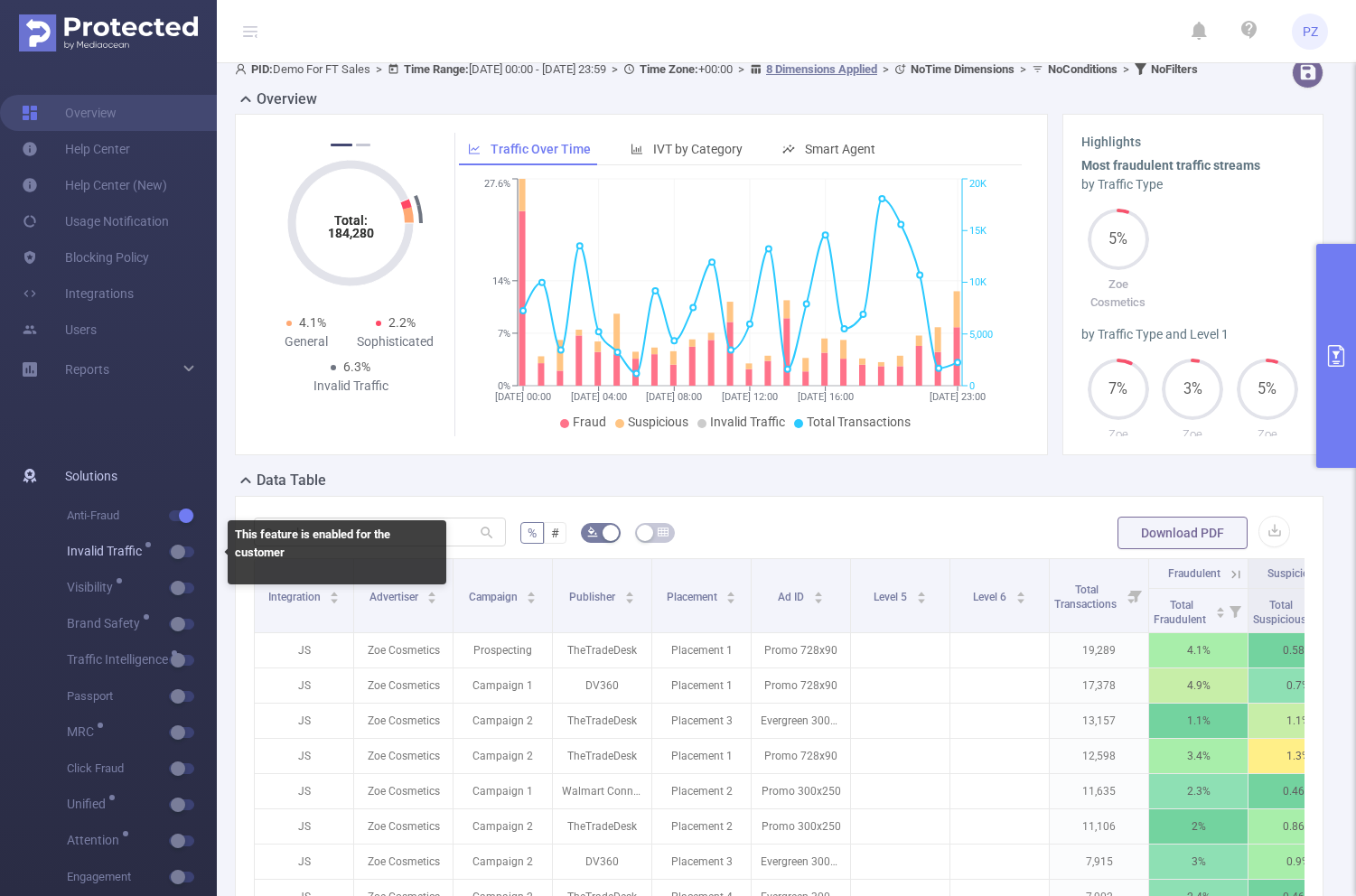 click at bounding box center (182, 552) 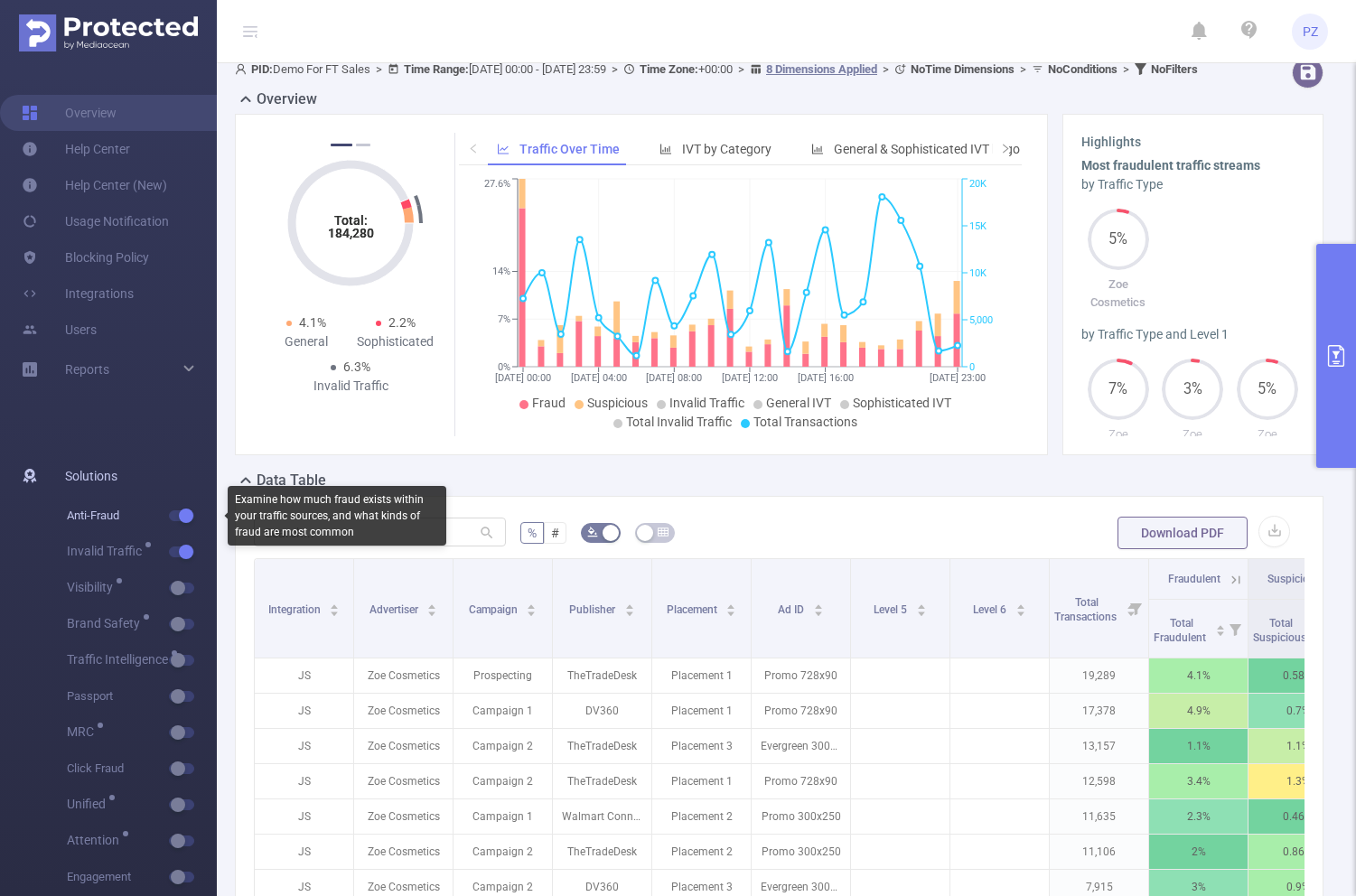 click at bounding box center (182, 516) 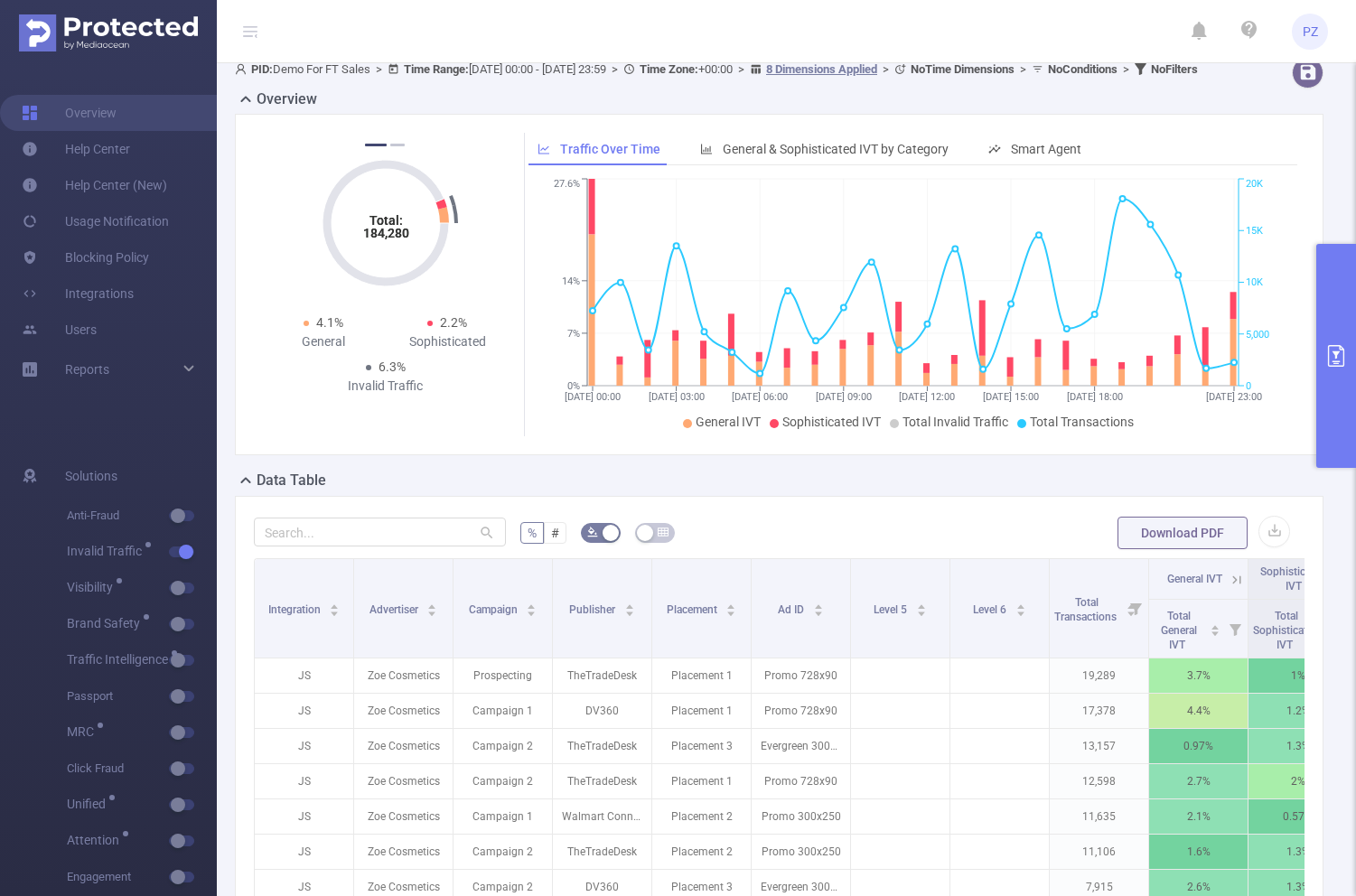 click on "Total: 184,280 Total: 184,280 4.8% Fraudulent 1.5% Suspicious 6.3% Invalid Traffic Total: 184,280 Total: 184,280 4.1% General 2.2% Sophisticated 6.3% Invalid Traffic Total: 184,280 Total: 184,280 4.8% Fraudulent 1.5% Suspicious 6.3% Invalid Traffic Total: 184,280 Total: 184,280 4.1% General 2.2% Sophisticated 6.3% Invalid Traffic Total: 184,280 Total: 184,280 4.8% Fraudulent 1.5% Suspicious 6.3% Invalid Traffic 1 2       Traffic Over Time           General & Sophisticated IVT by Category           Smart Agent     [DATE] 00:00 [DATE] 03:00 [DATE] 06:00 [DATE] 09:00 [DATE] 12:00 [DATE] 15:00 [DATE] 18:00 [DATE] 23:00 0% 7% 14% 27.6% 0 5,000 10K 15K 20K General IVT Sophisticated IVT Total Invalid Traffic Total Transactions [DATE] 01:00" at bounding box center (779, 292) 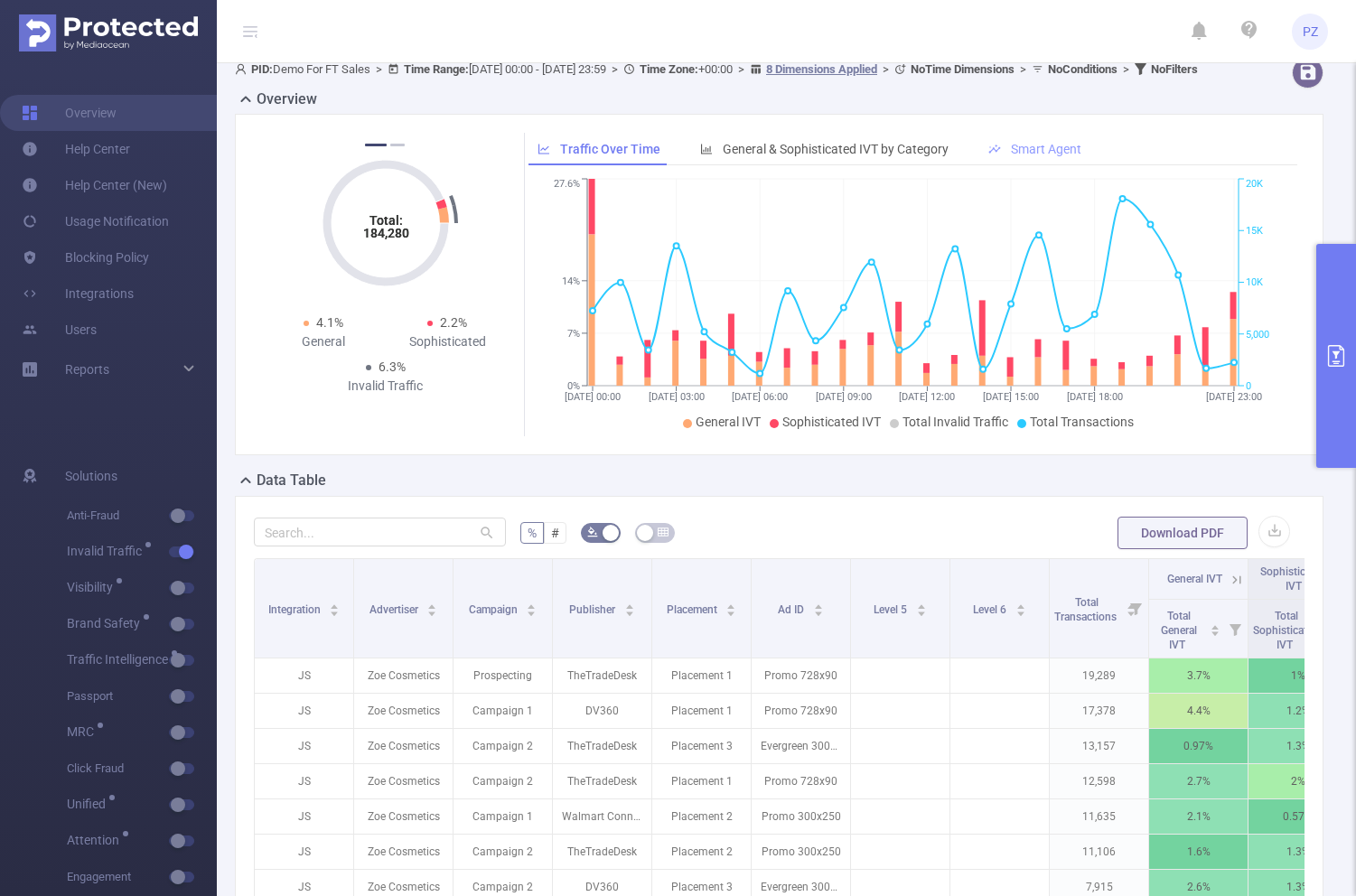 scroll, scrollTop: 0, scrollLeft: 0, axis: both 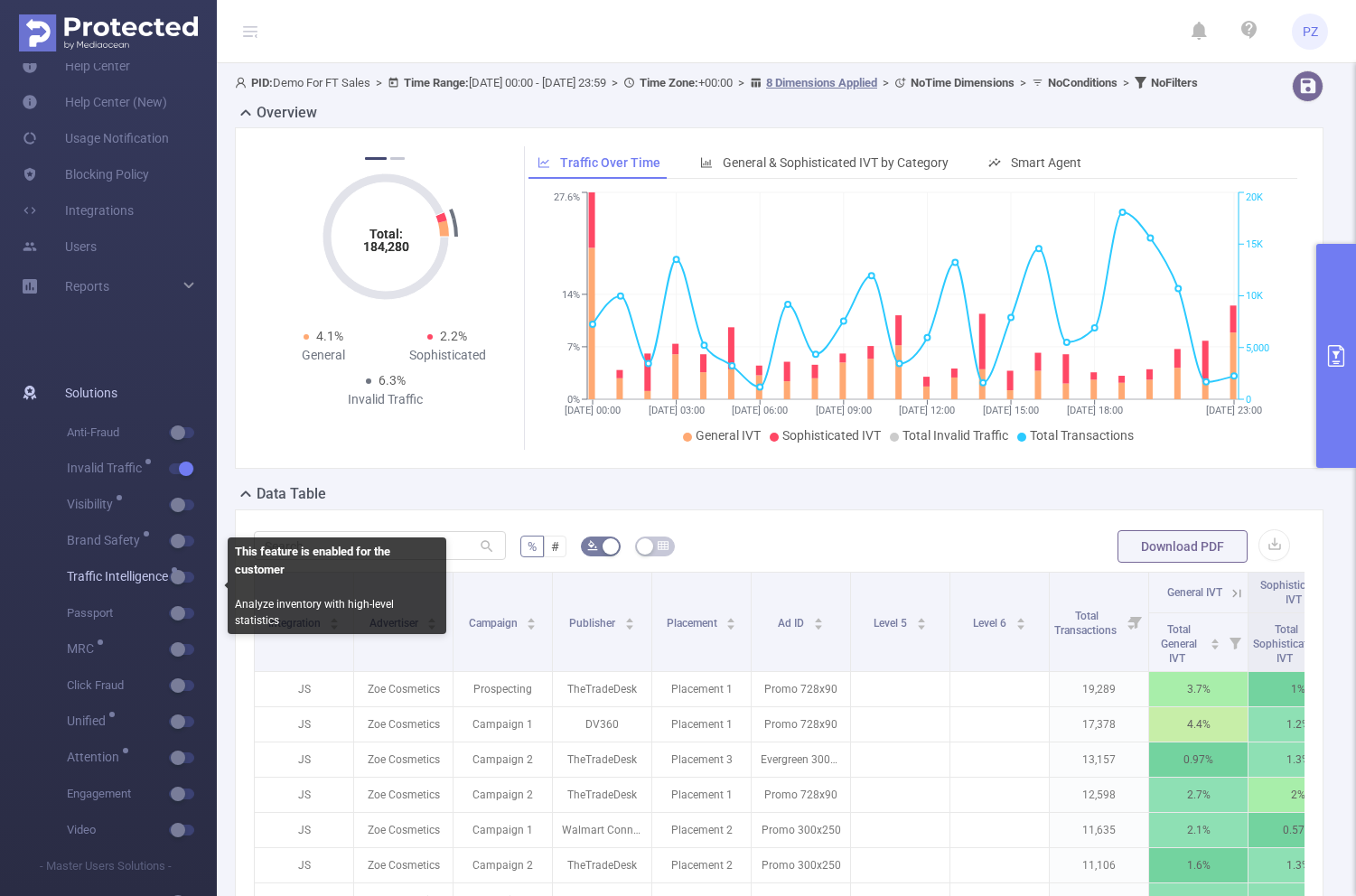 click at bounding box center (182, 577) 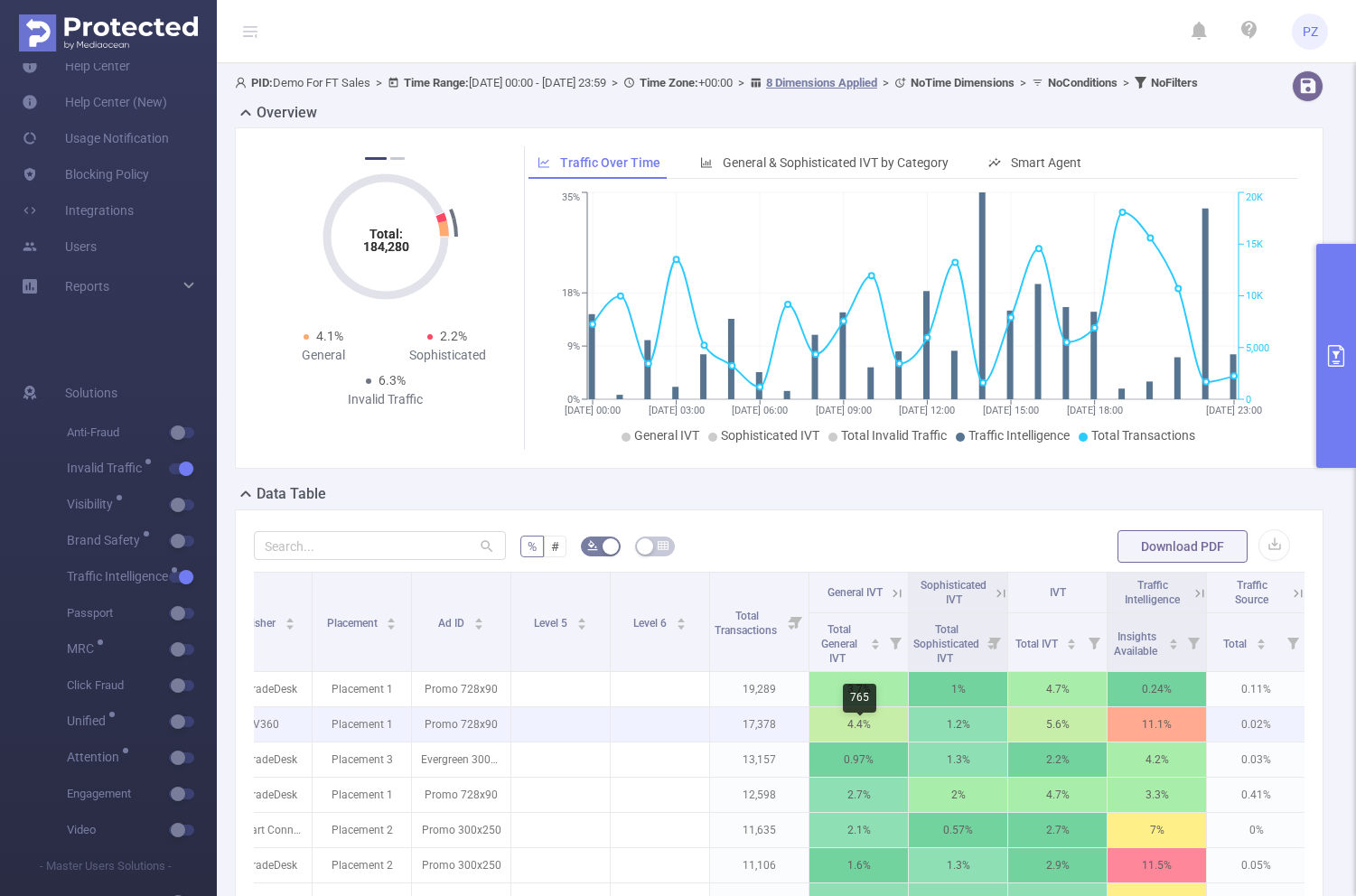 scroll, scrollTop: 0, scrollLeft: 444, axis: horizontal 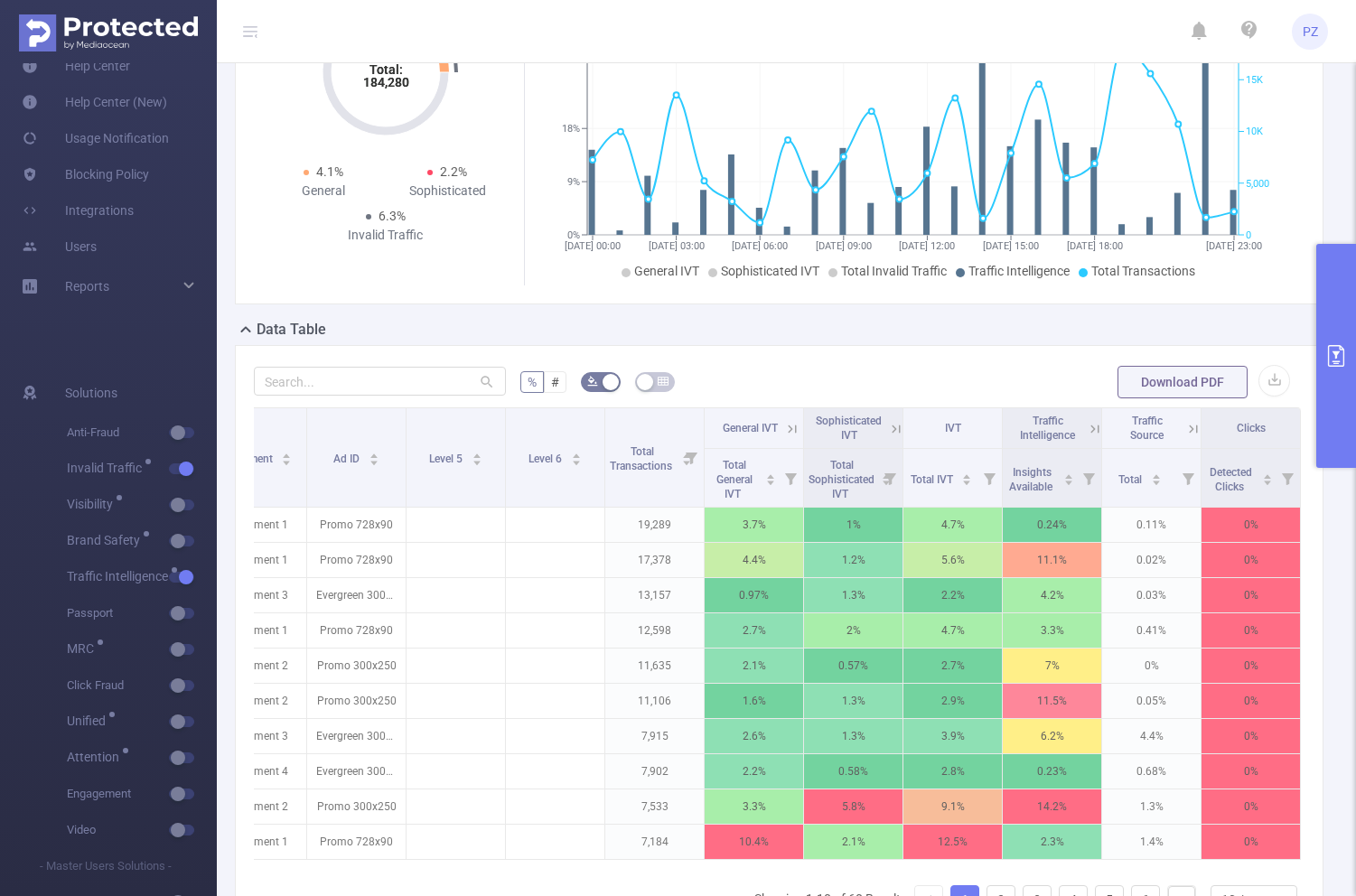 click 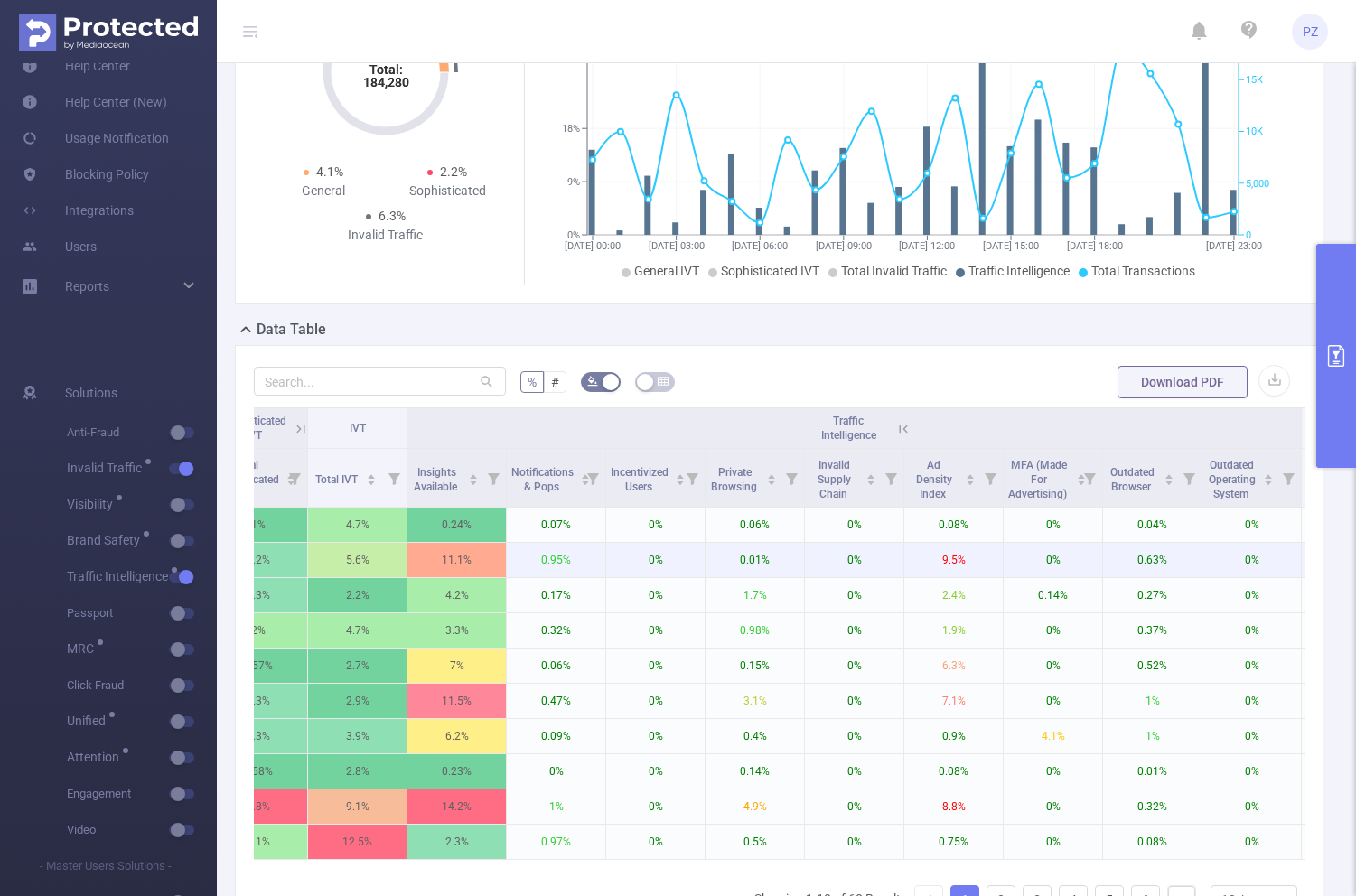 scroll, scrollTop: 0, scrollLeft: 1037, axis: horizontal 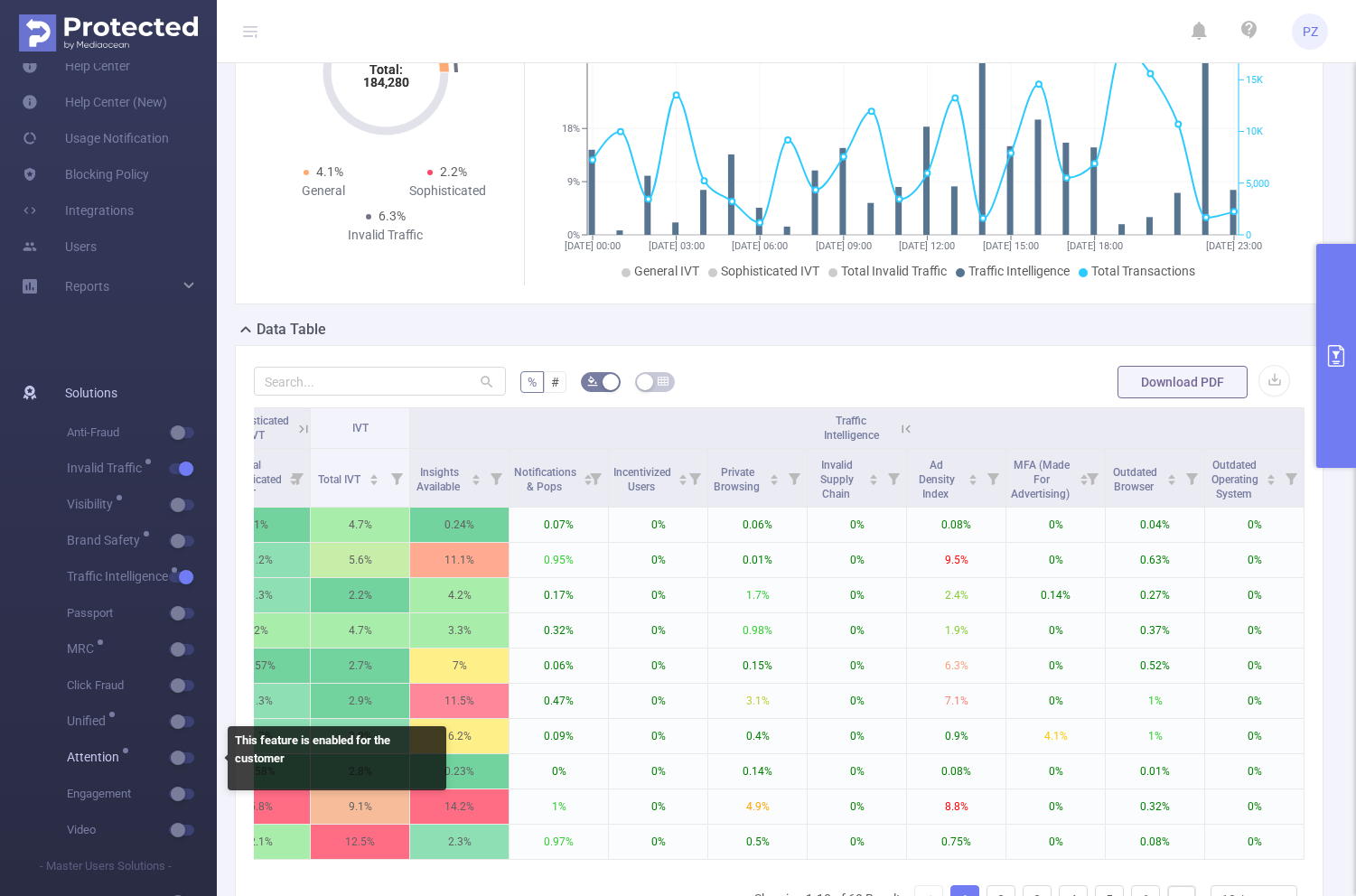 click at bounding box center (198, 758) 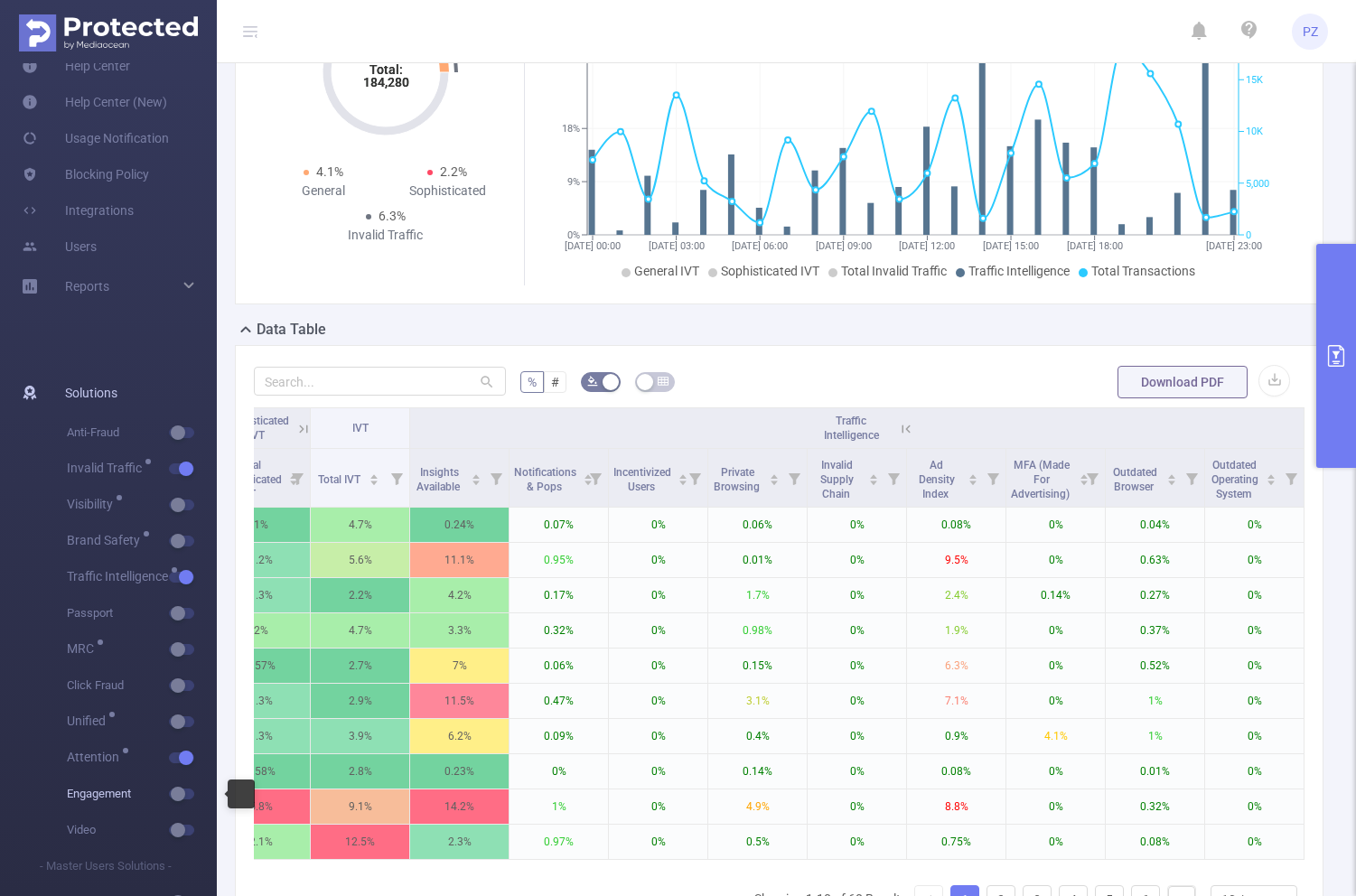 click at bounding box center (182, 794) 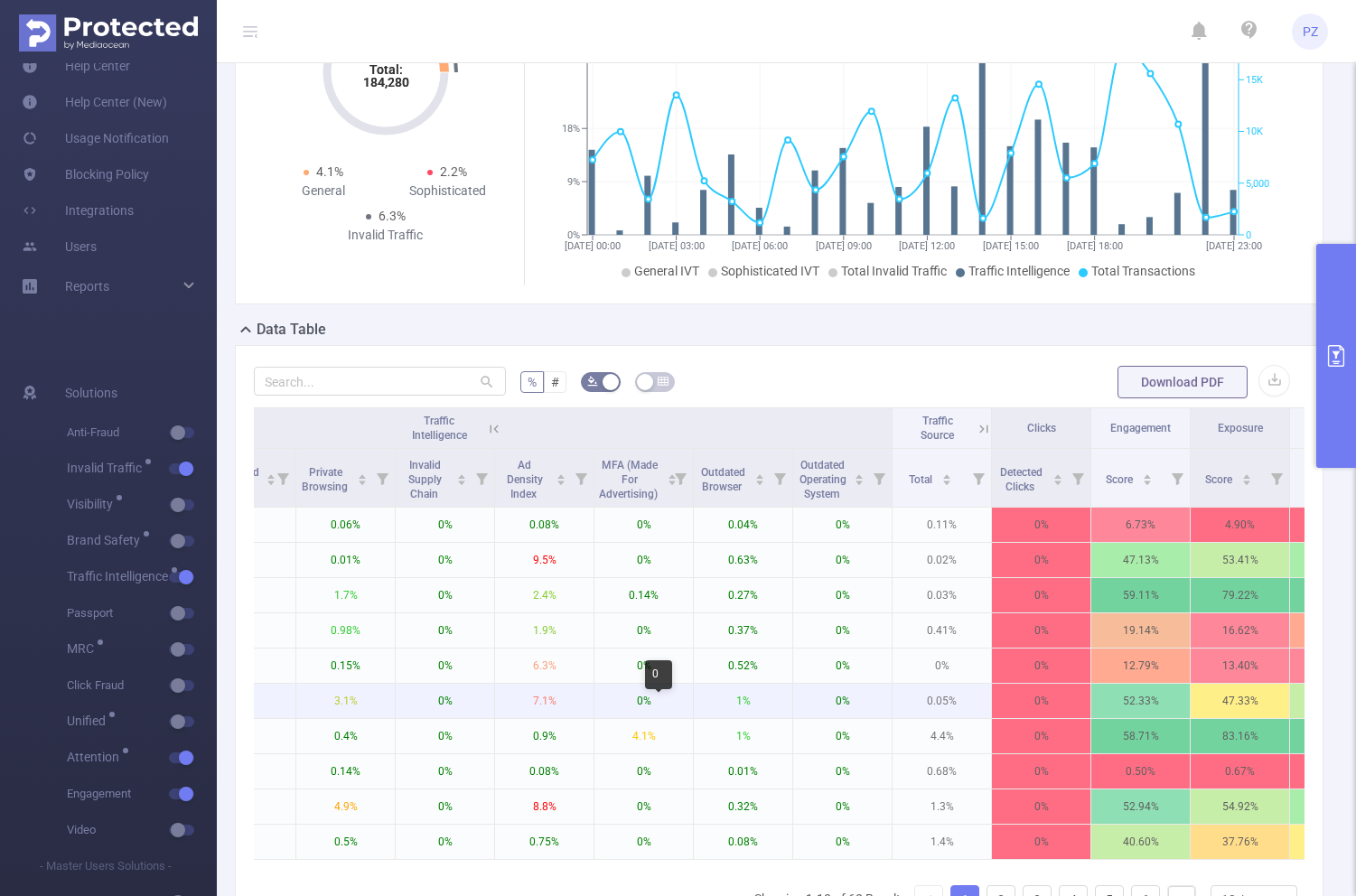 scroll, scrollTop: 0, scrollLeft: 1637, axis: horizontal 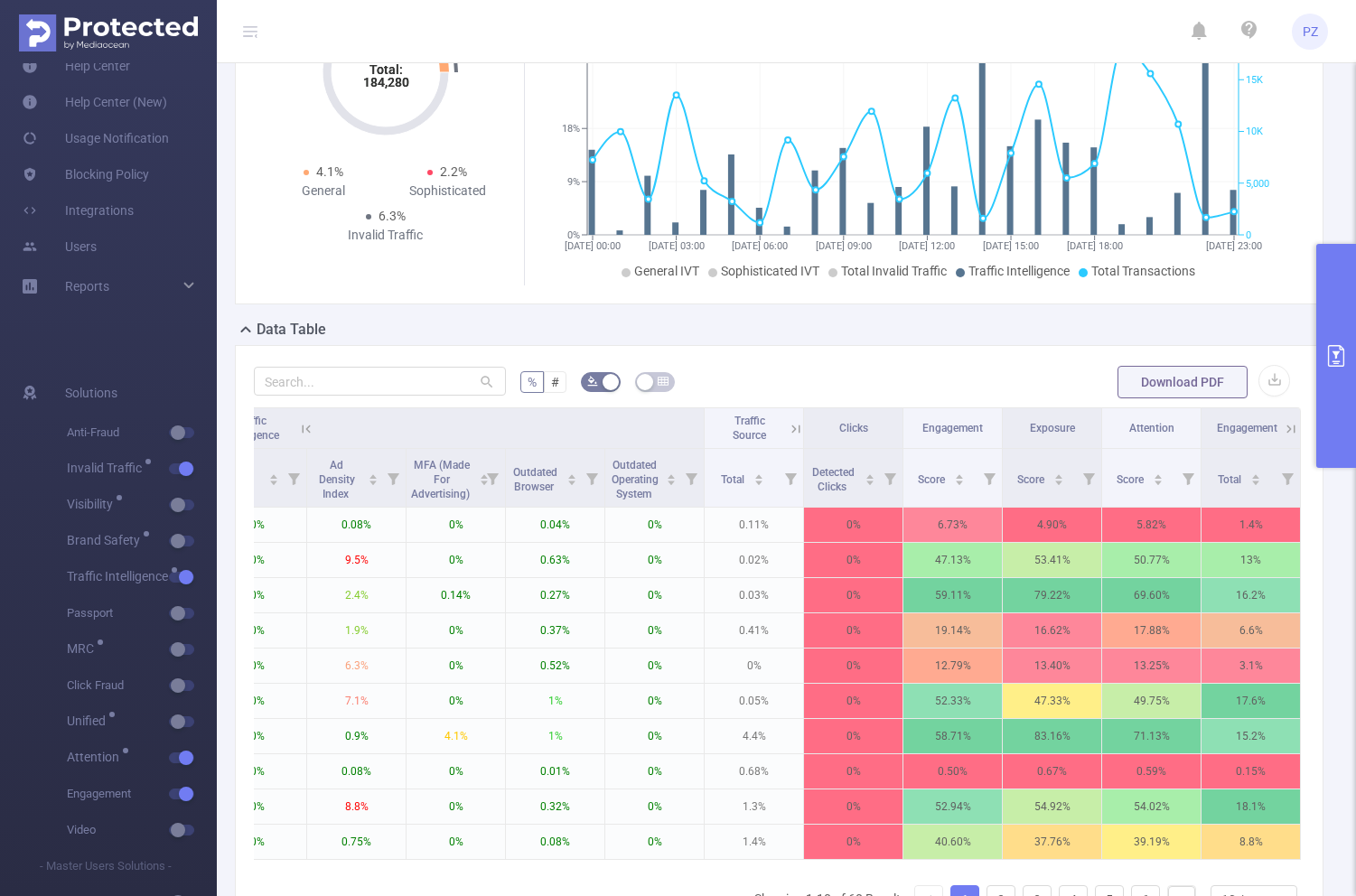 click 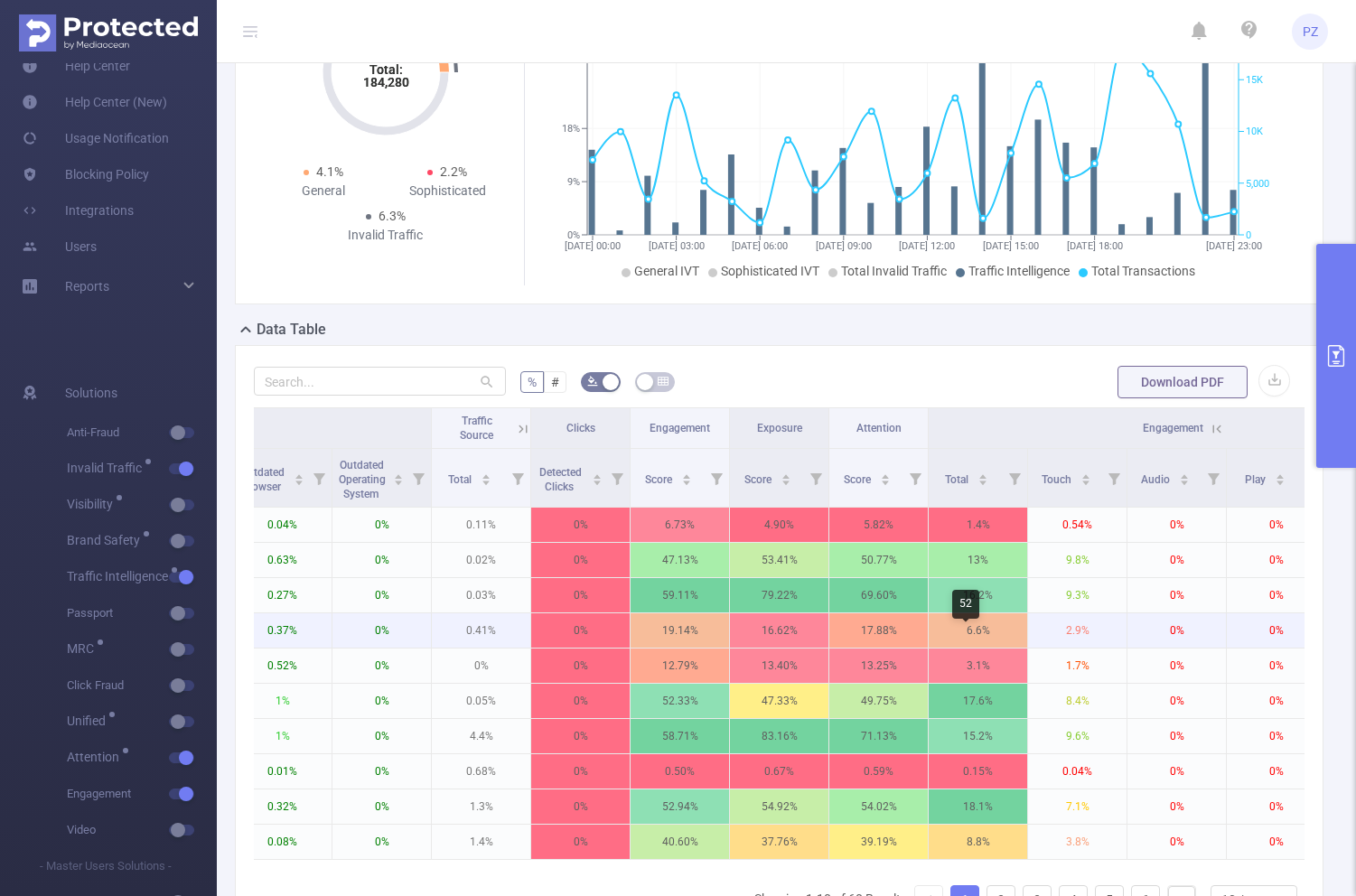 scroll, scrollTop: 0, scrollLeft: 2034, axis: horizontal 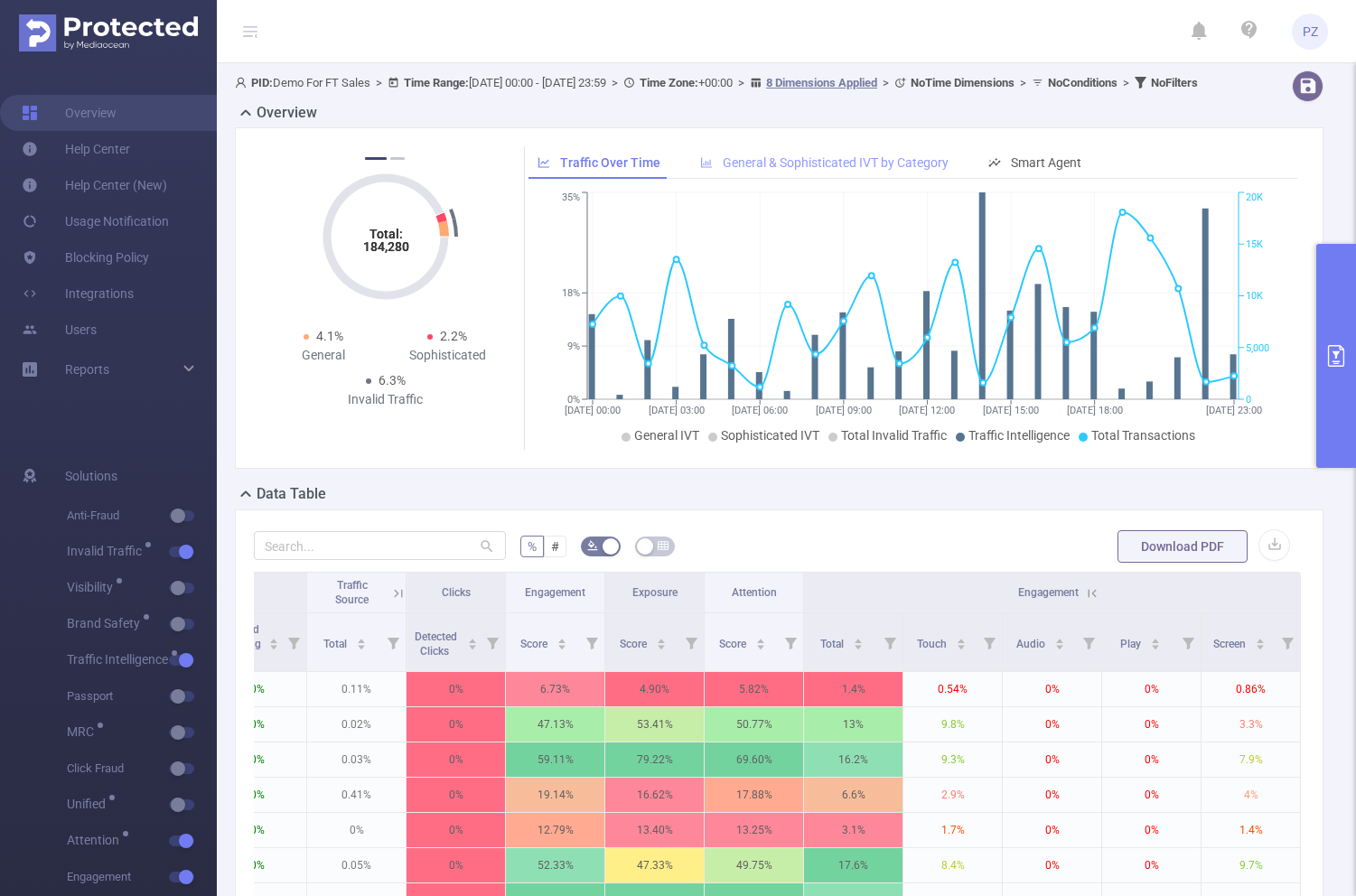 click on "General & Sophisticated IVT by Category" at bounding box center [836, 163] 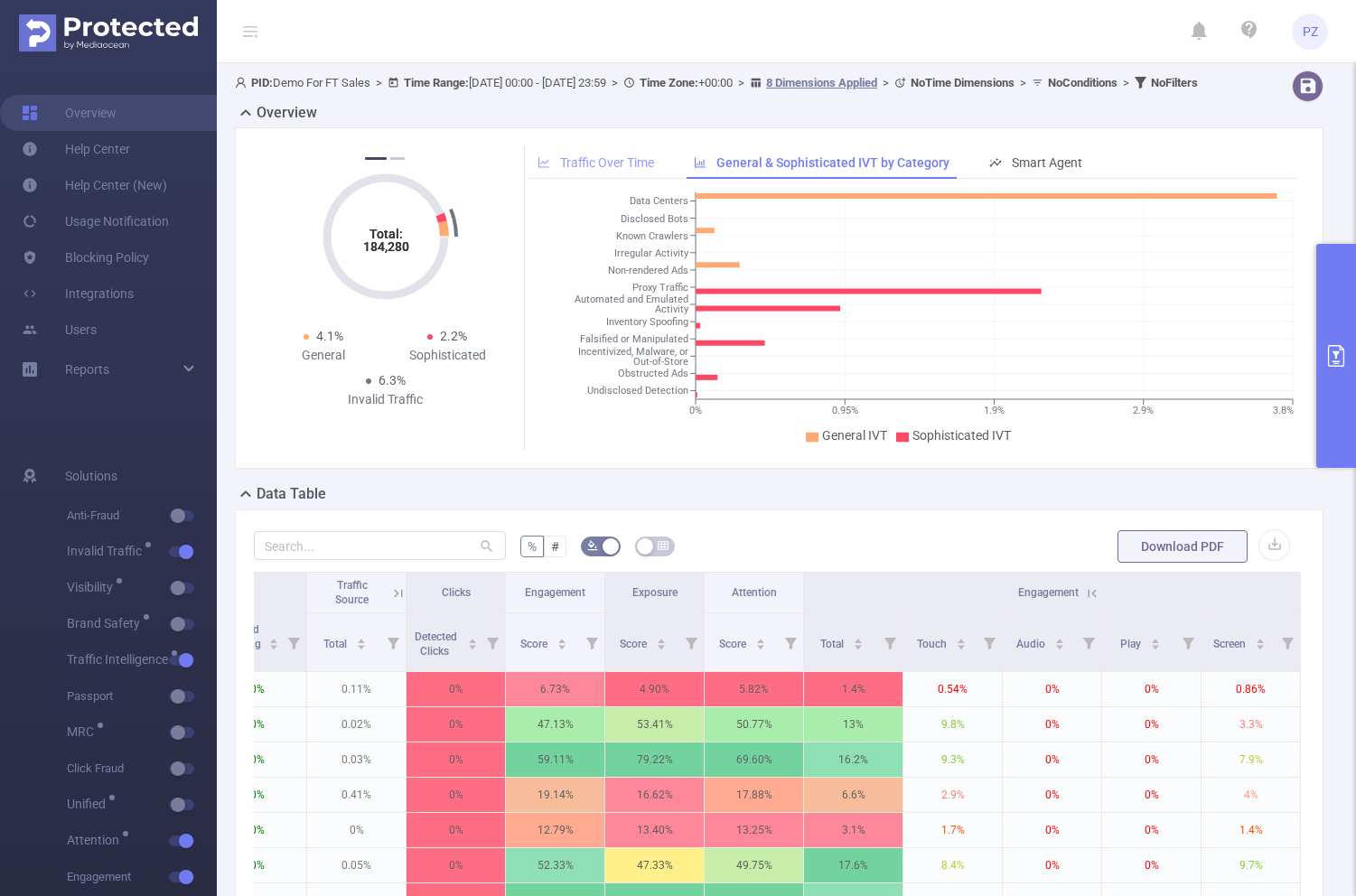click on "Traffic Over Time" at bounding box center [607, 163] 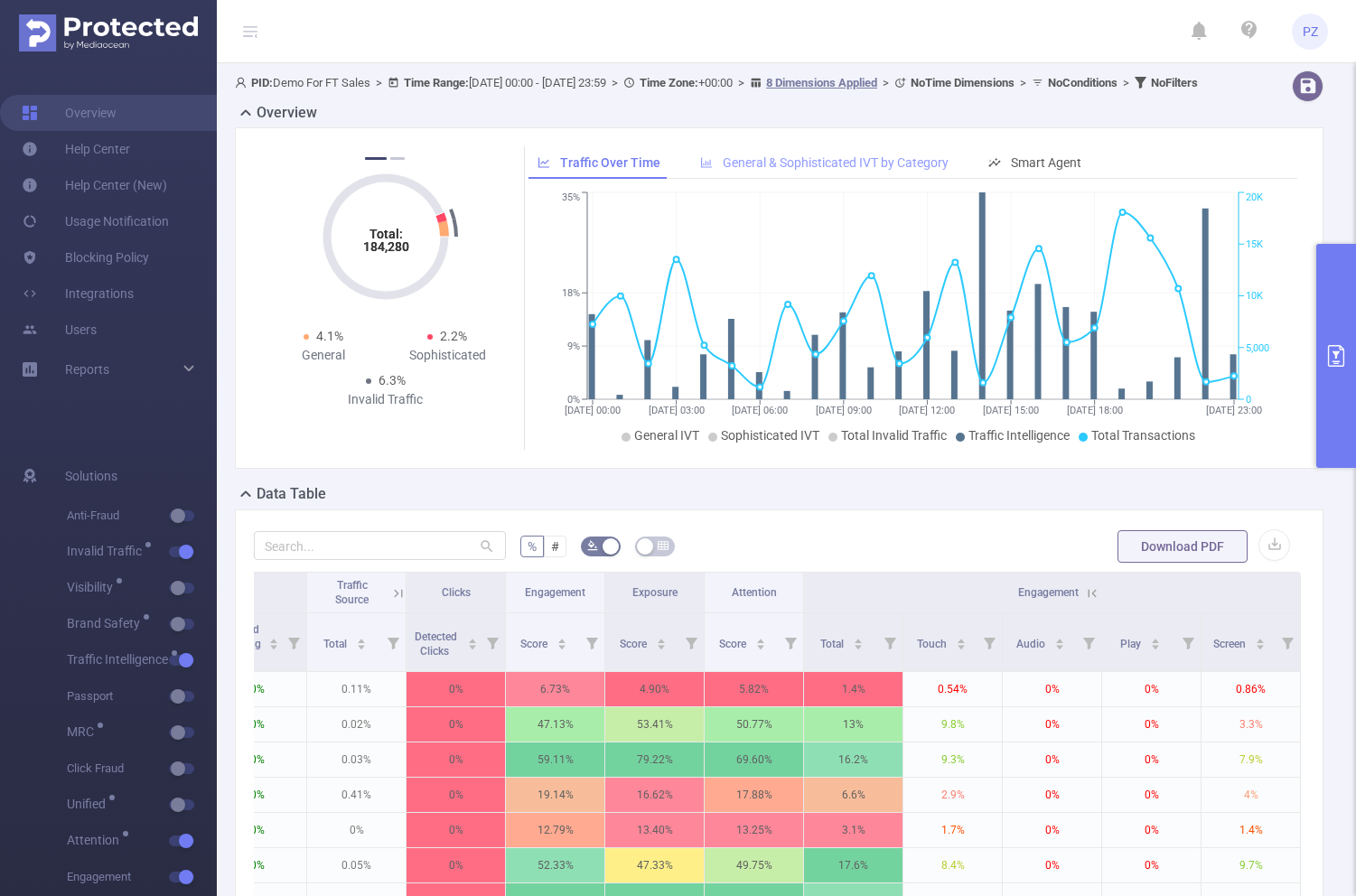 click on "General & Sophisticated IVT by Category" at bounding box center [836, 163] 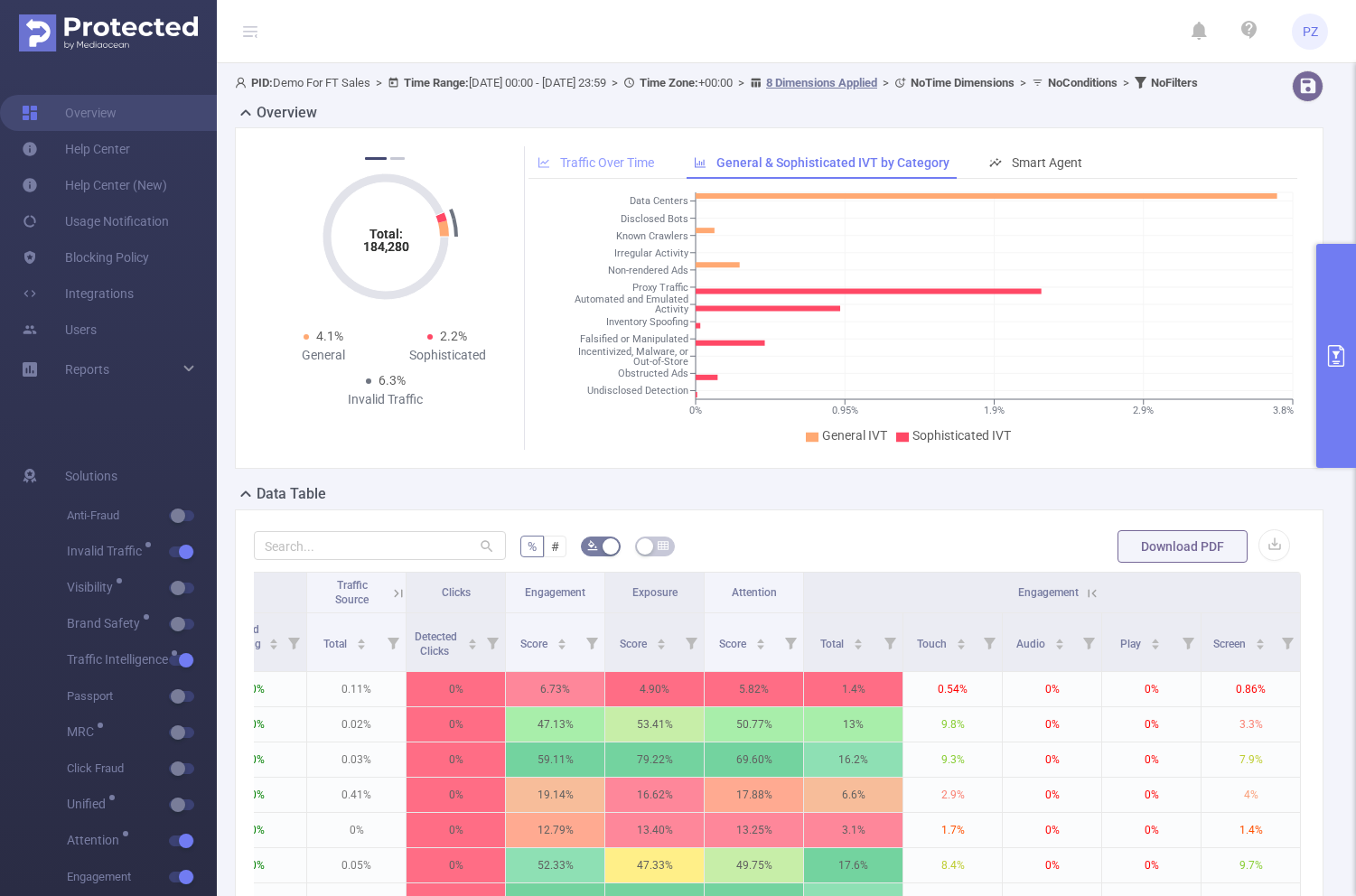 click on "Traffic Over Time" at bounding box center [607, 163] 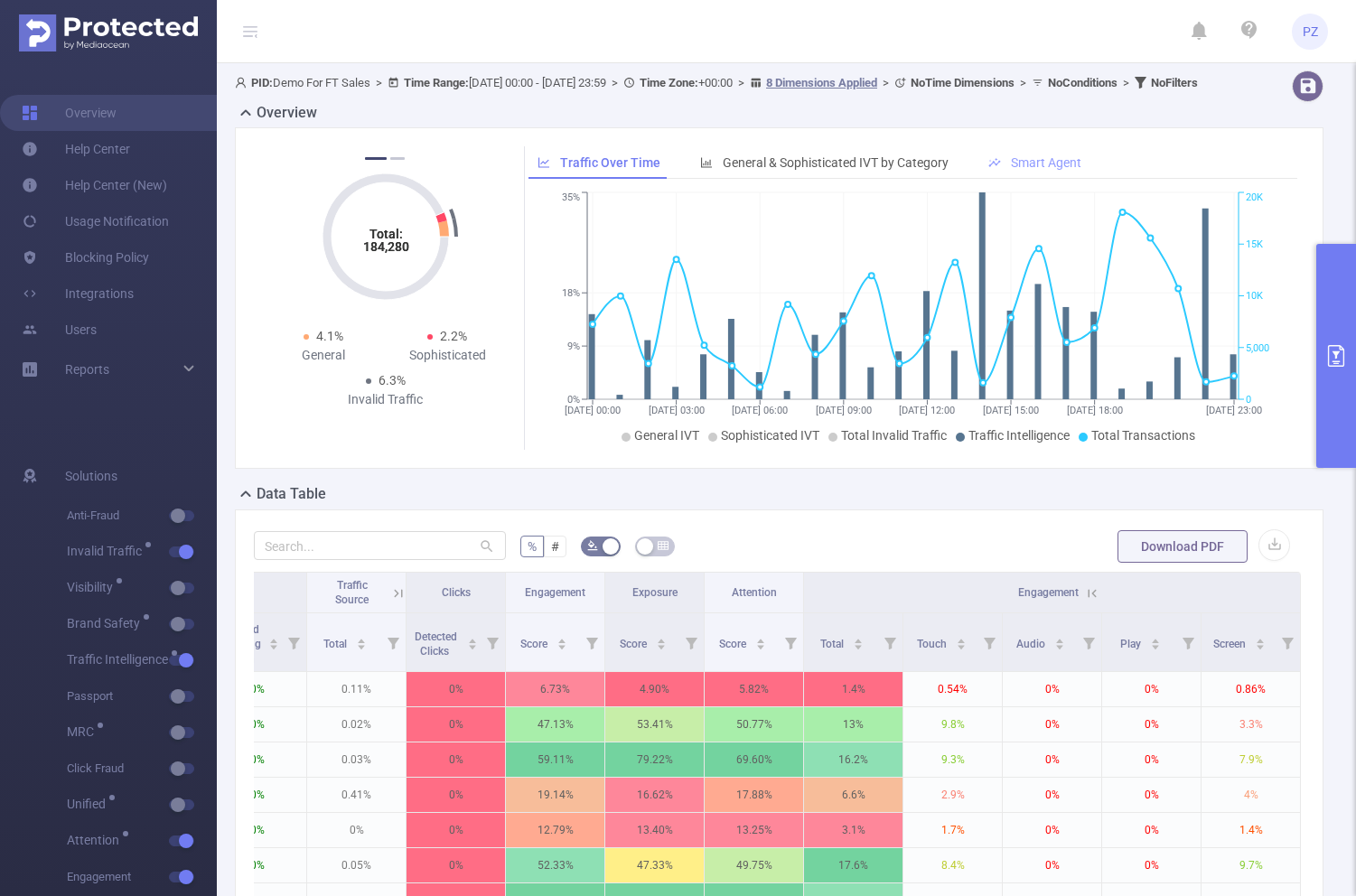 click on "Smart Agent" at bounding box center [1046, 163] 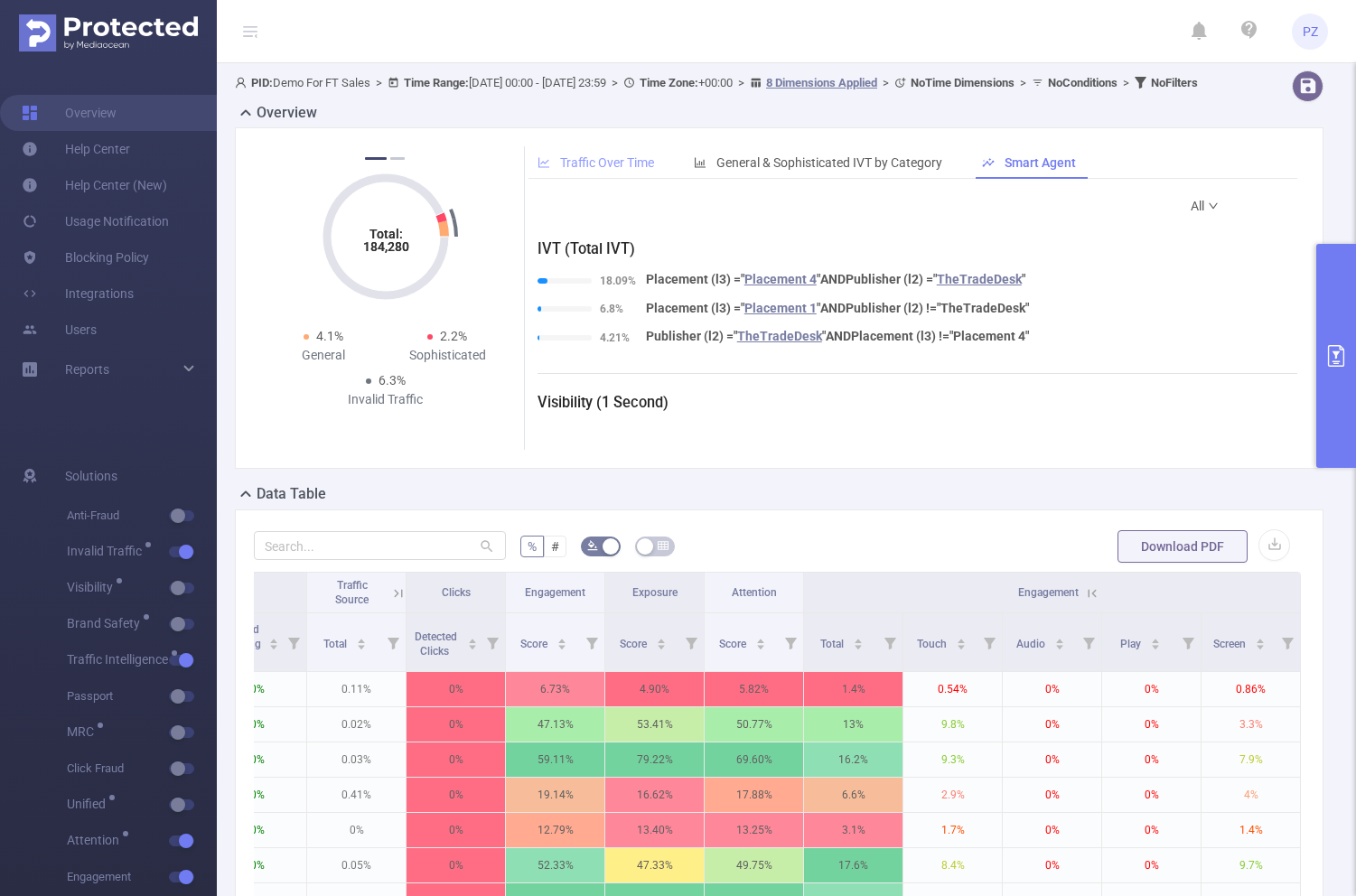 click on "Traffic Over Time" at bounding box center [595, 163] 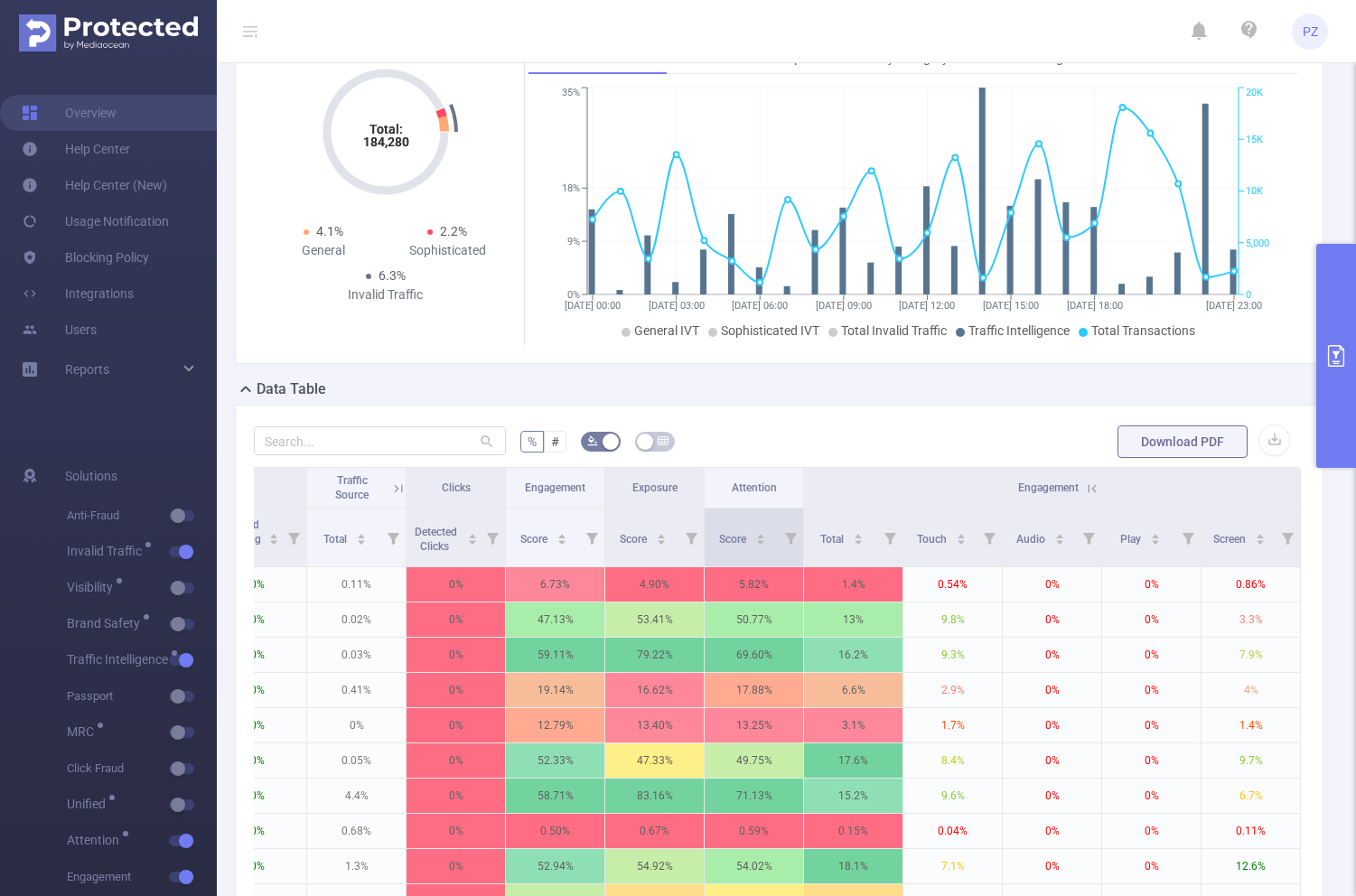 scroll, scrollTop: 117, scrollLeft: 0, axis: vertical 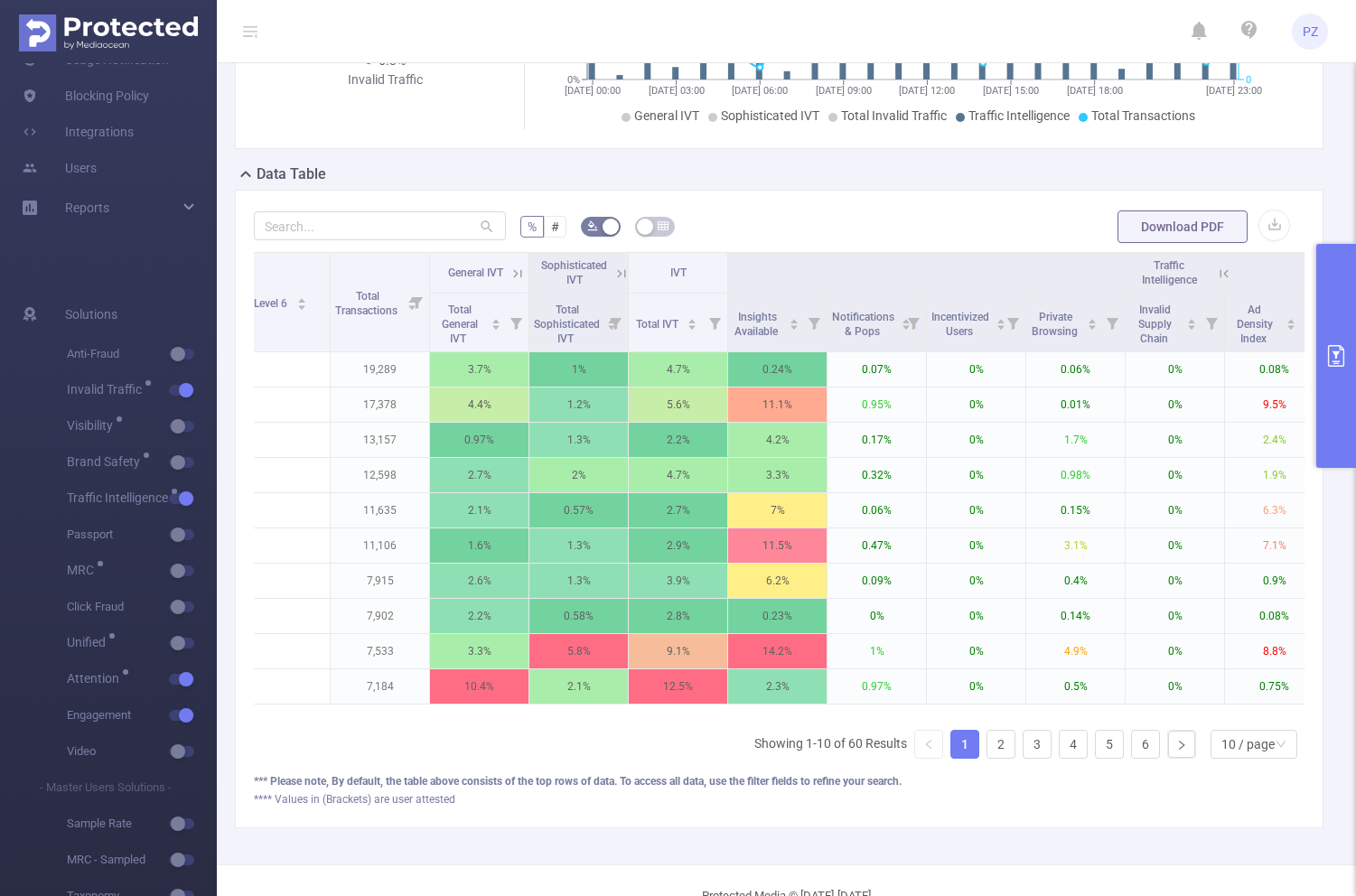 click 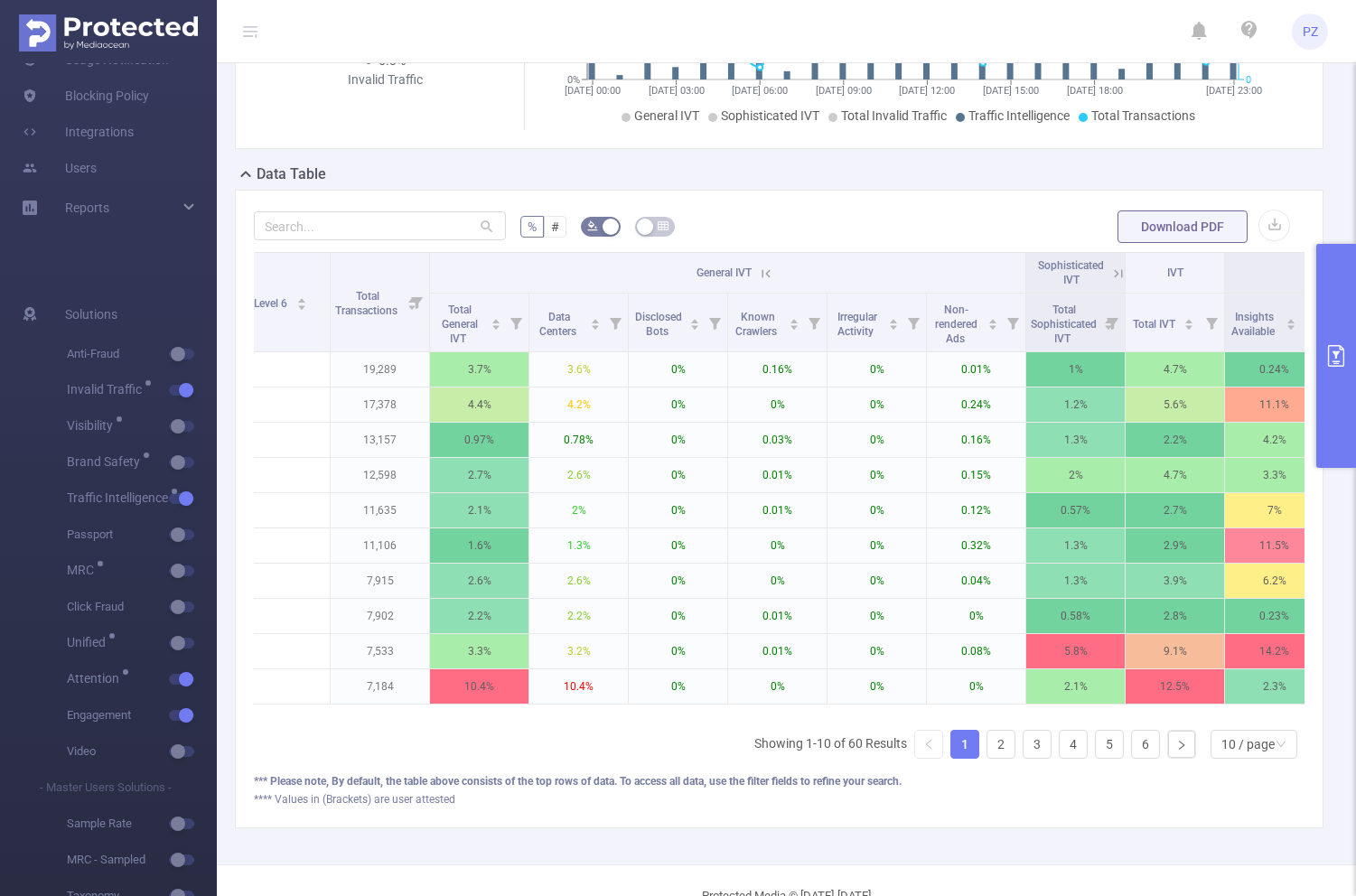 click 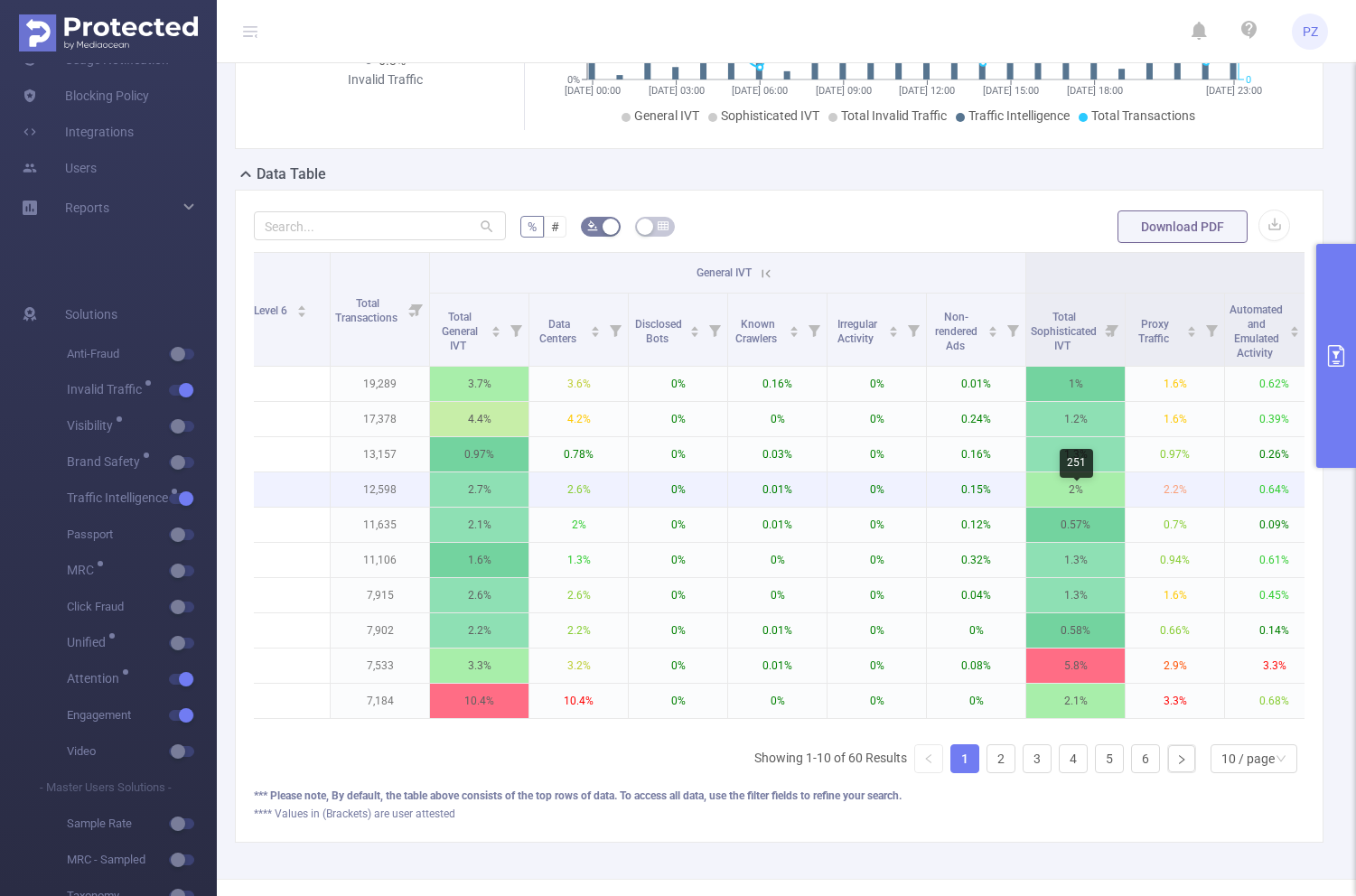 click on "2%" at bounding box center [1075, 490] 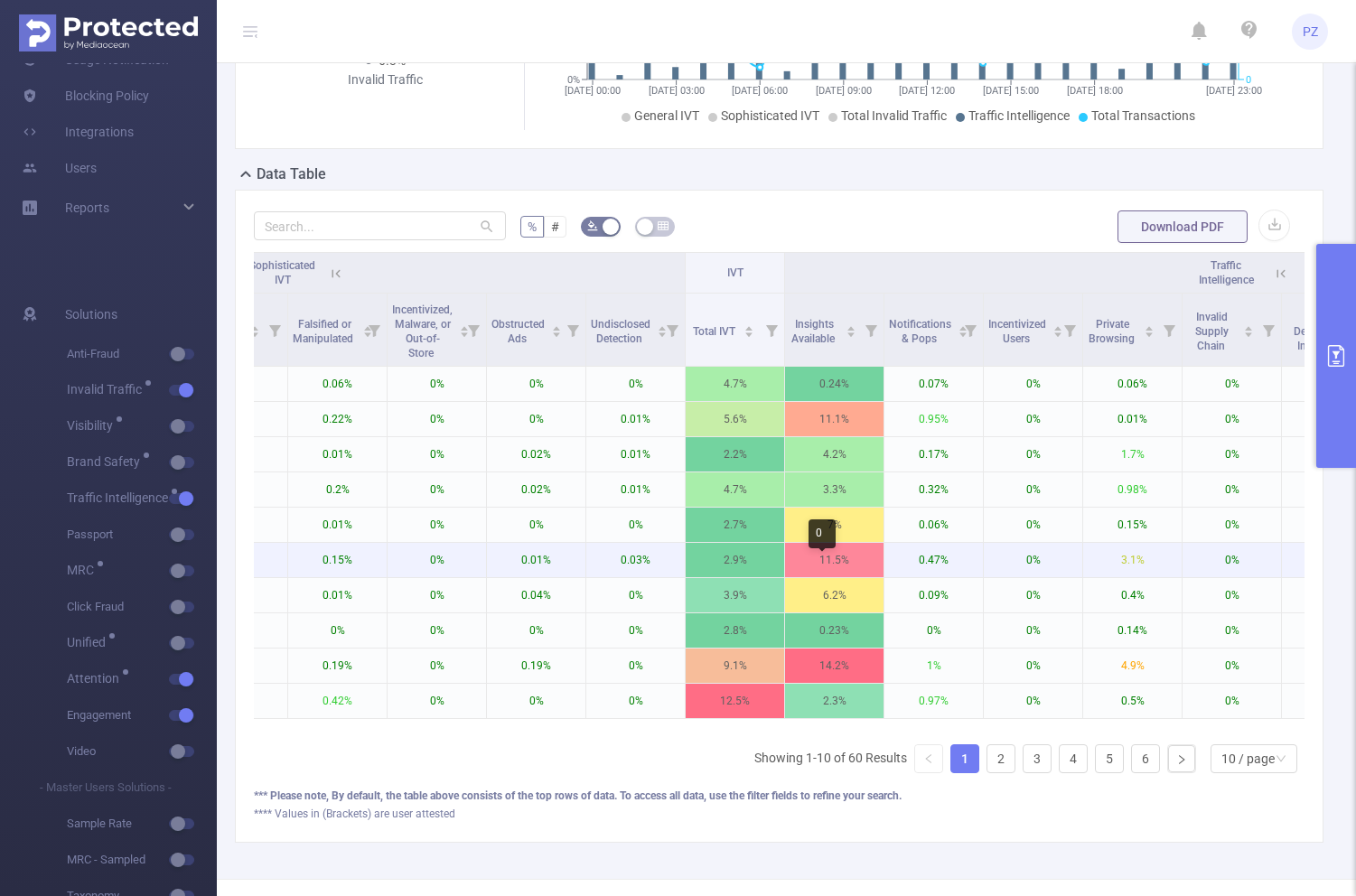 scroll, scrollTop: 0, scrollLeft: 1861, axis: horizontal 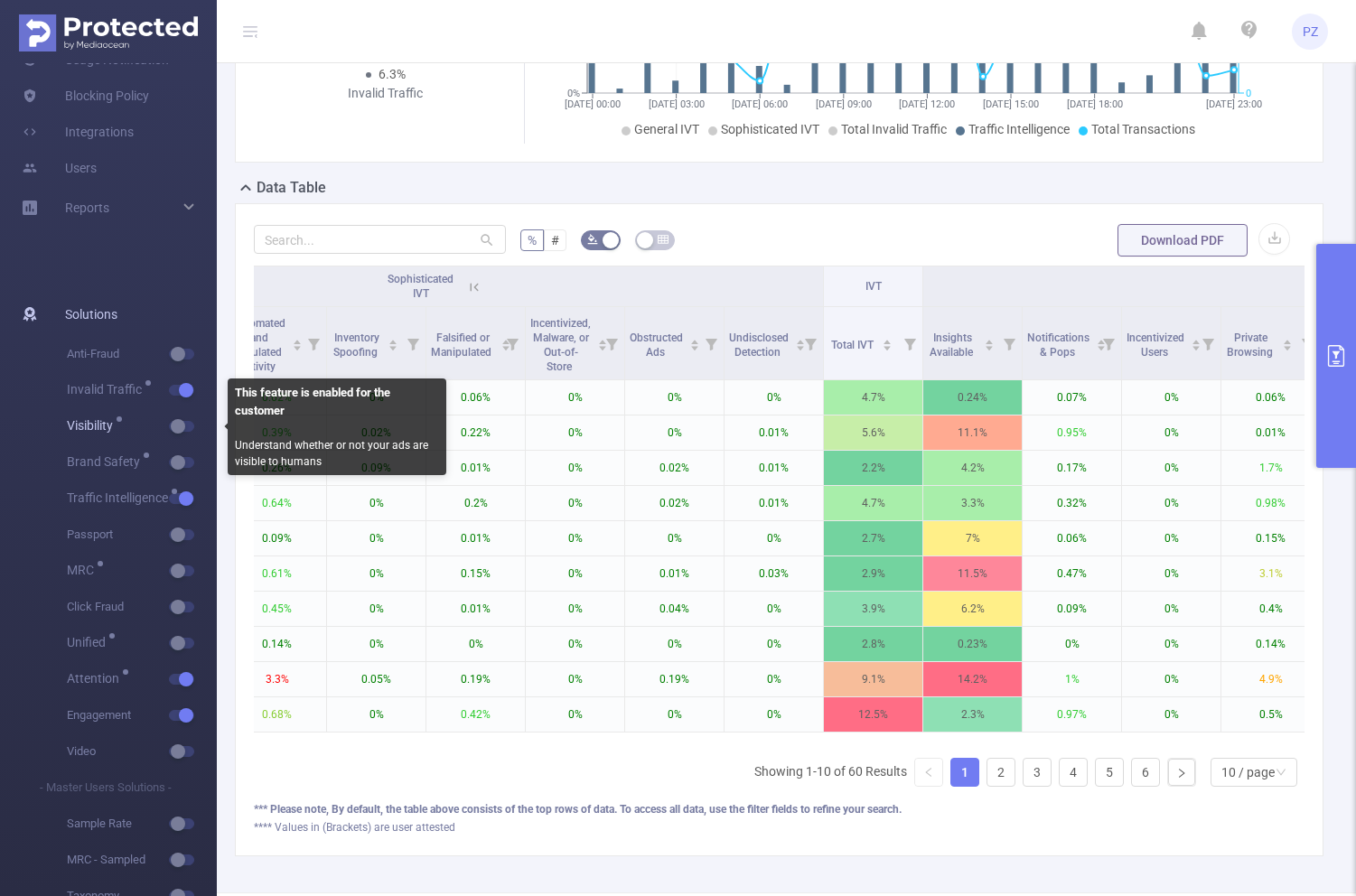click at bounding box center [198, 426] 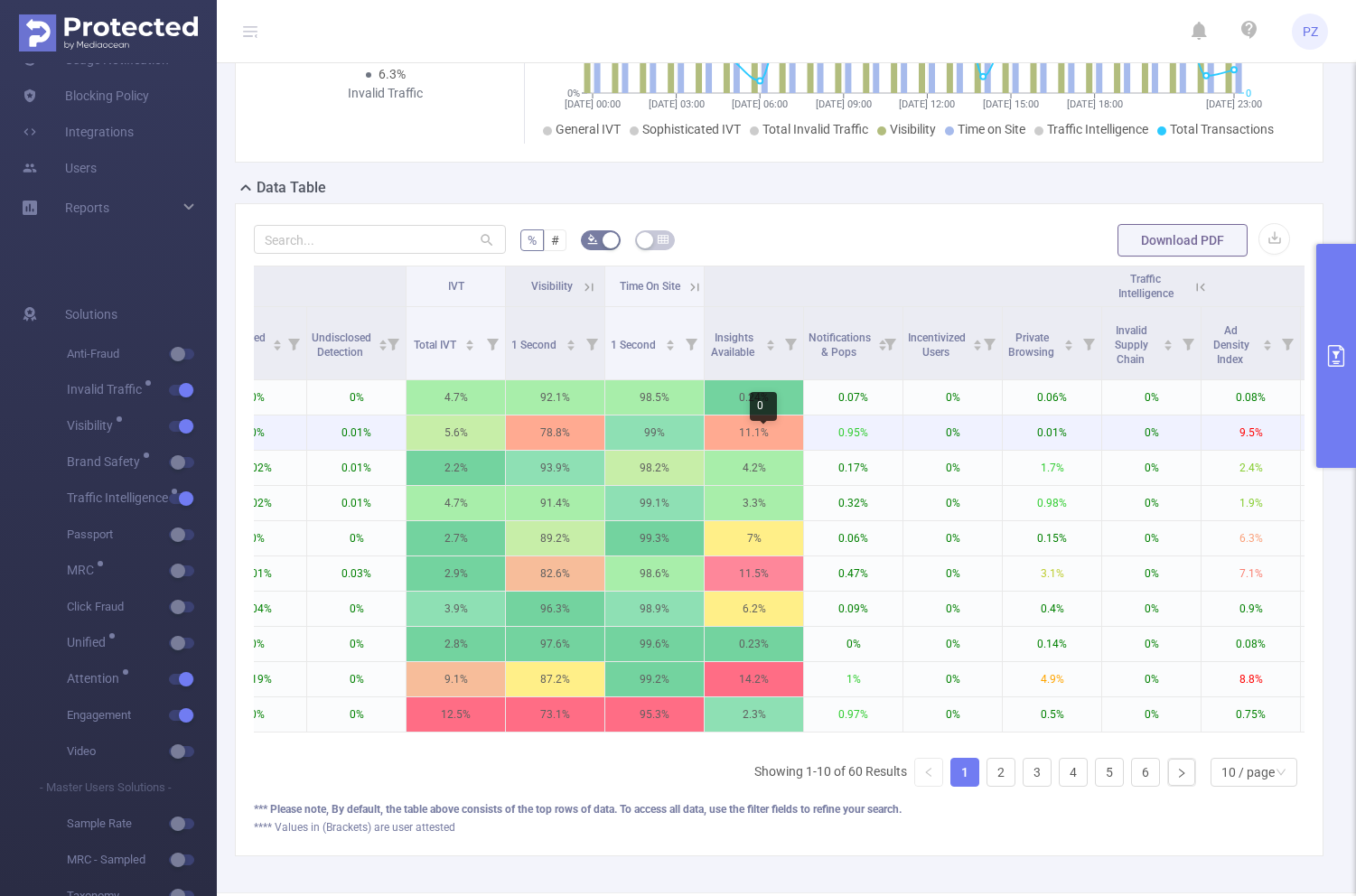 scroll, scrollTop: 0, scrollLeft: 1905, axis: horizontal 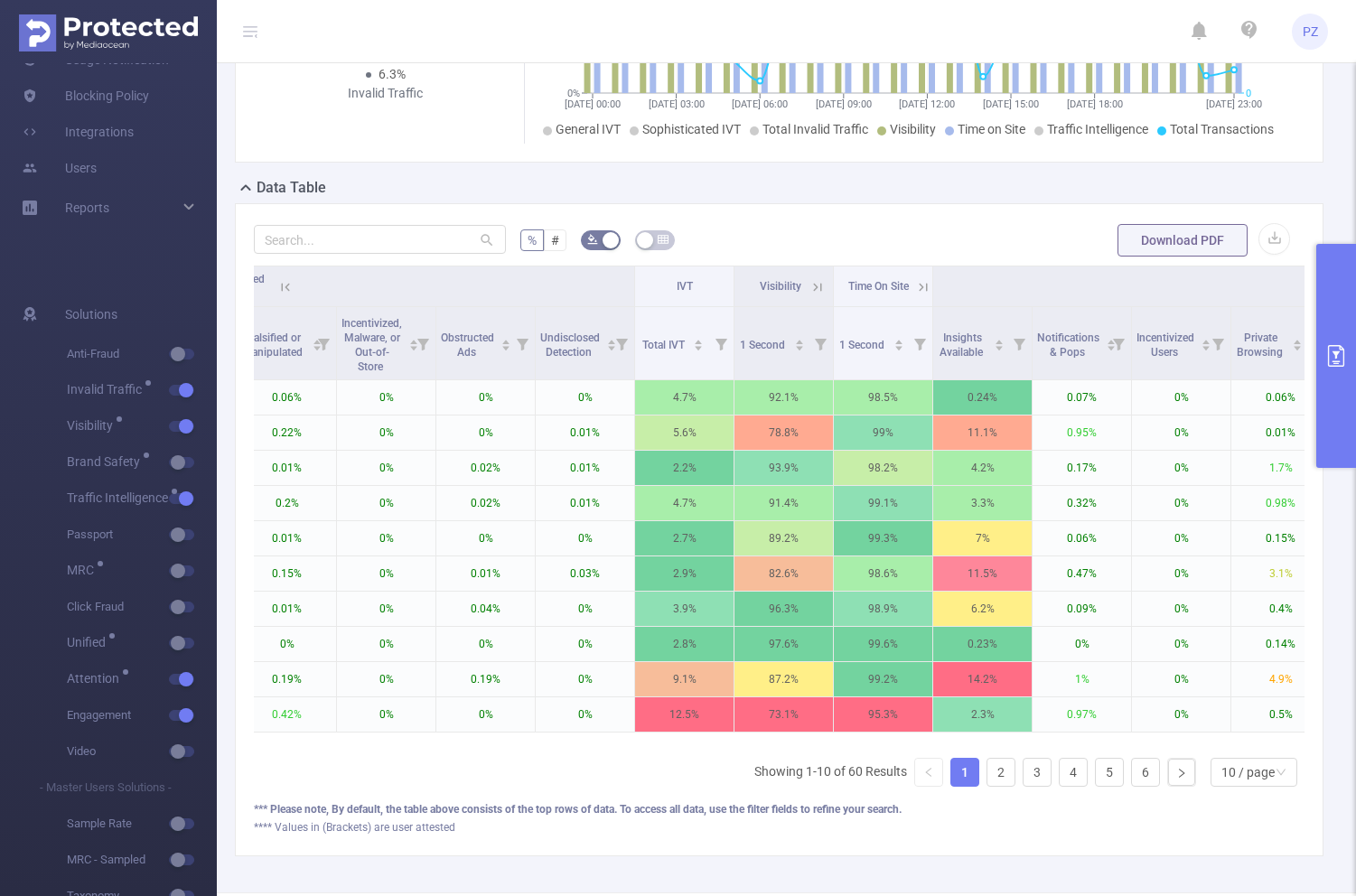 click 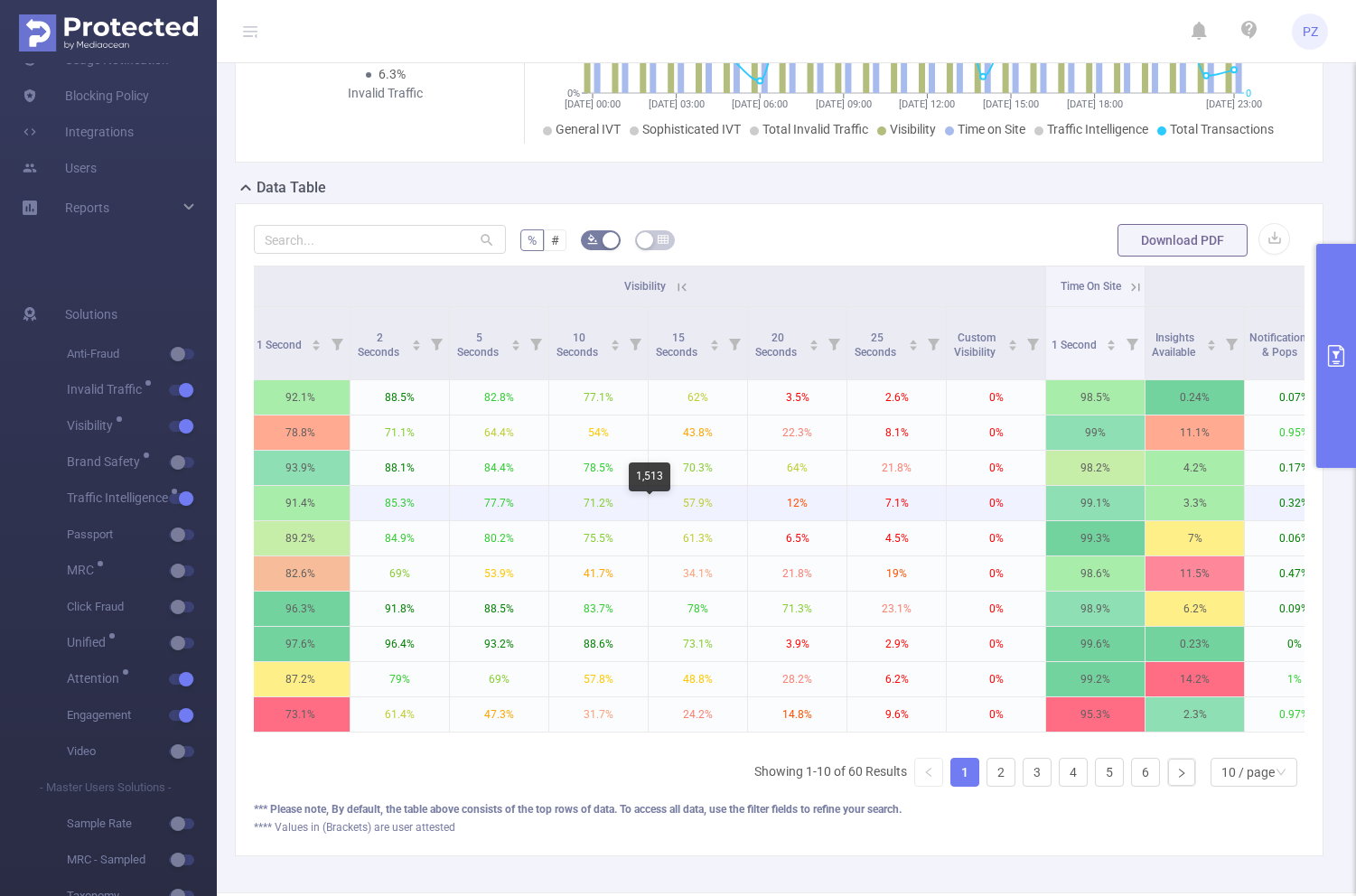 scroll, scrollTop: 0, scrollLeft: 2388, axis: horizontal 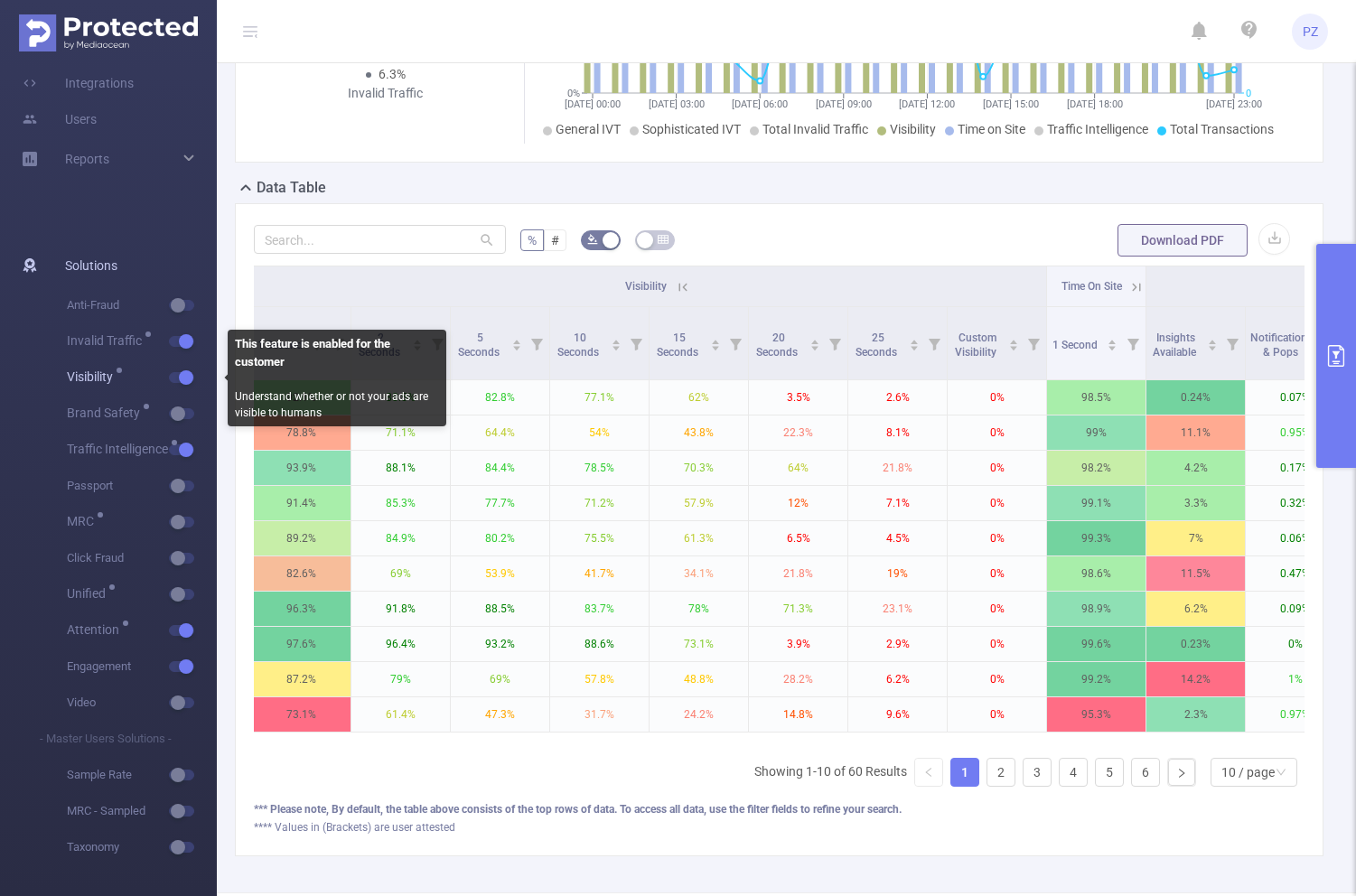 click at bounding box center (182, 378) 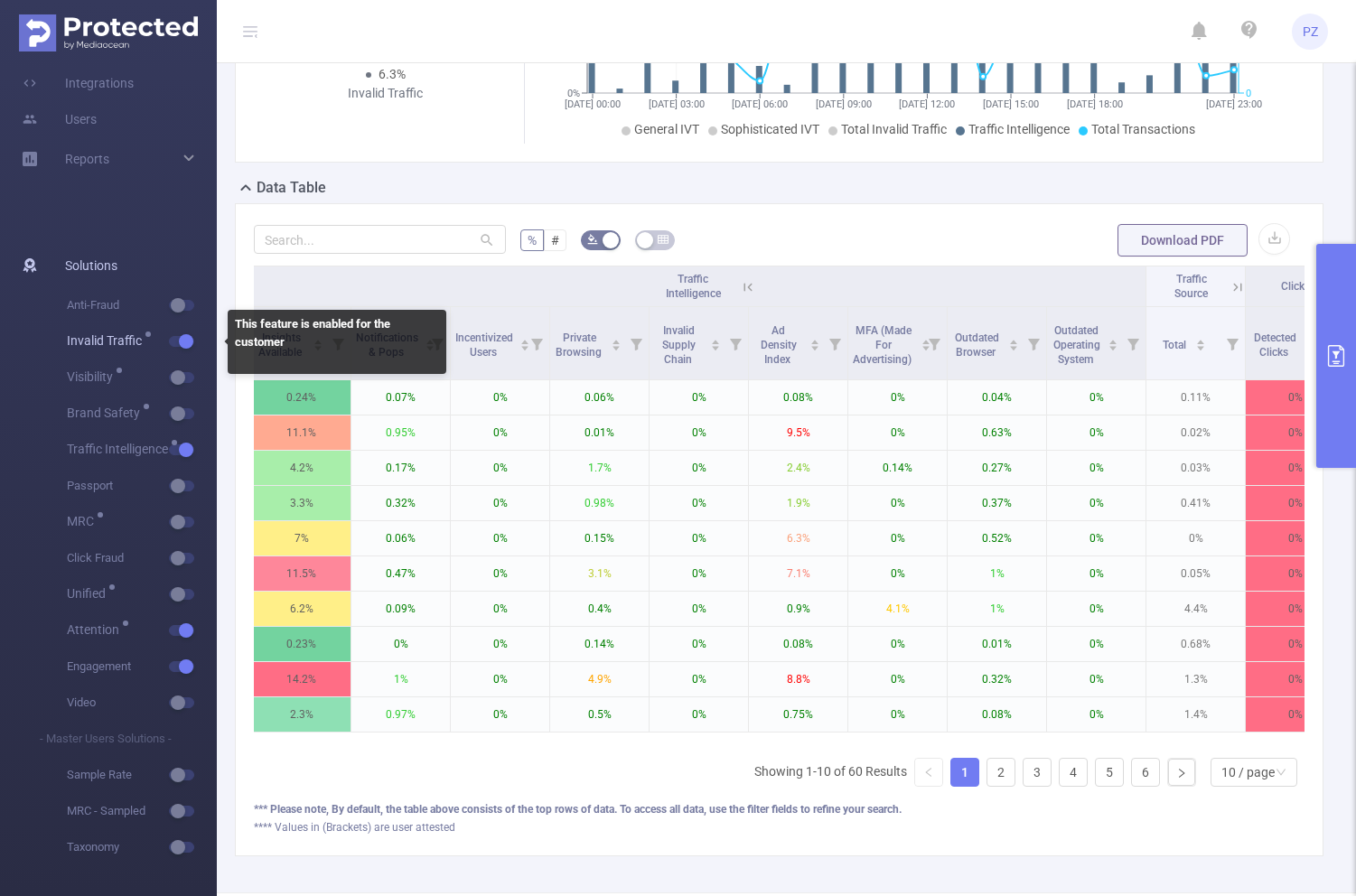 click at bounding box center (182, 341) 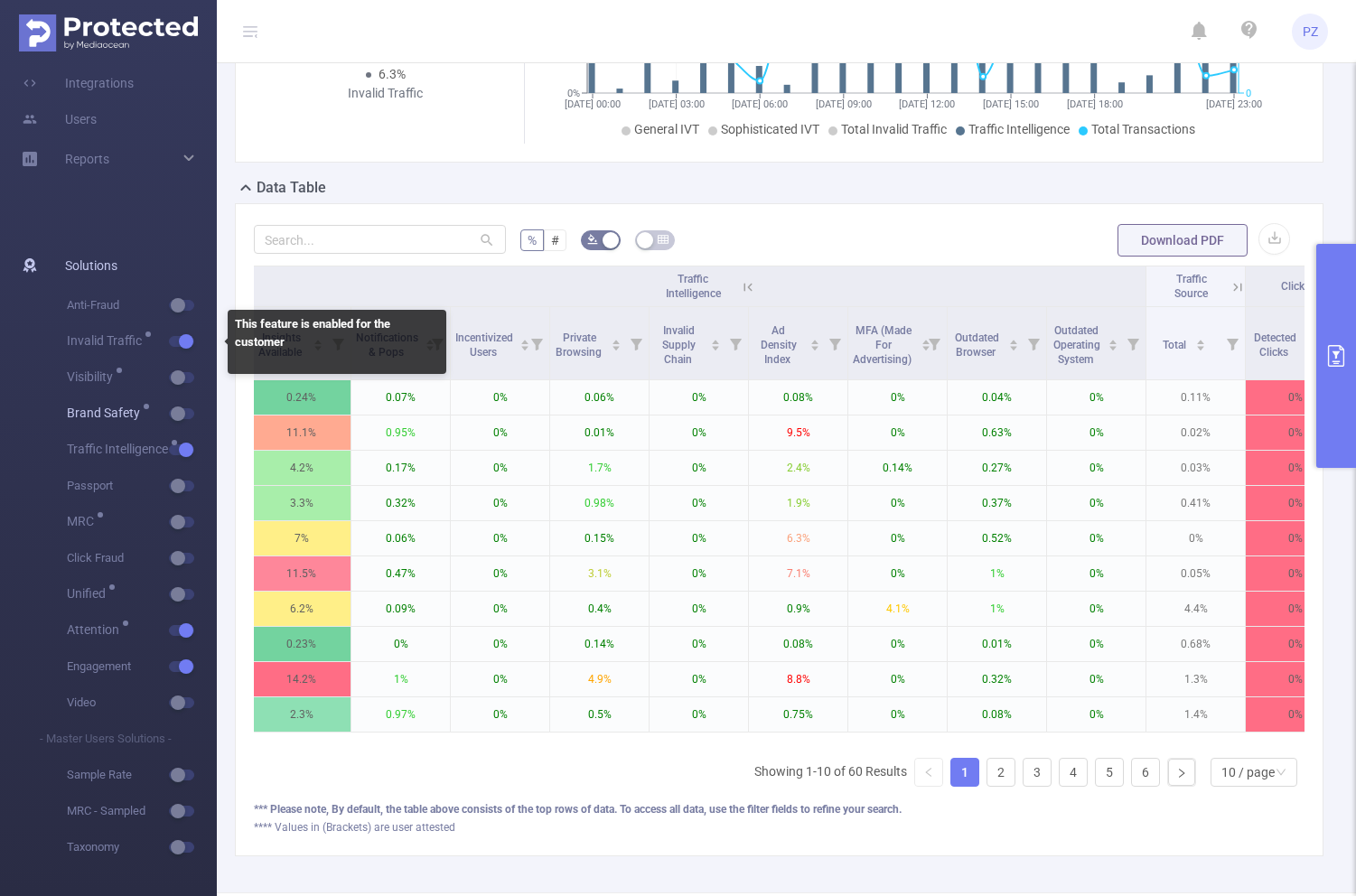 scroll, scrollTop: 0, scrollLeft: 1736, axis: horizontal 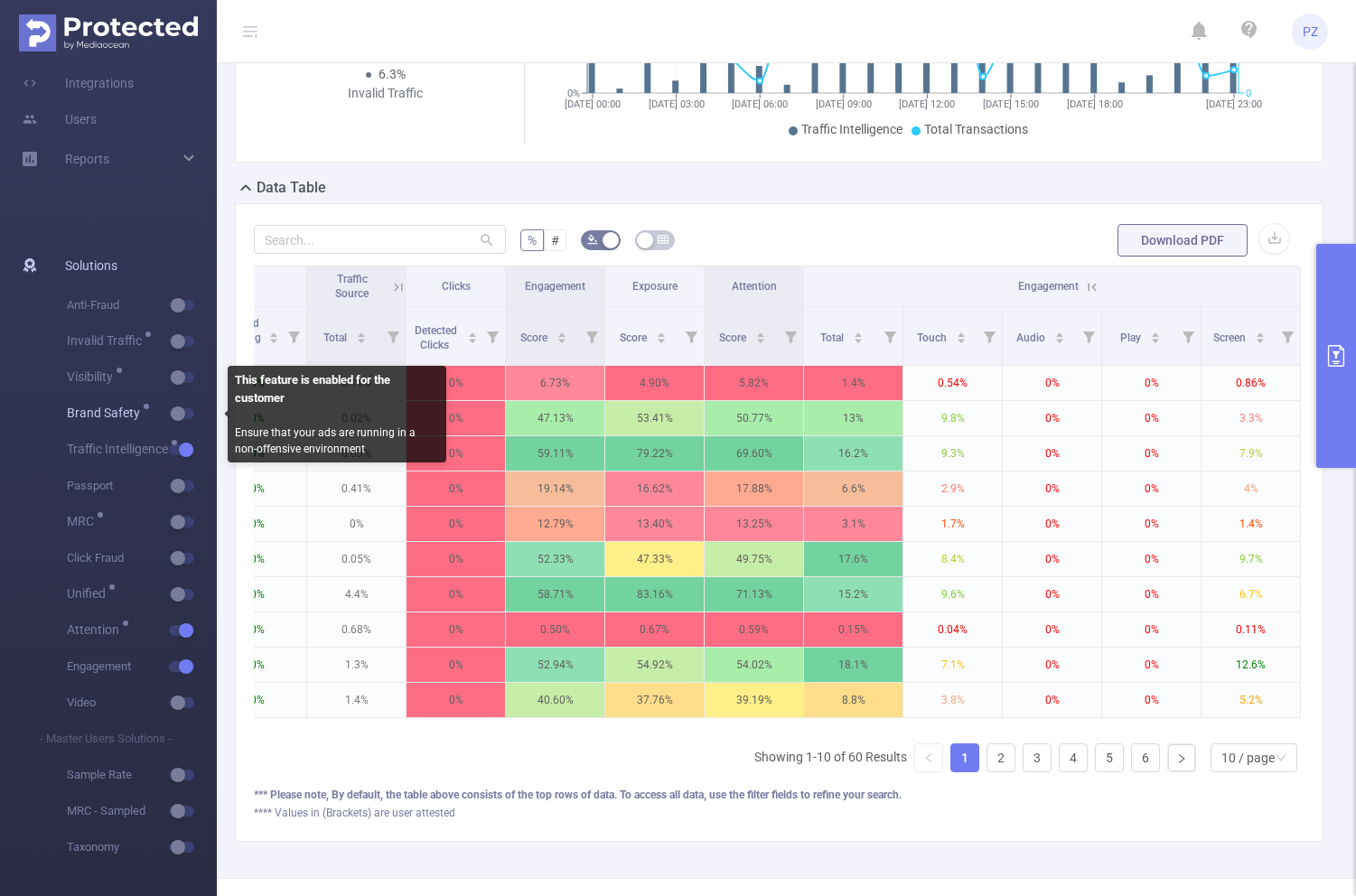 click at bounding box center [198, 414] 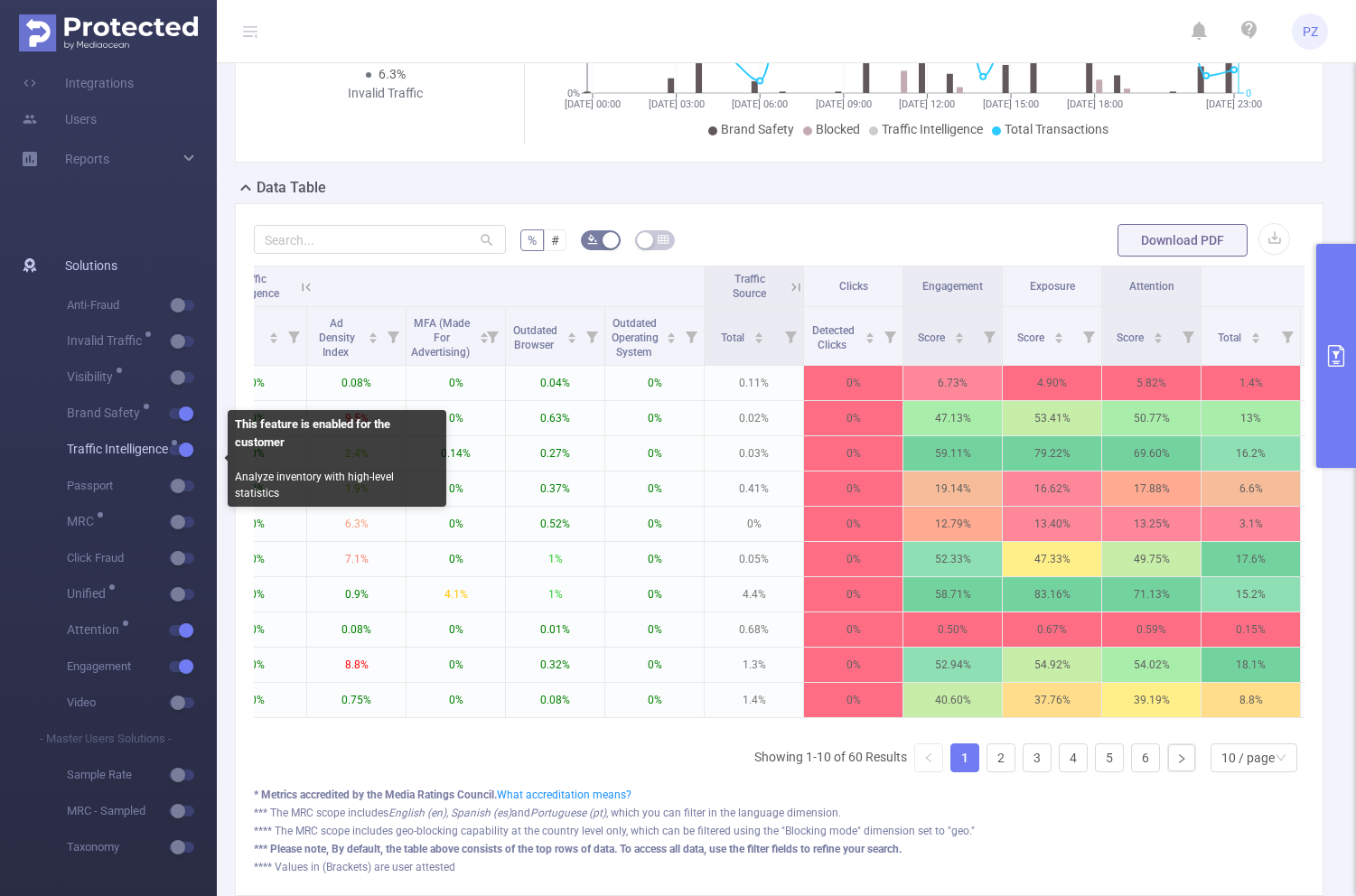 click at bounding box center [182, 450] 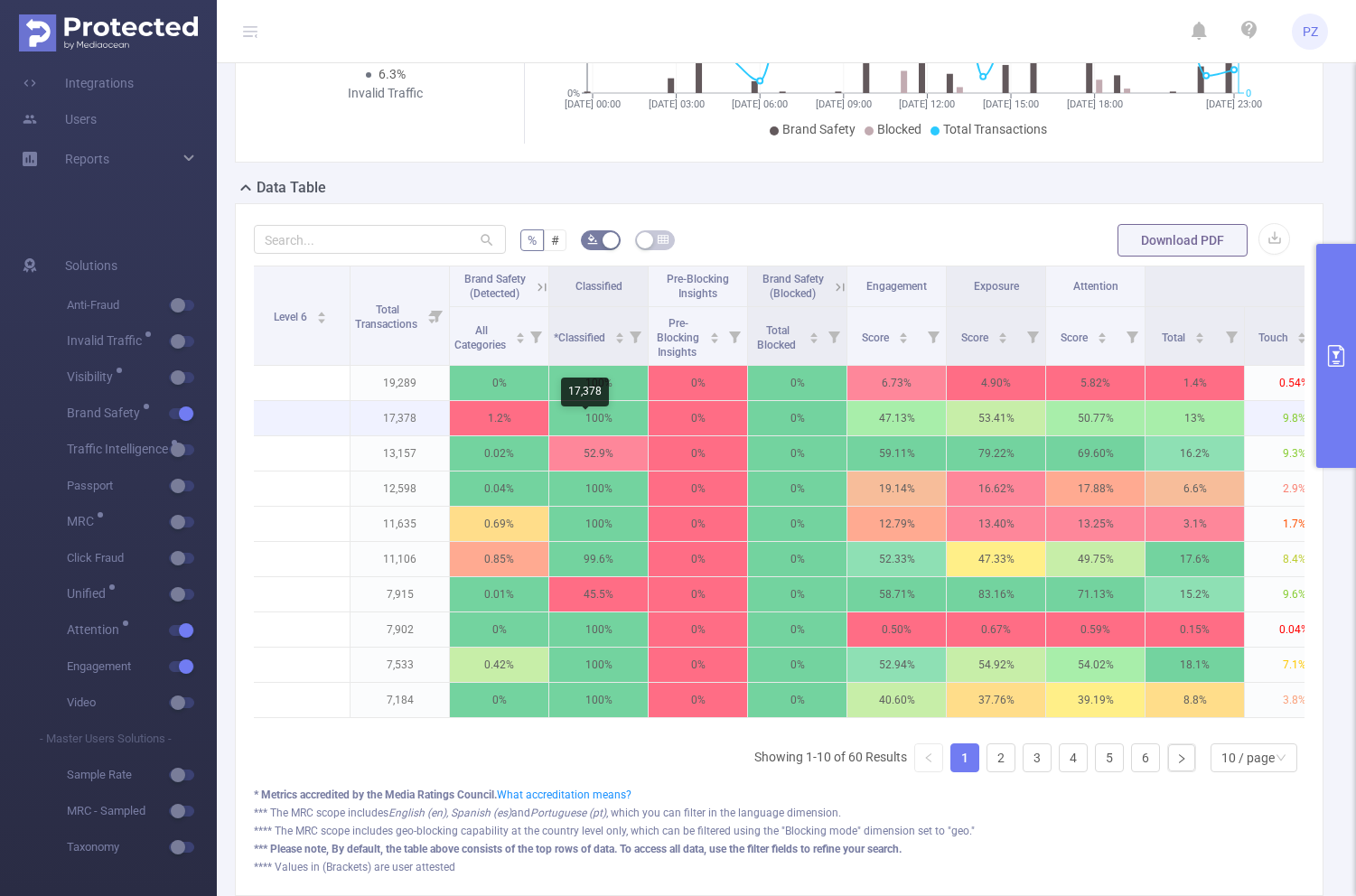 scroll, scrollTop: 0, scrollLeft: 675, axis: horizontal 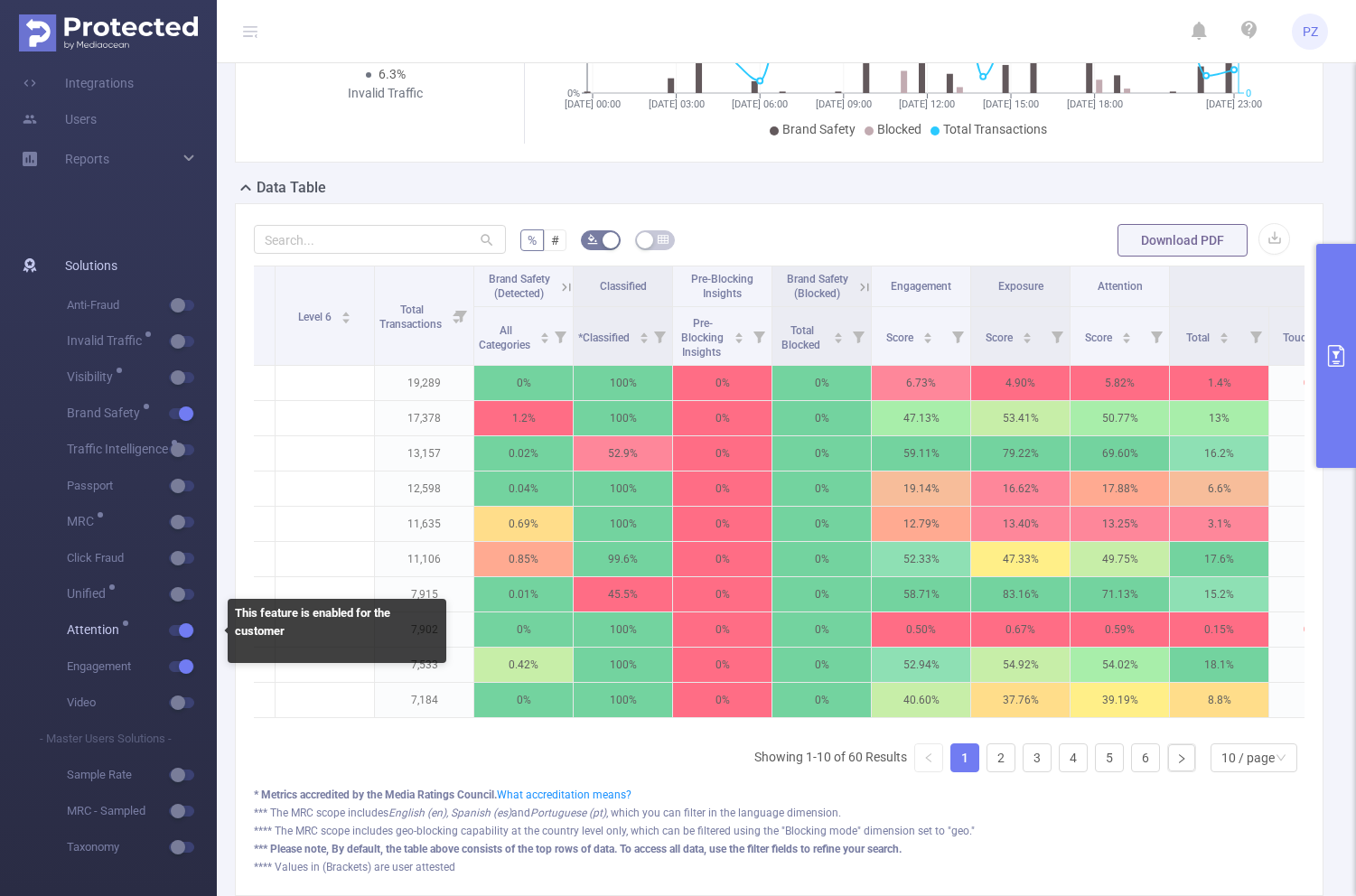 click at bounding box center [182, 630] 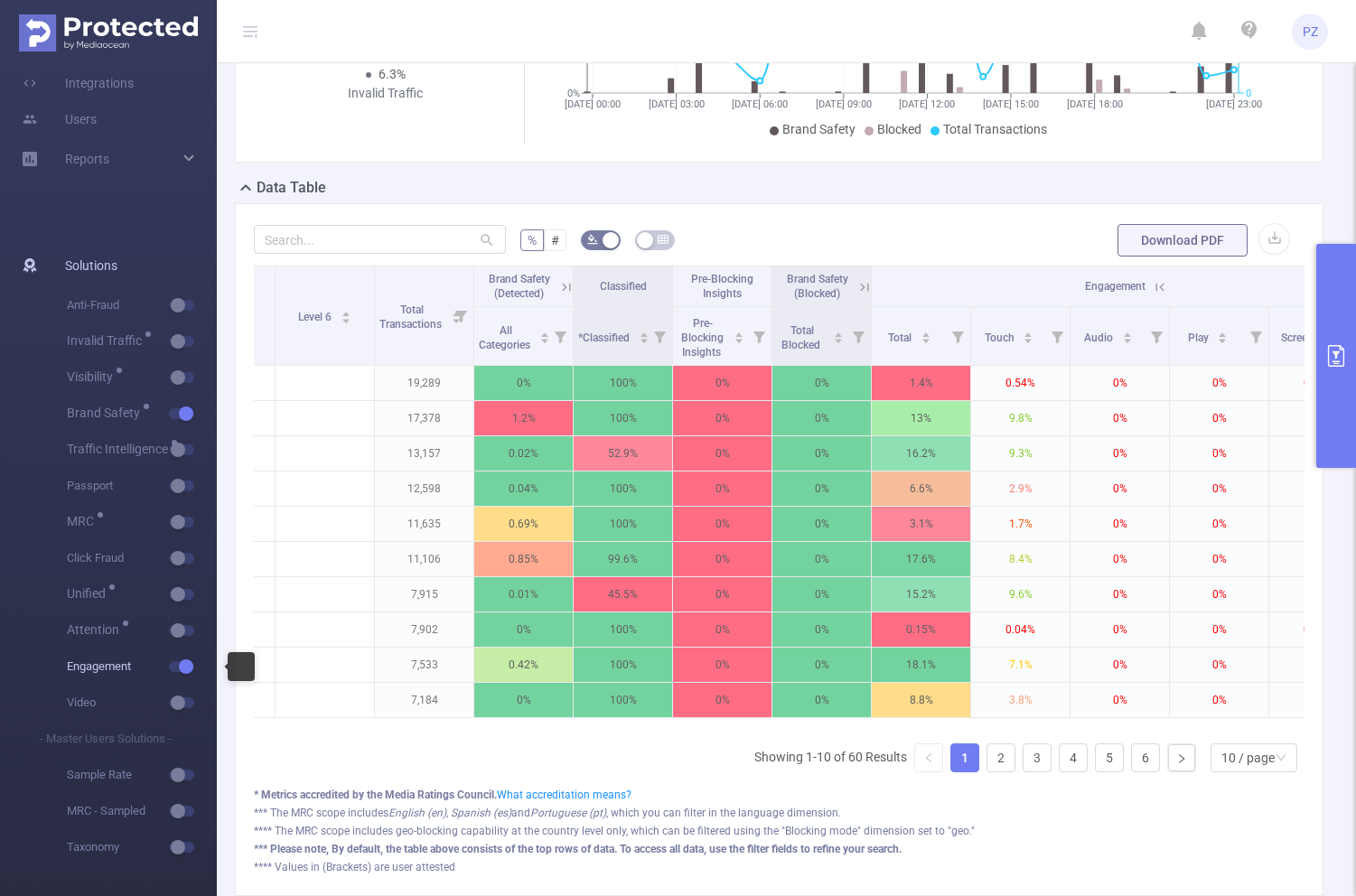 click at bounding box center (182, 667) 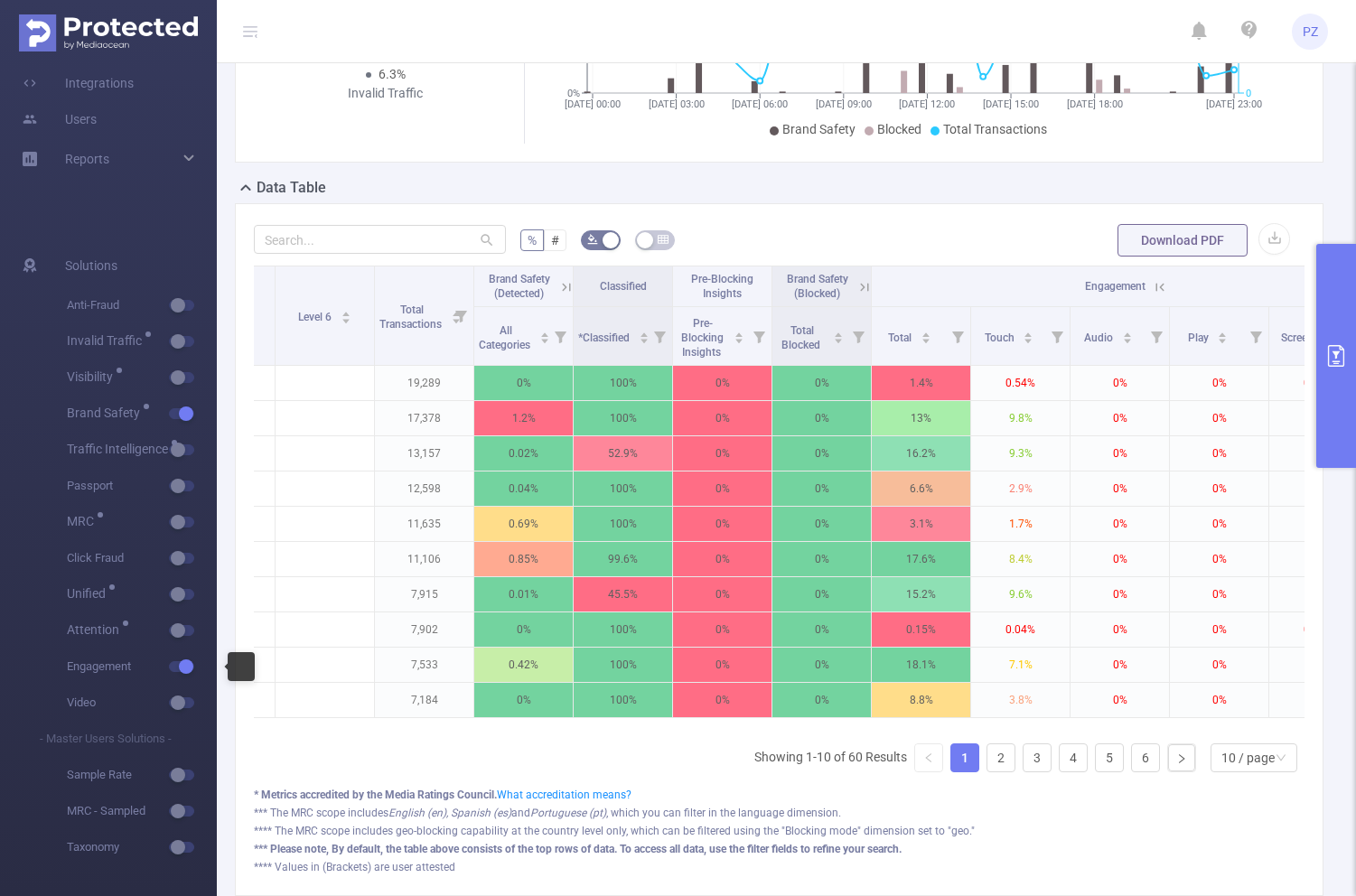 scroll, scrollTop: 0, scrollLeft: 246, axis: horizontal 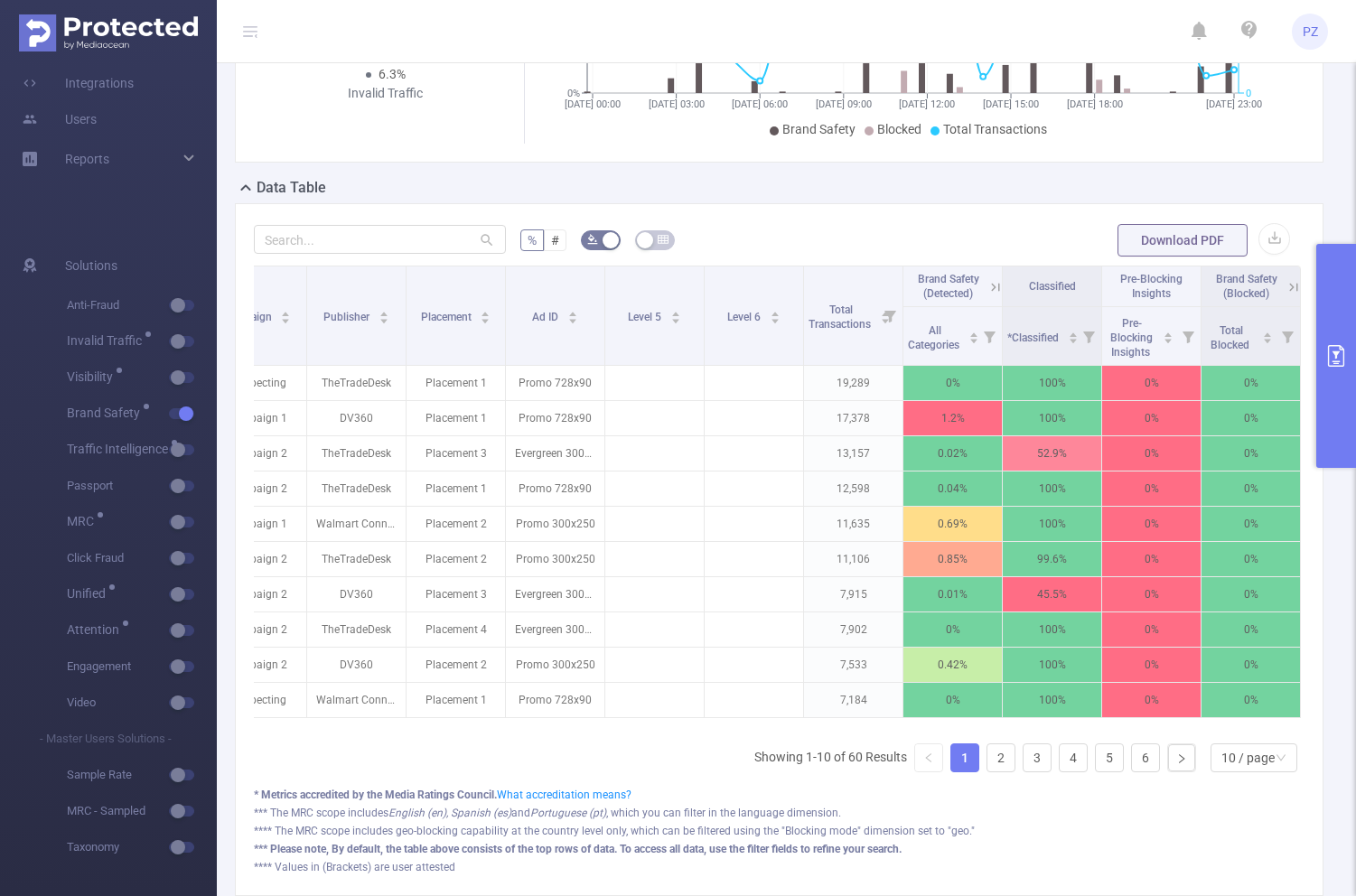 click 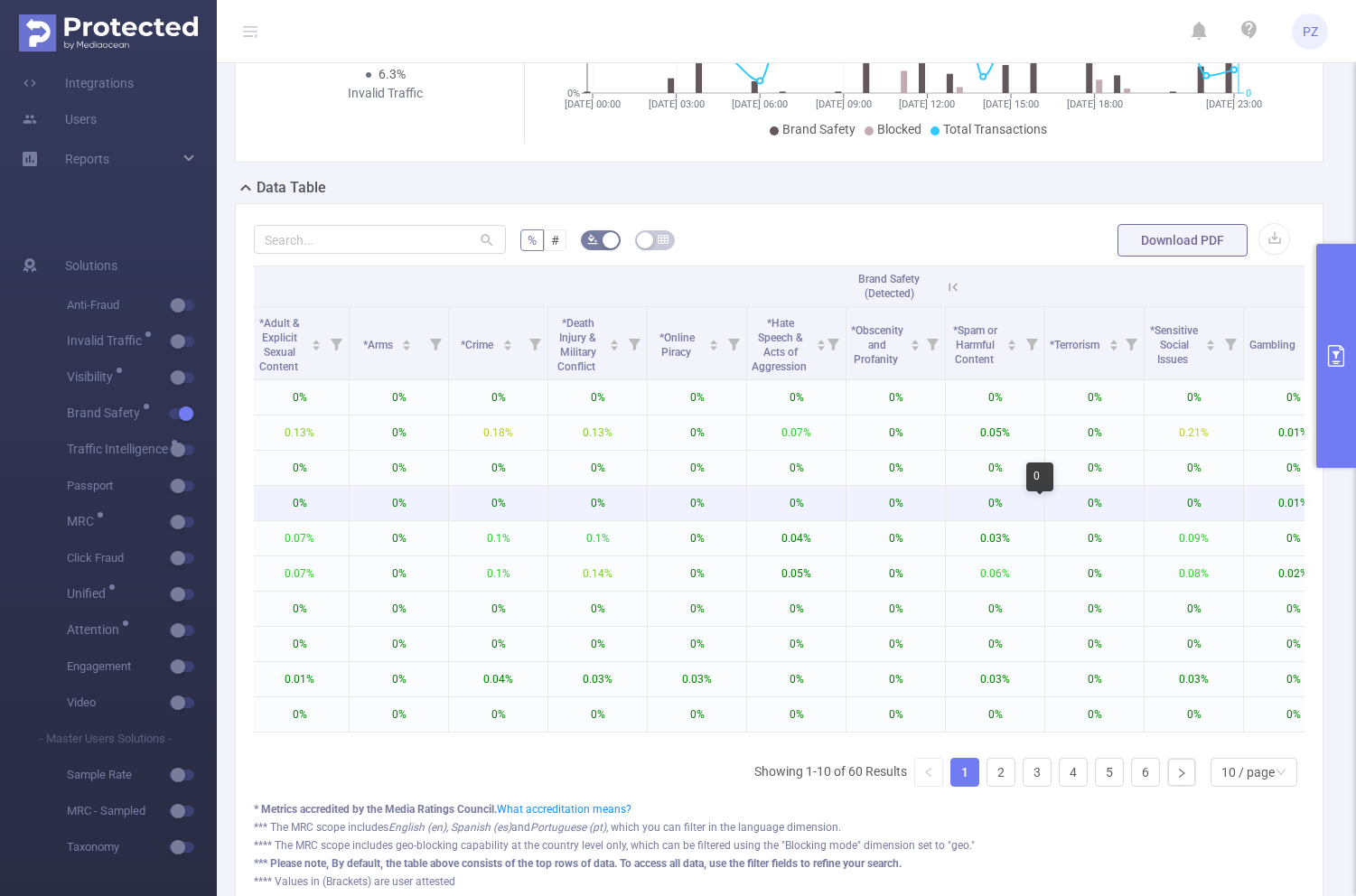 scroll, scrollTop: 0, scrollLeft: 999, axis: horizontal 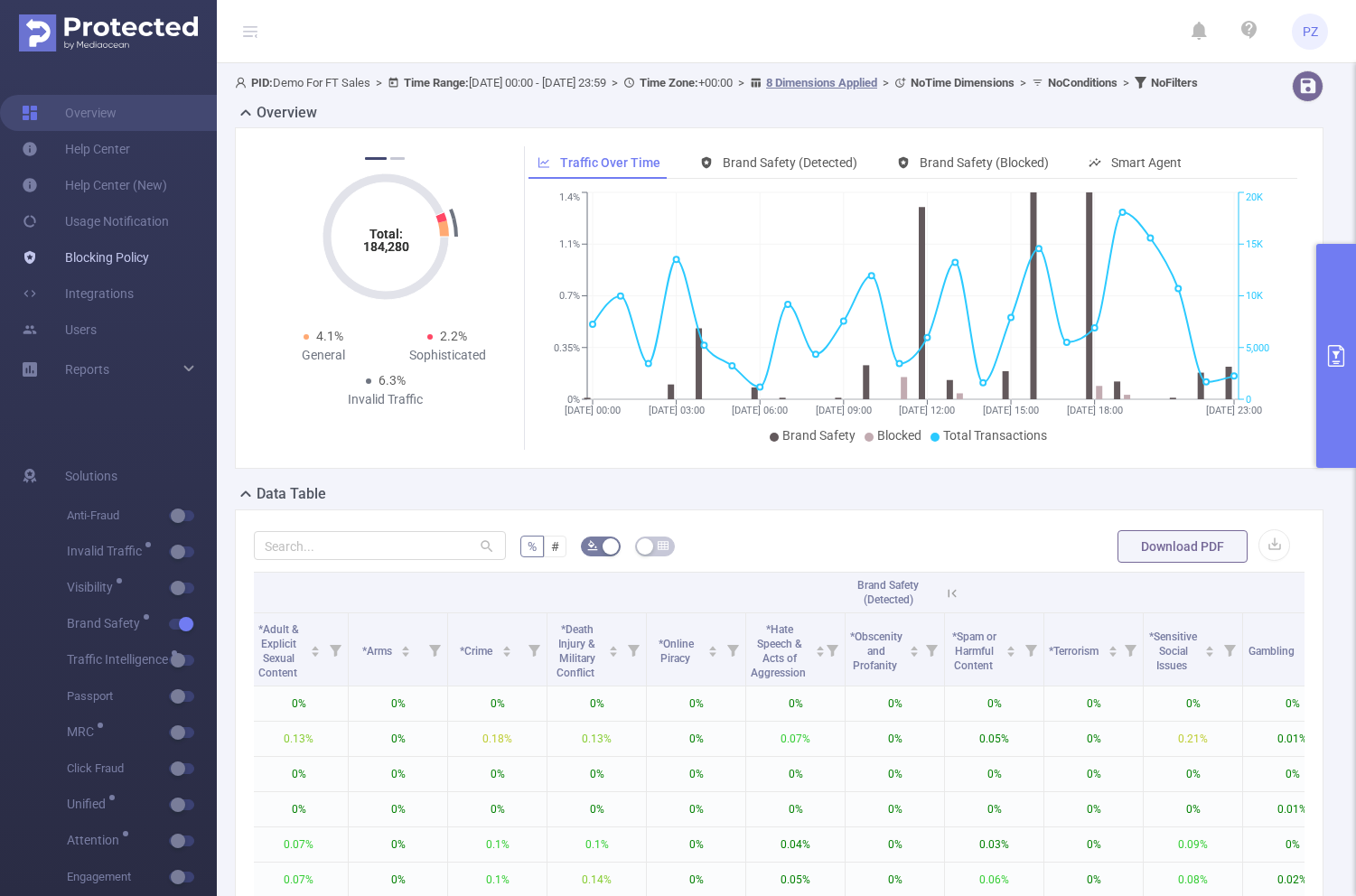 click on "Blocking Policy" at bounding box center [85, 257] 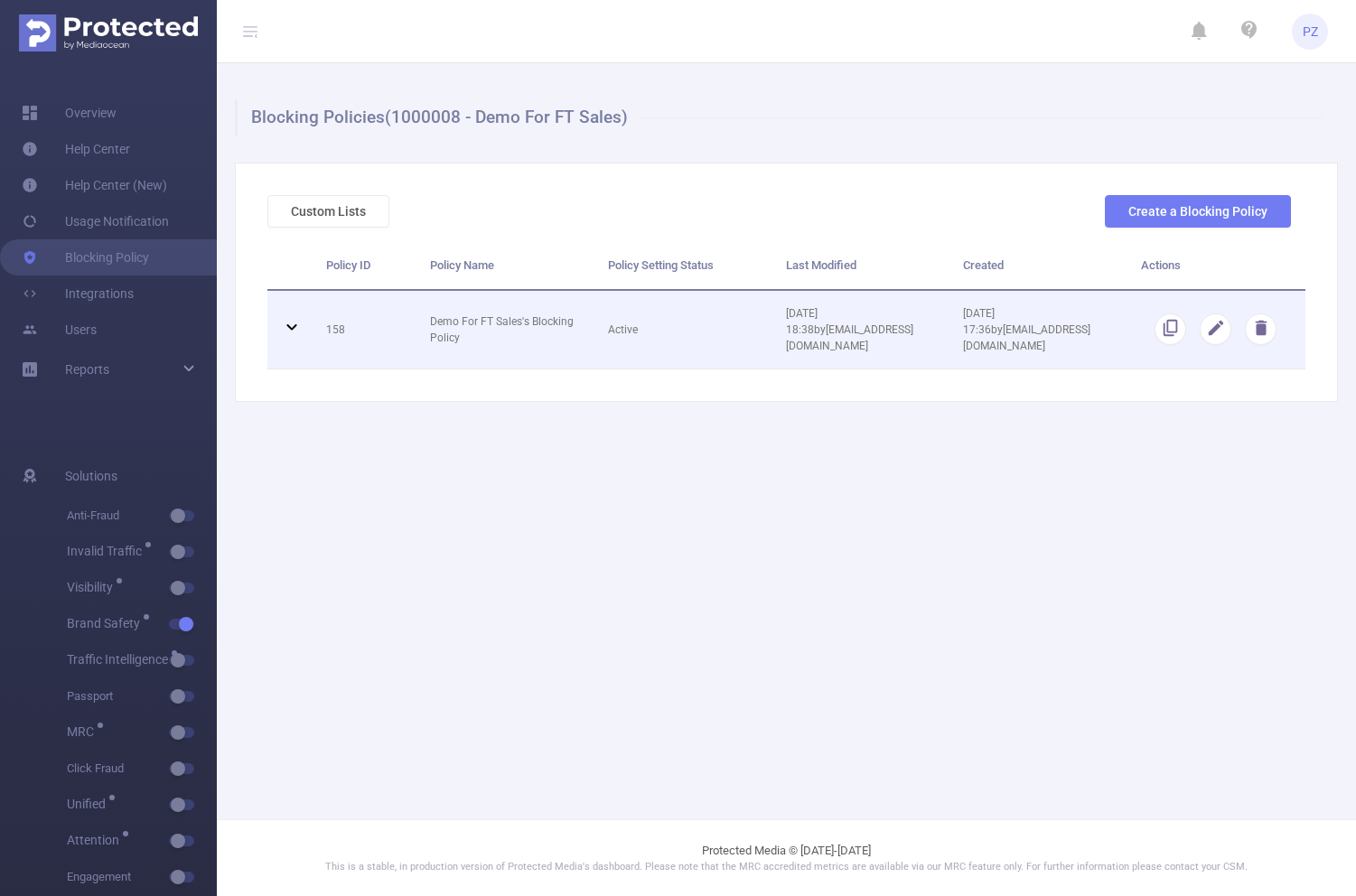 click on "Demo For FT Sales's Blocking Policy" at bounding box center [505, 330] 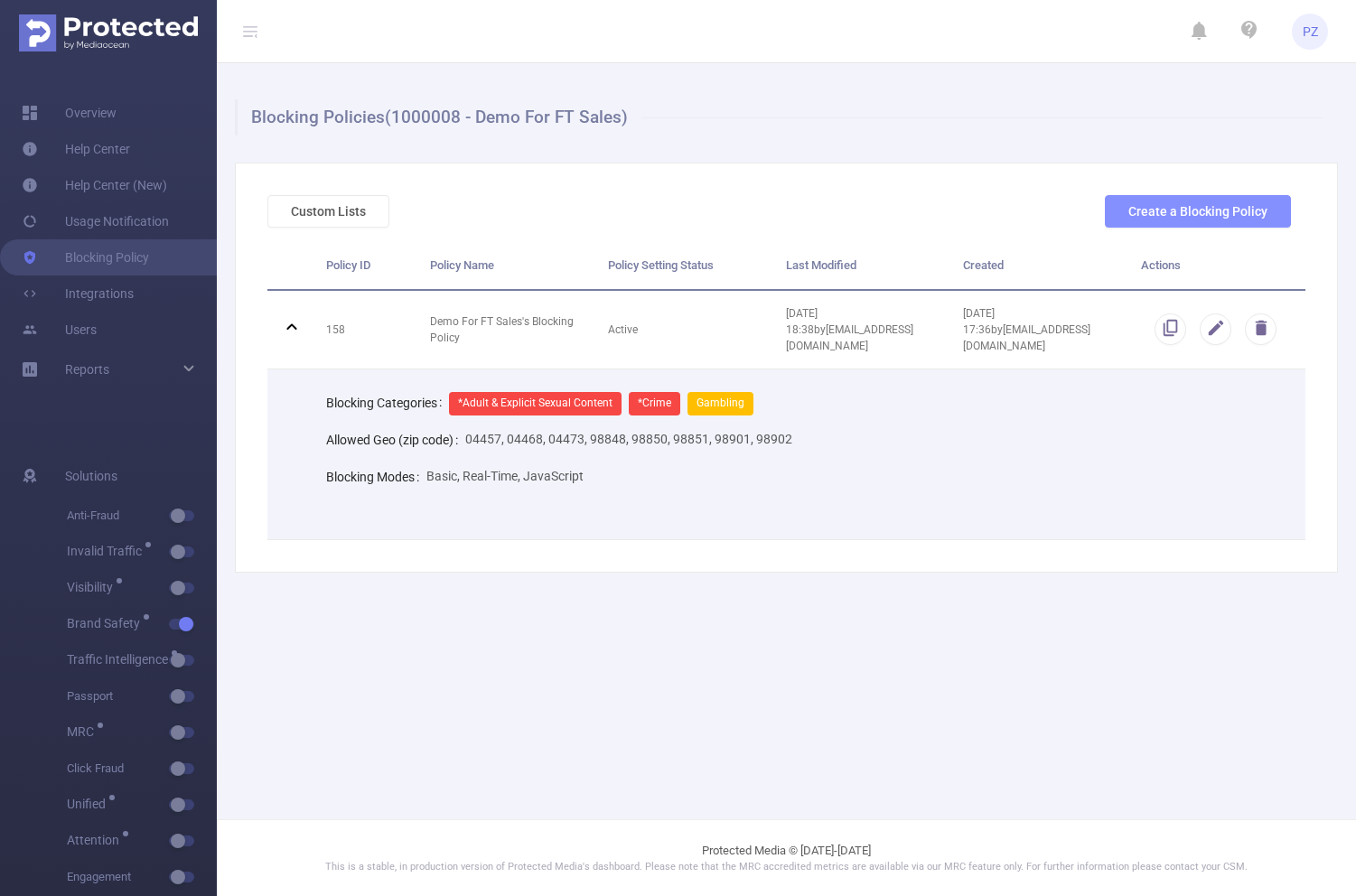 click on "Create a Blocking Policy" at bounding box center [1198, 211] 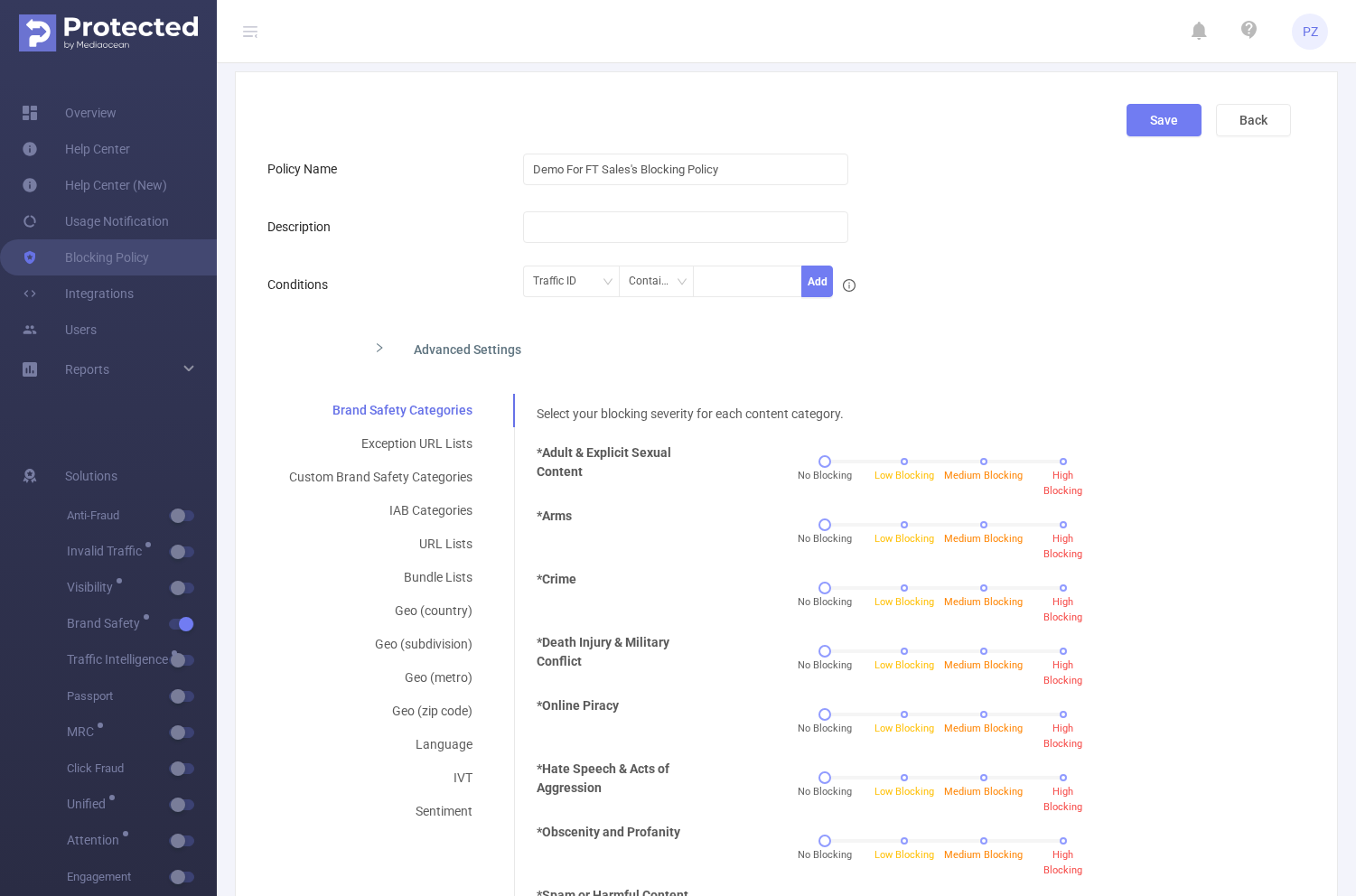 scroll, scrollTop: 111, scrollLeft: 0, axis: vertical 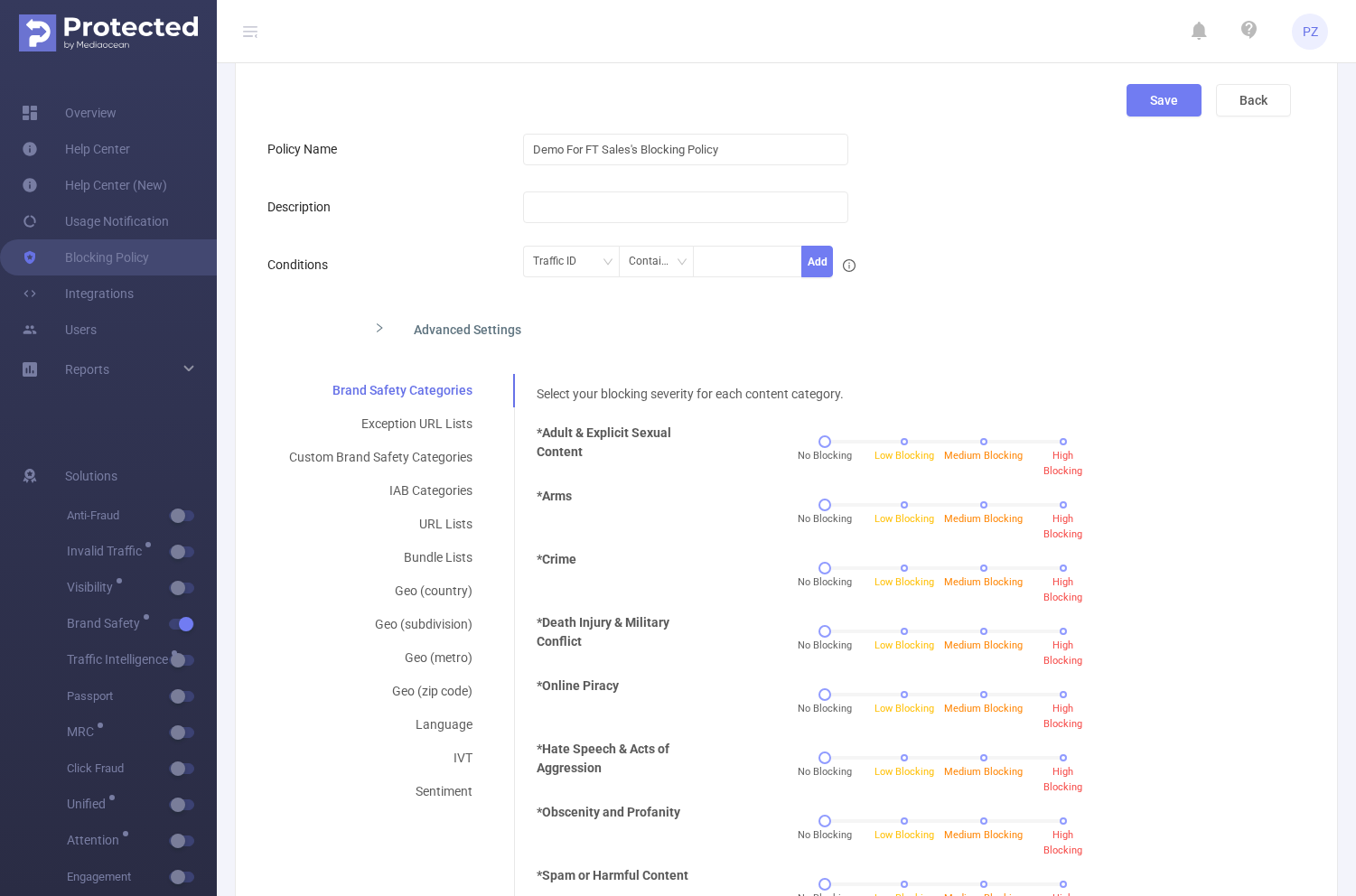 click on "Advanced Settings" at bounding box center [667, 328] 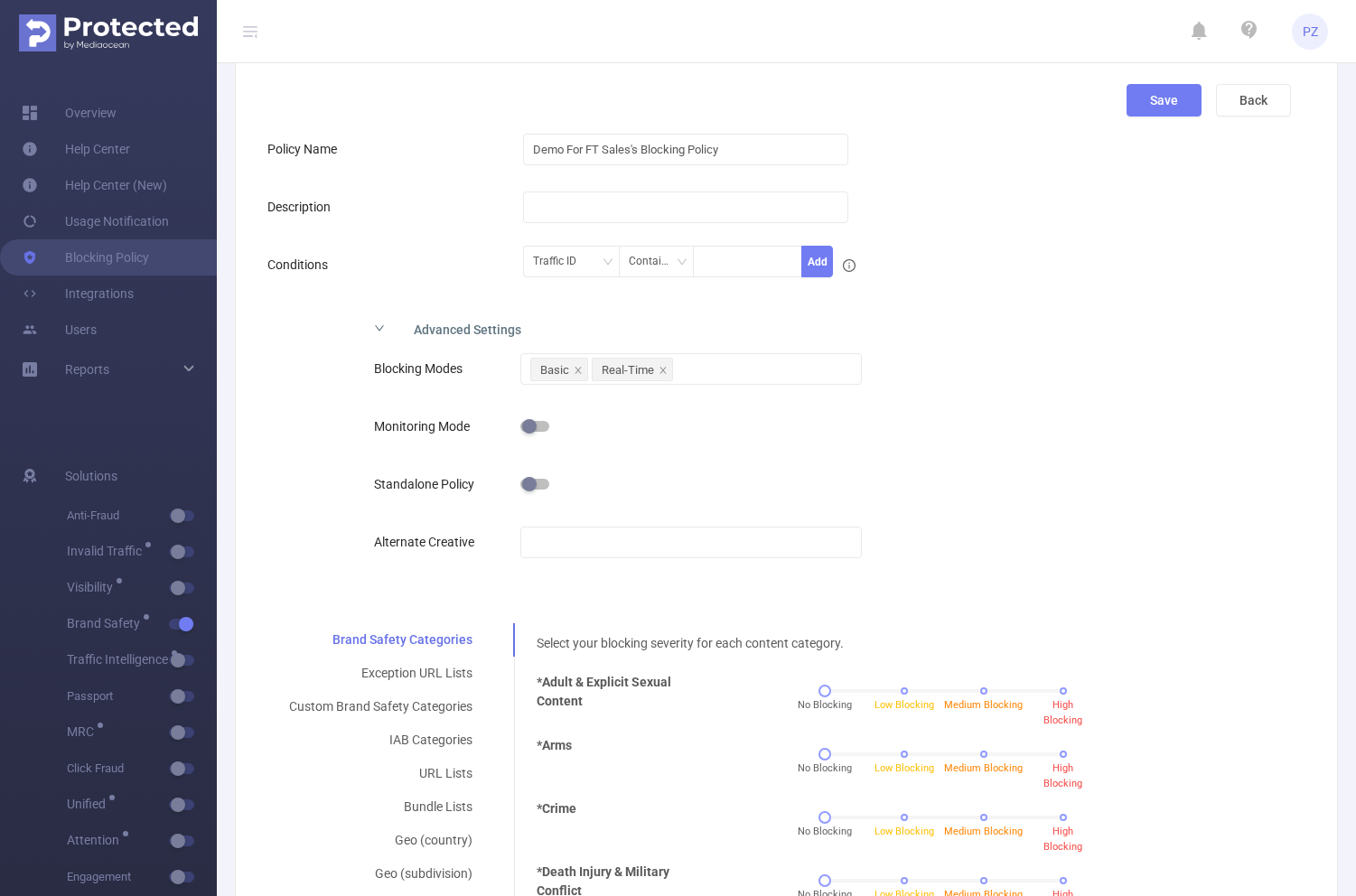 click on "Advanced Settings" at bounding box center [667, 328] 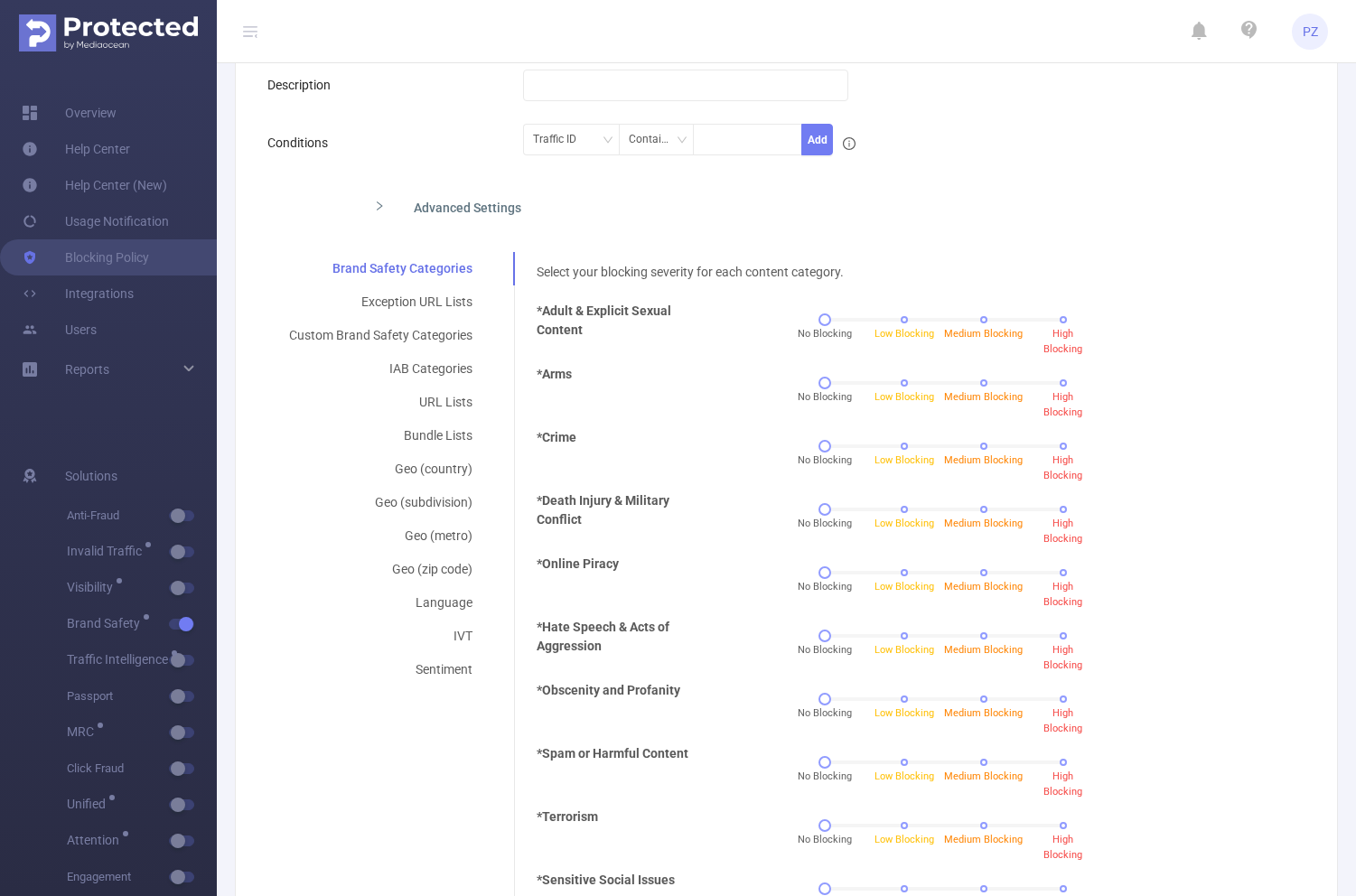 scroll, scrollTop: 287, scrollLeft: 0, axis: vertical 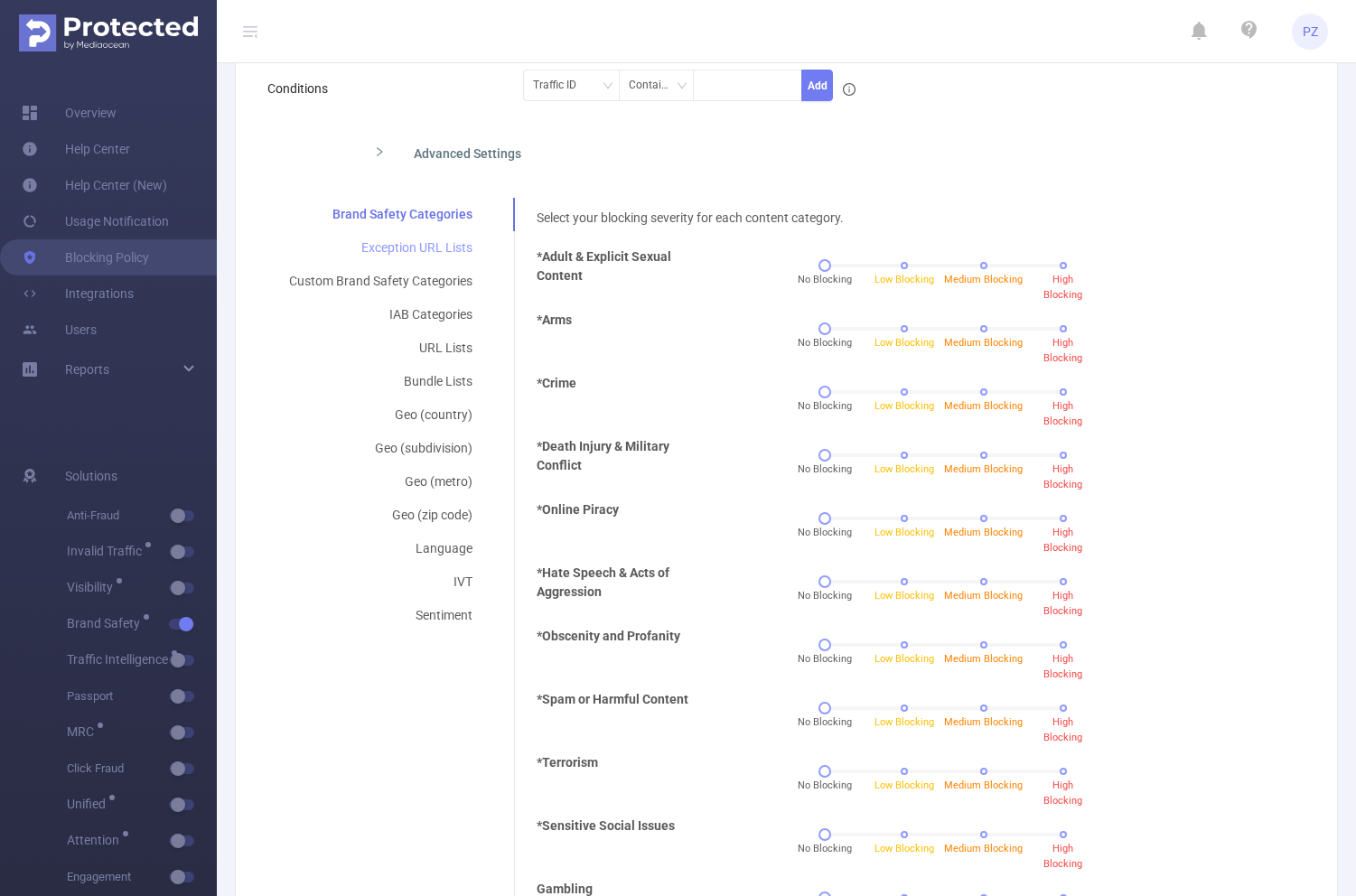 click on "Exception URL Lists" at bounding box center [380, 247] 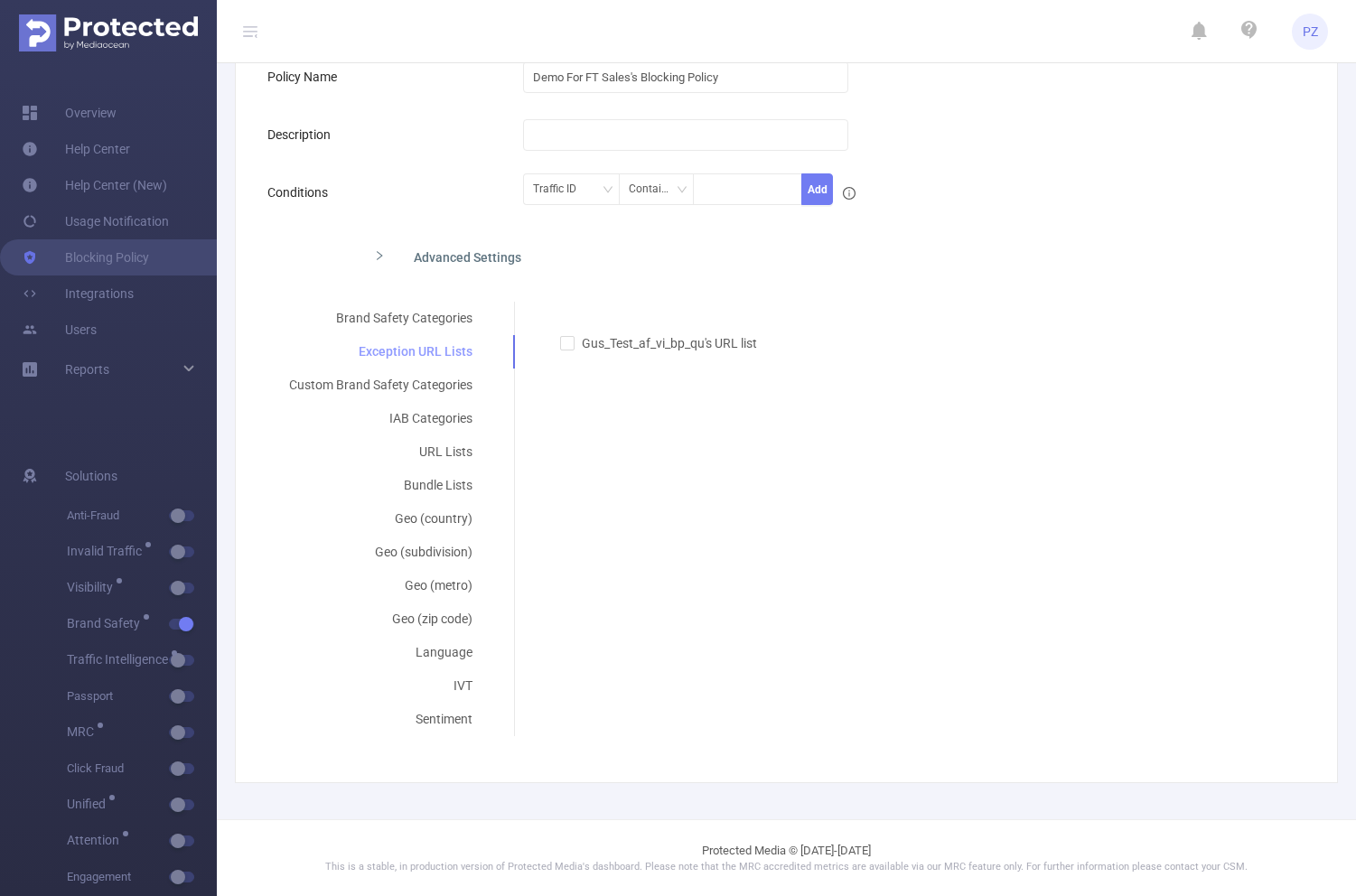 scroll, scrollTop: 183, scrollLeft: 0, axis: vertical 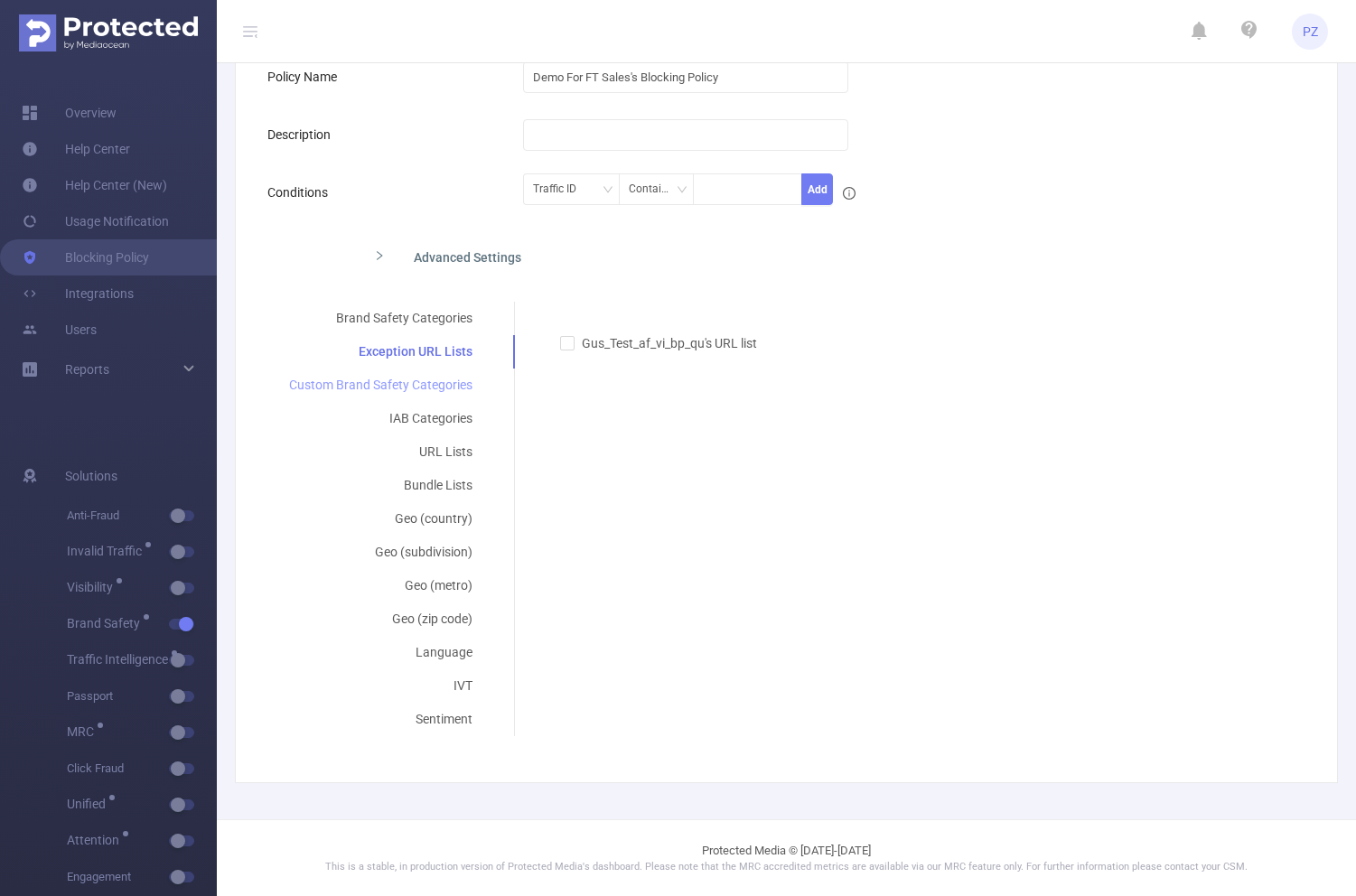 click on "Custom Brand Safety Categories" at bounding box center (380, 385) 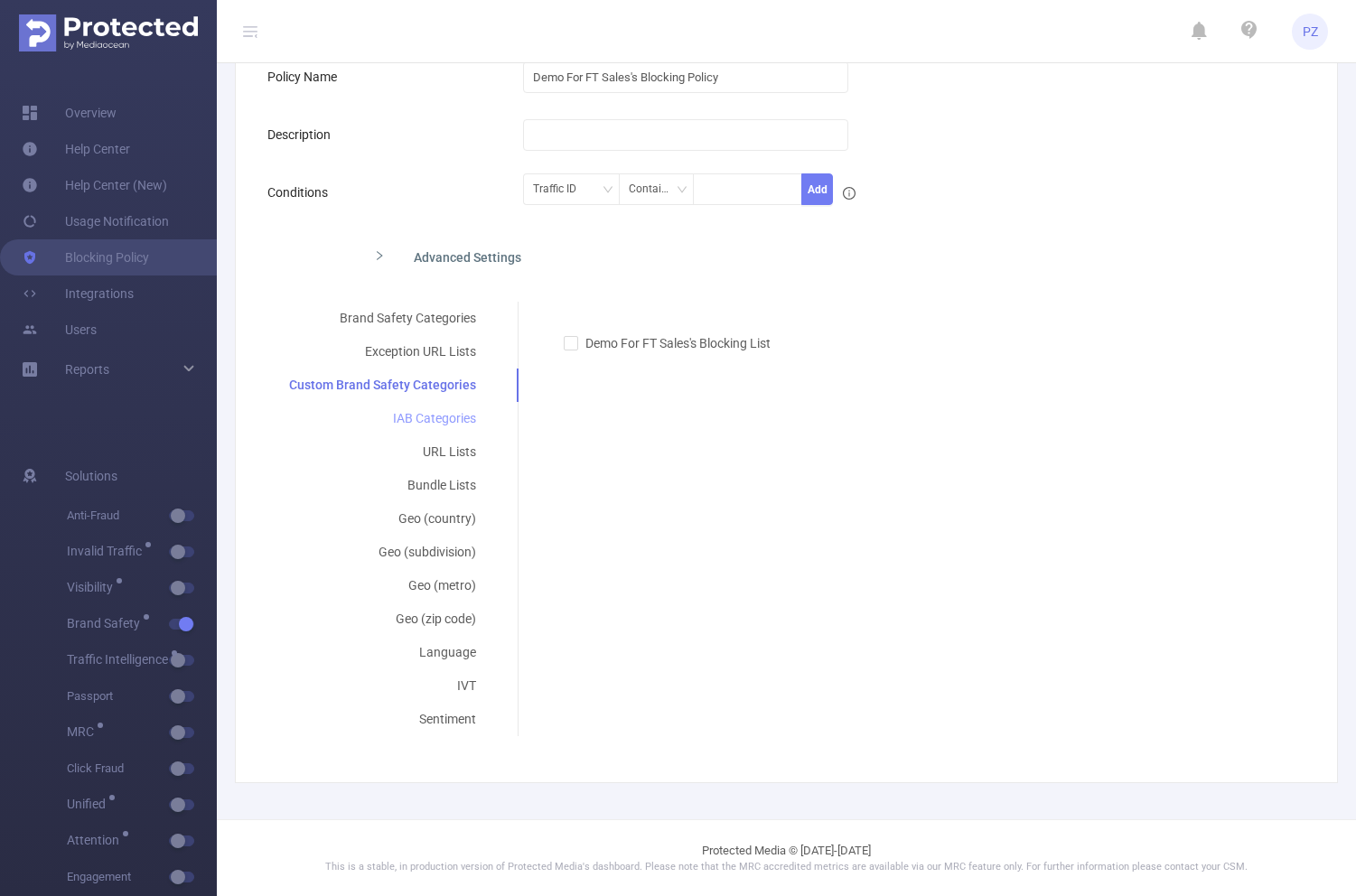 click on "IAB Categories" at bounding box center (382, 418) 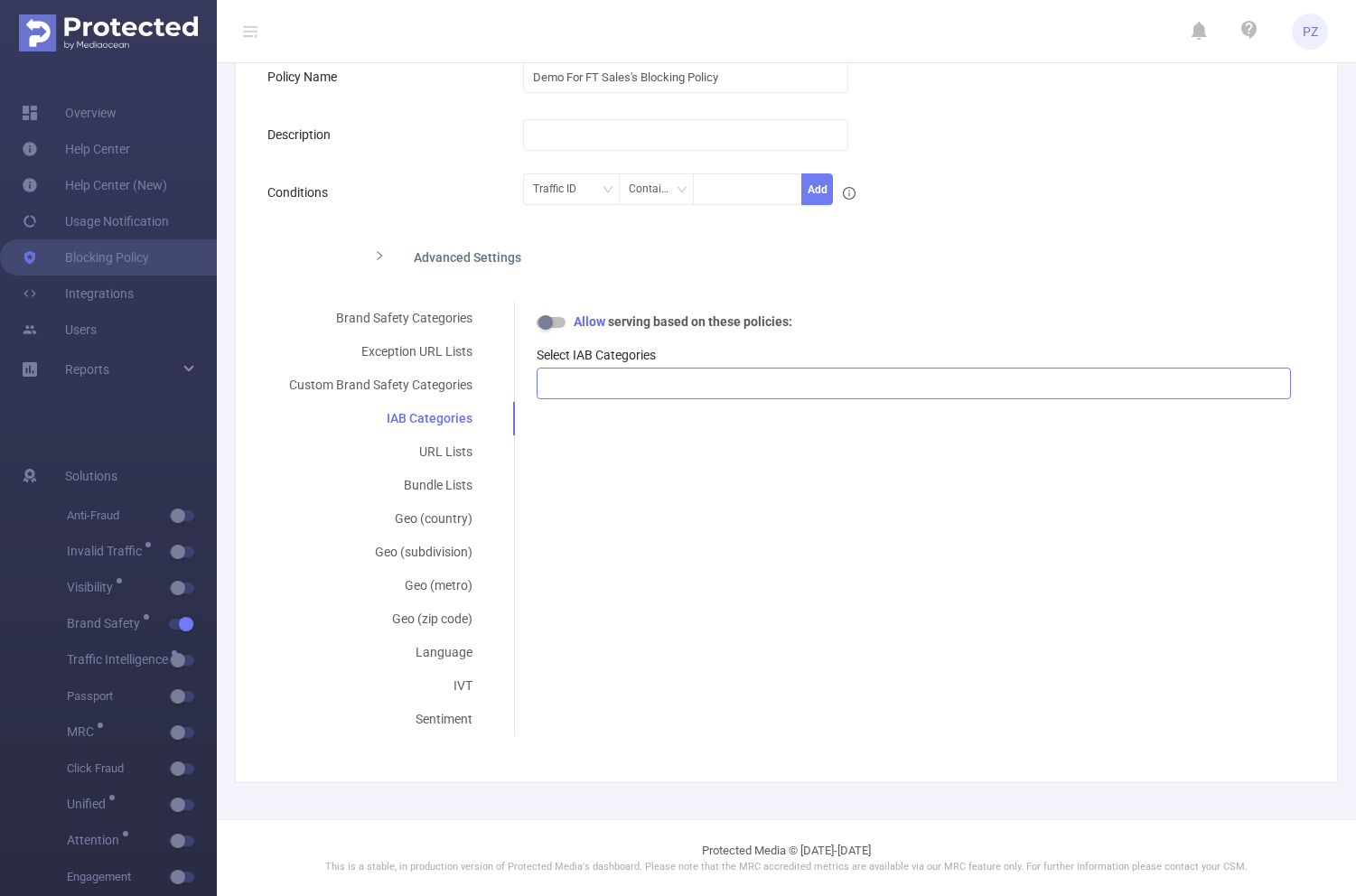 click at bounding box center [913, 383] 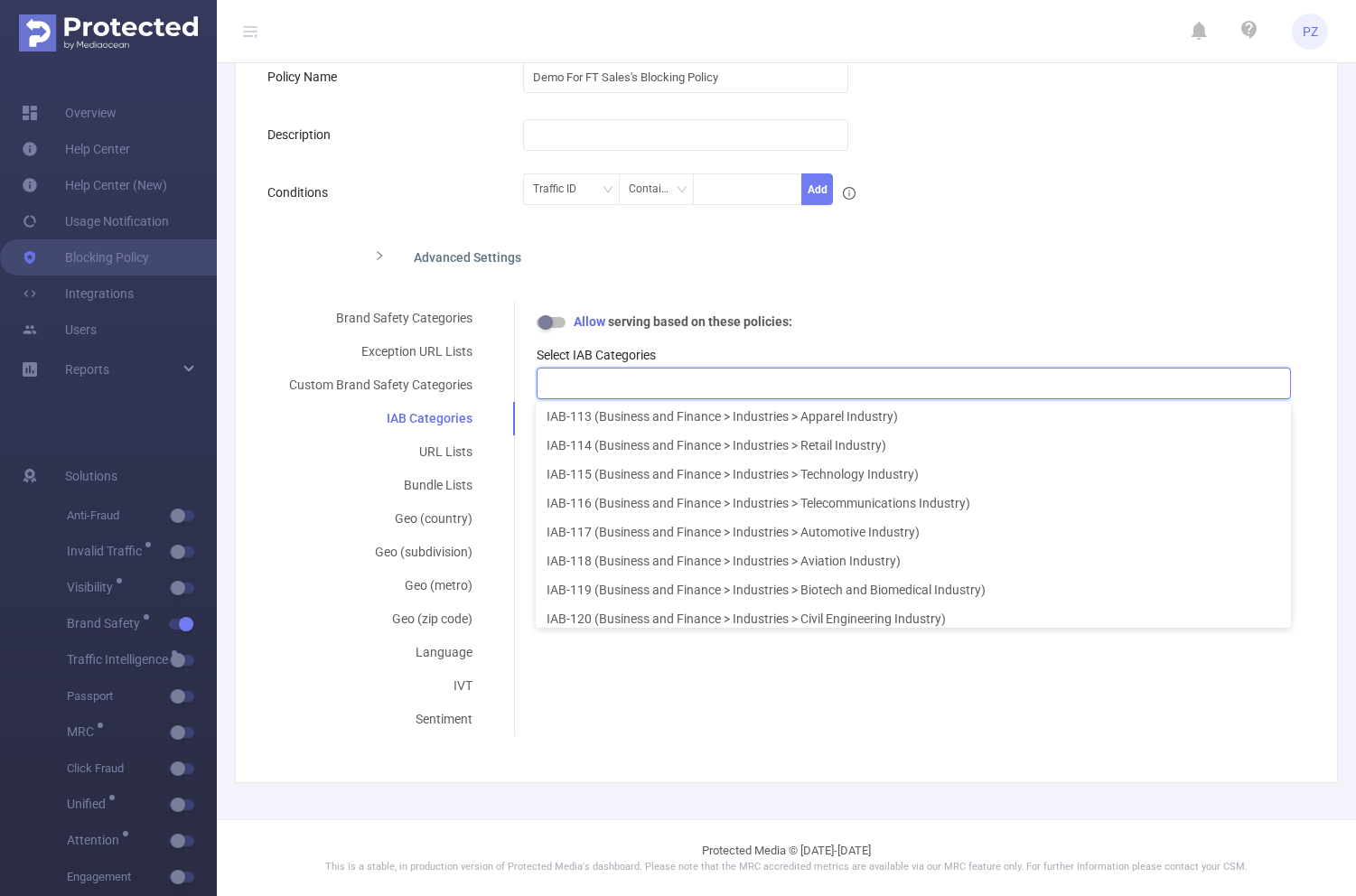 click on "Allow      serving based on these policies:" at bounding box center (913, 322) 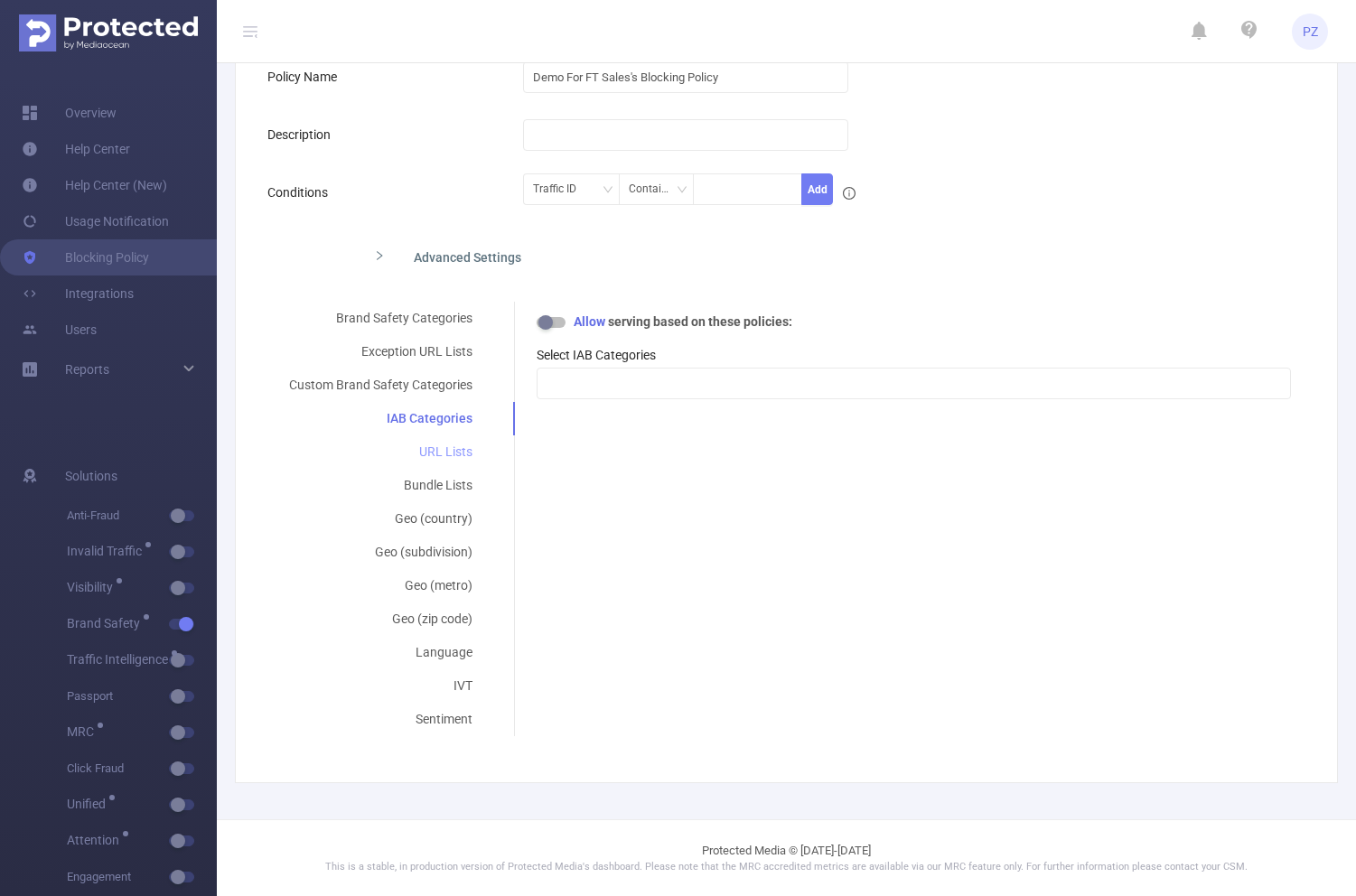 click on "URL Lists" at bounding box center (380, 452) 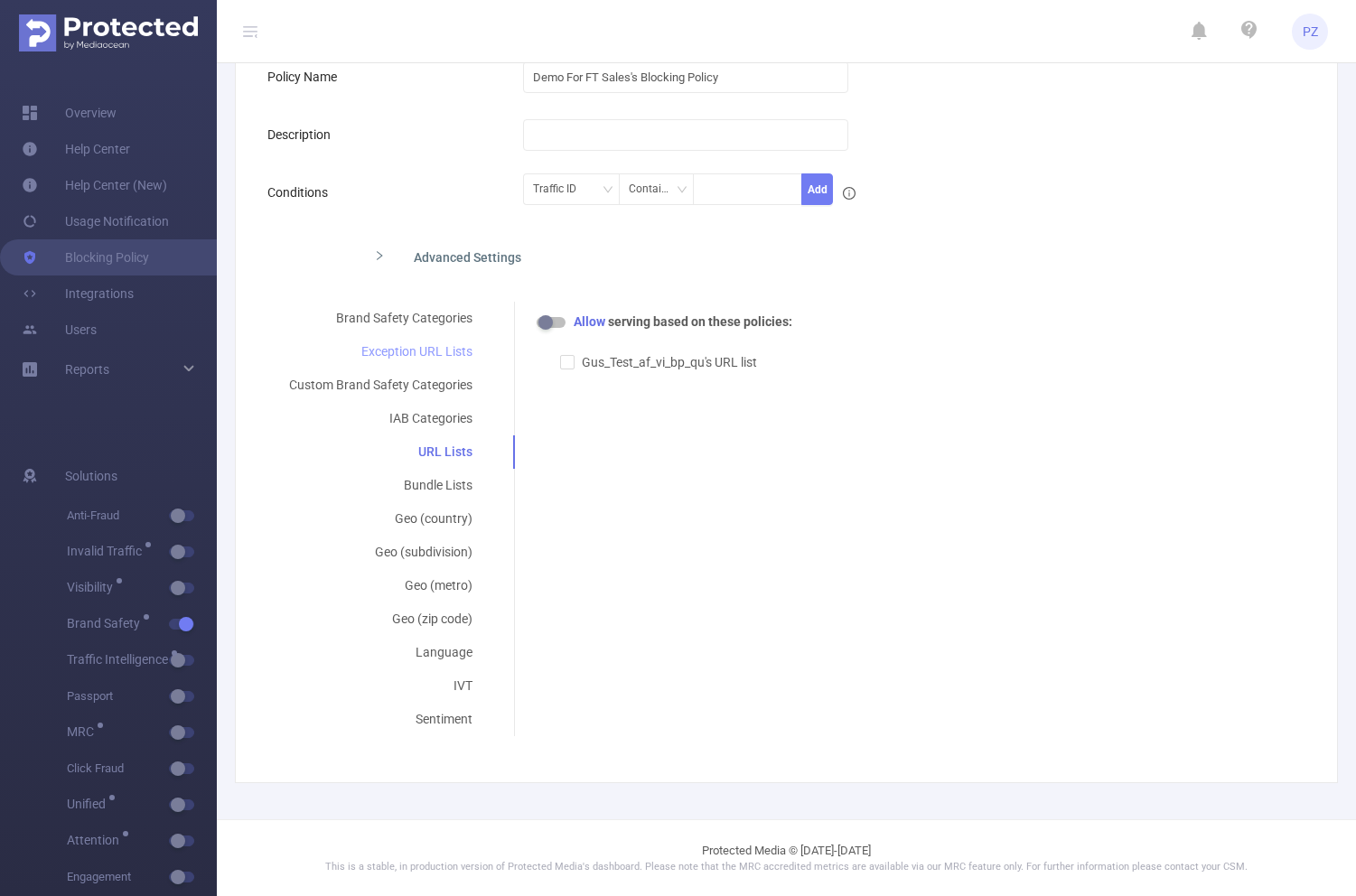 click on "Exception URL Lists" at bounding box center (380, 351) 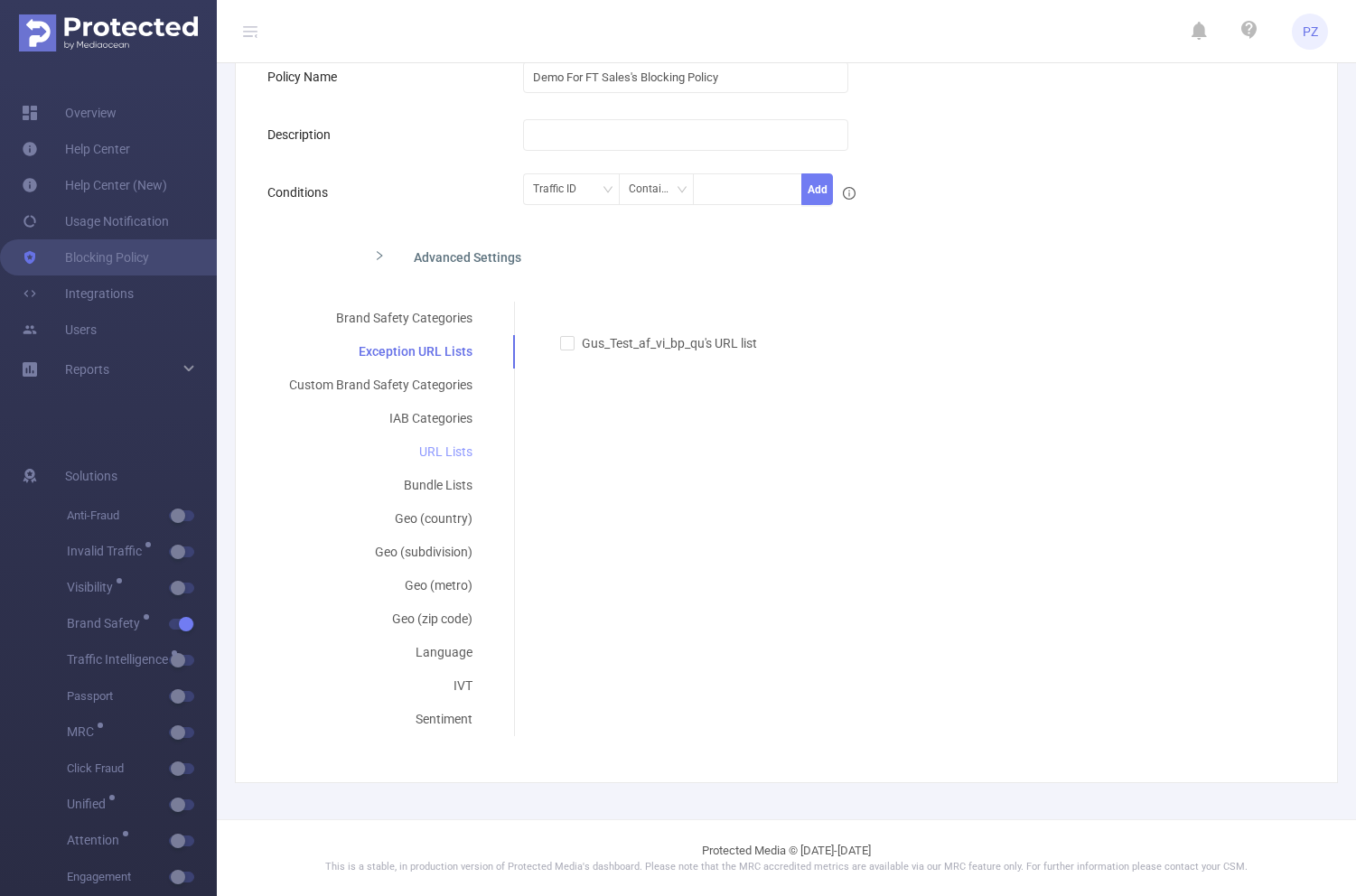 click on "URL Lists" at bounding box center [380, 452] 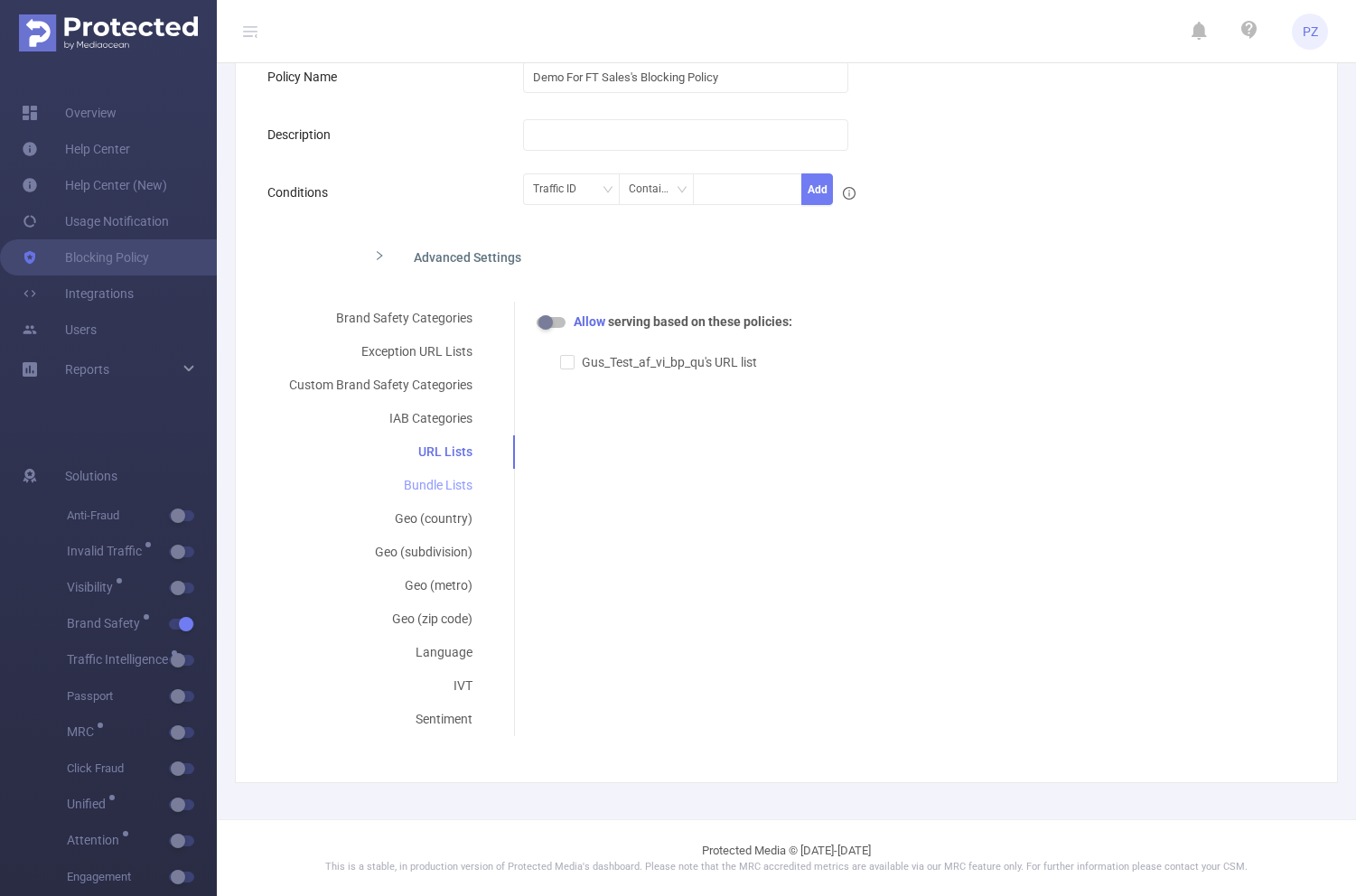 click on "Bundle Lists" at bounding box center (380, 485) 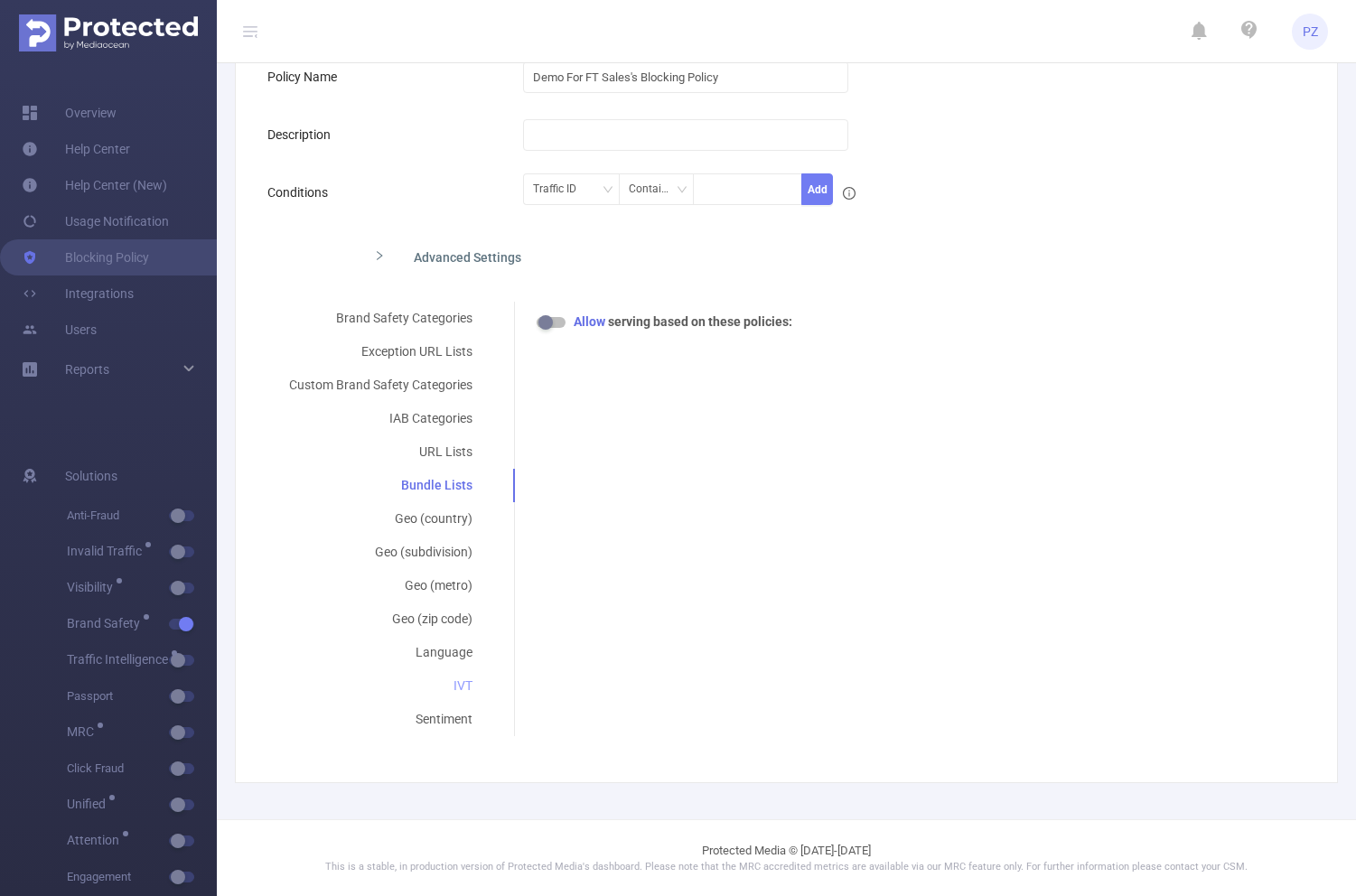 click on "IVT" at bounding box center (380, 686) 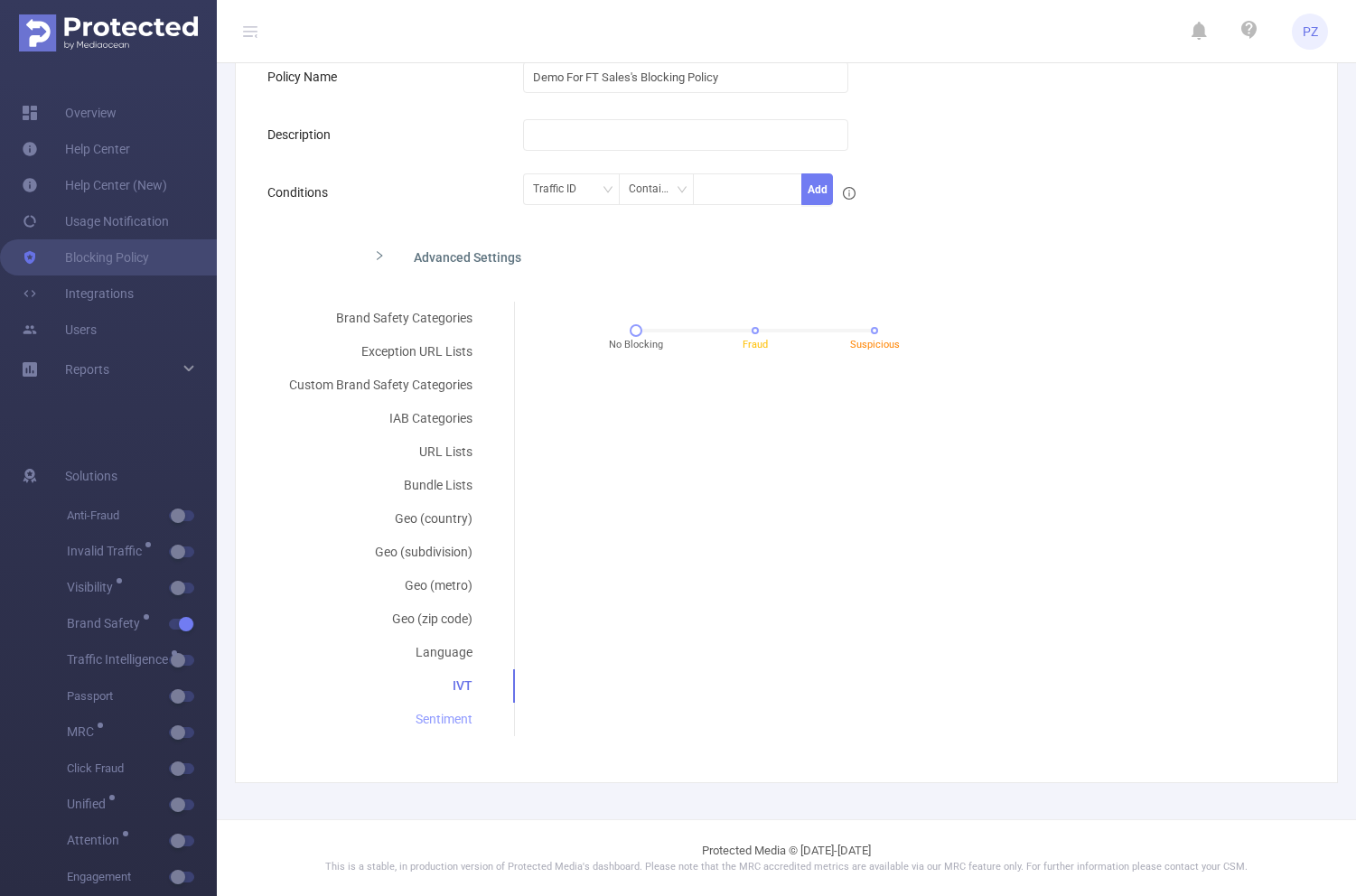 click on "Sentiment" at bounding box center [380, 719] 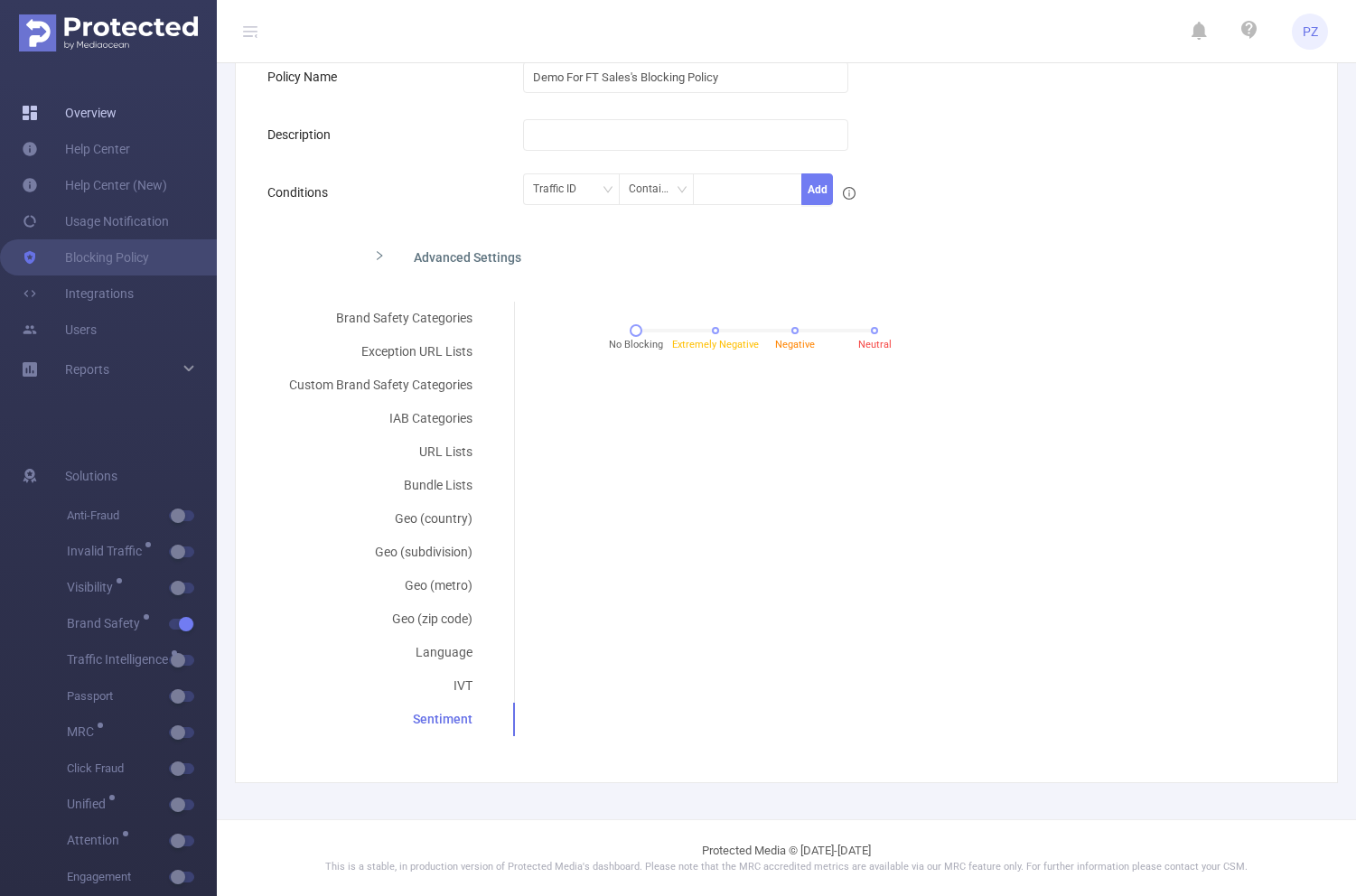 click on "Overview" at bounding box center (69, 113) 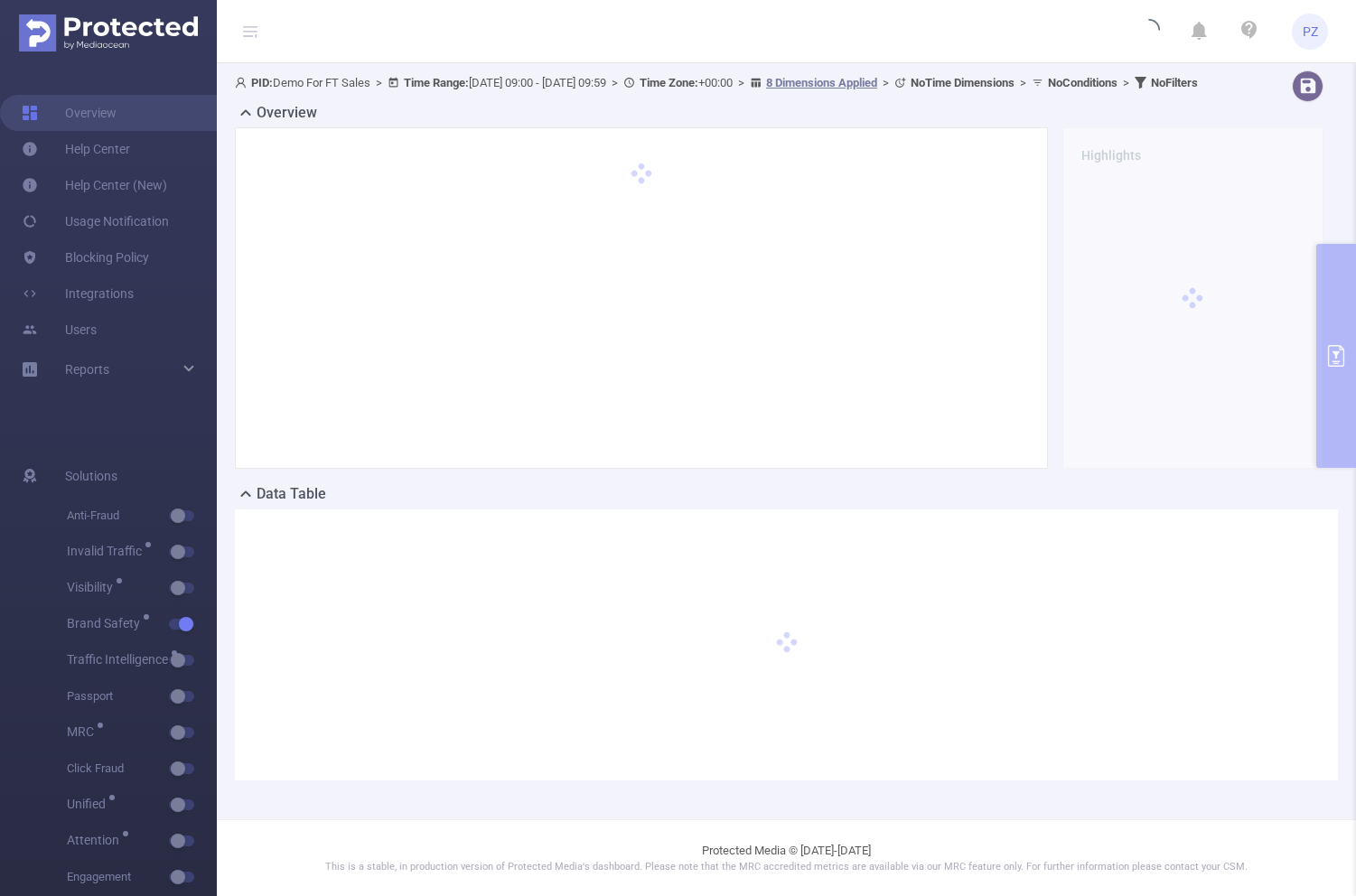 type on "[DATE] 09:00" 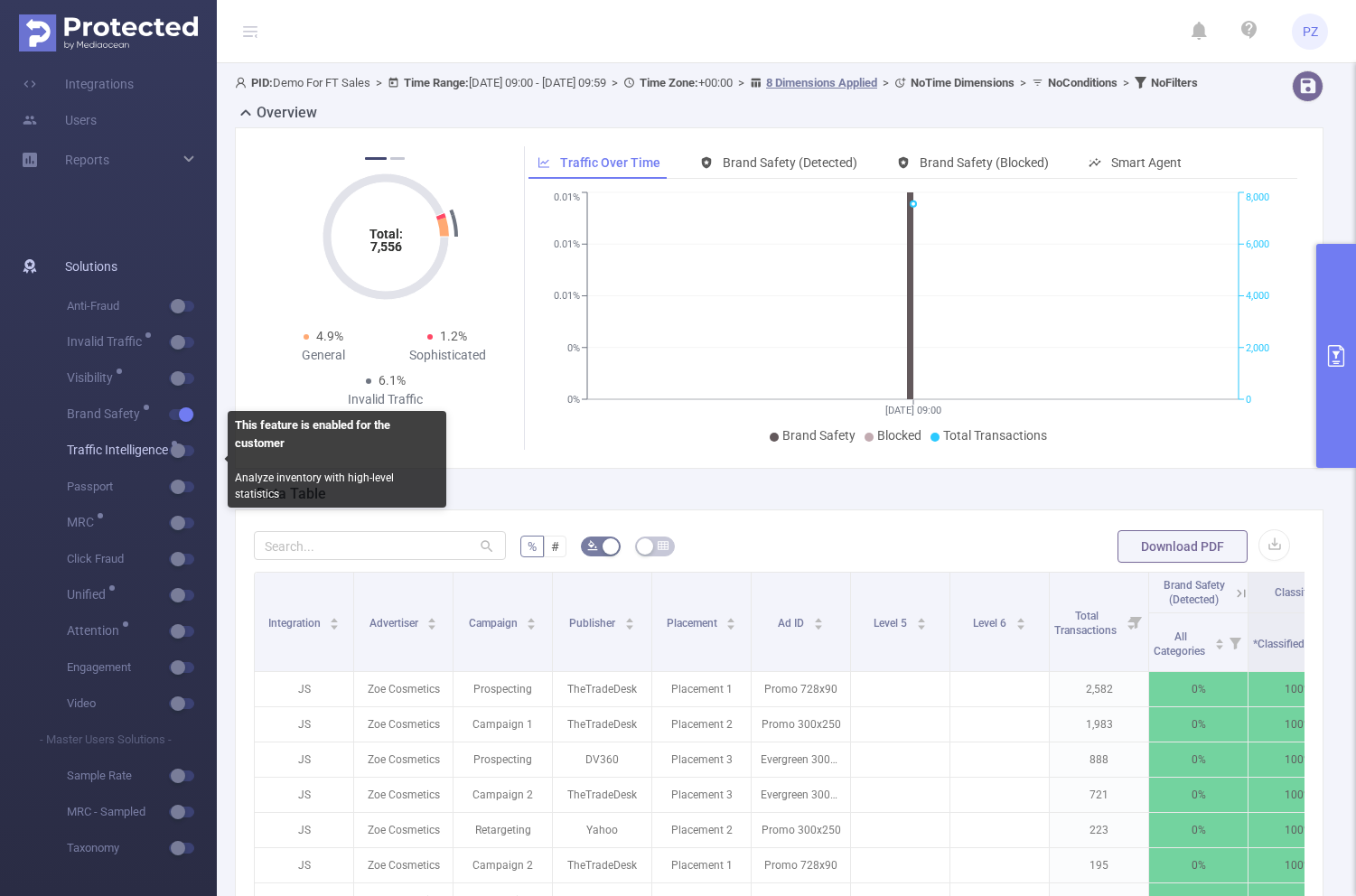 click at bounding box center (182, 451) 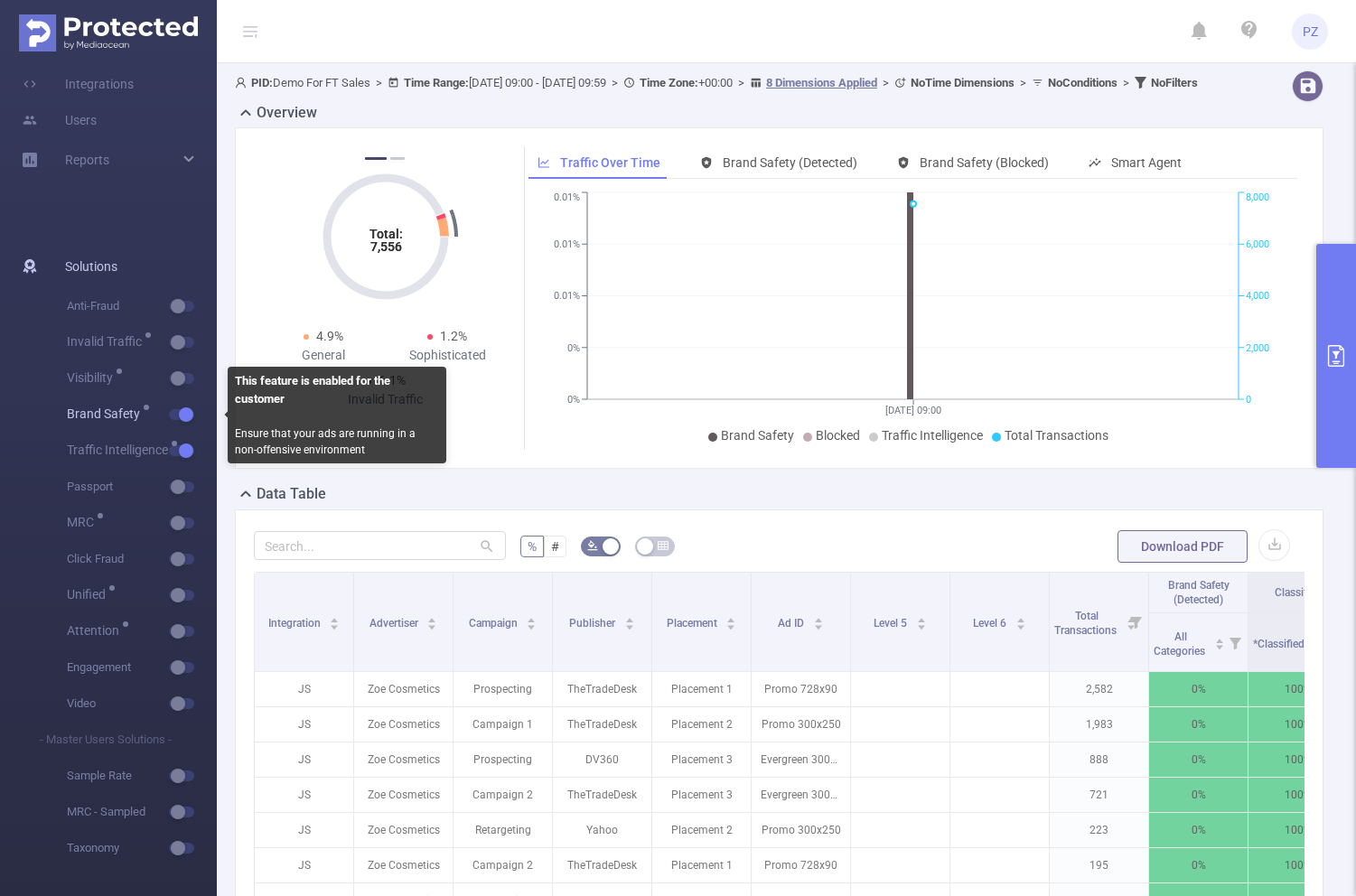 click at bounding box center [182, 415] 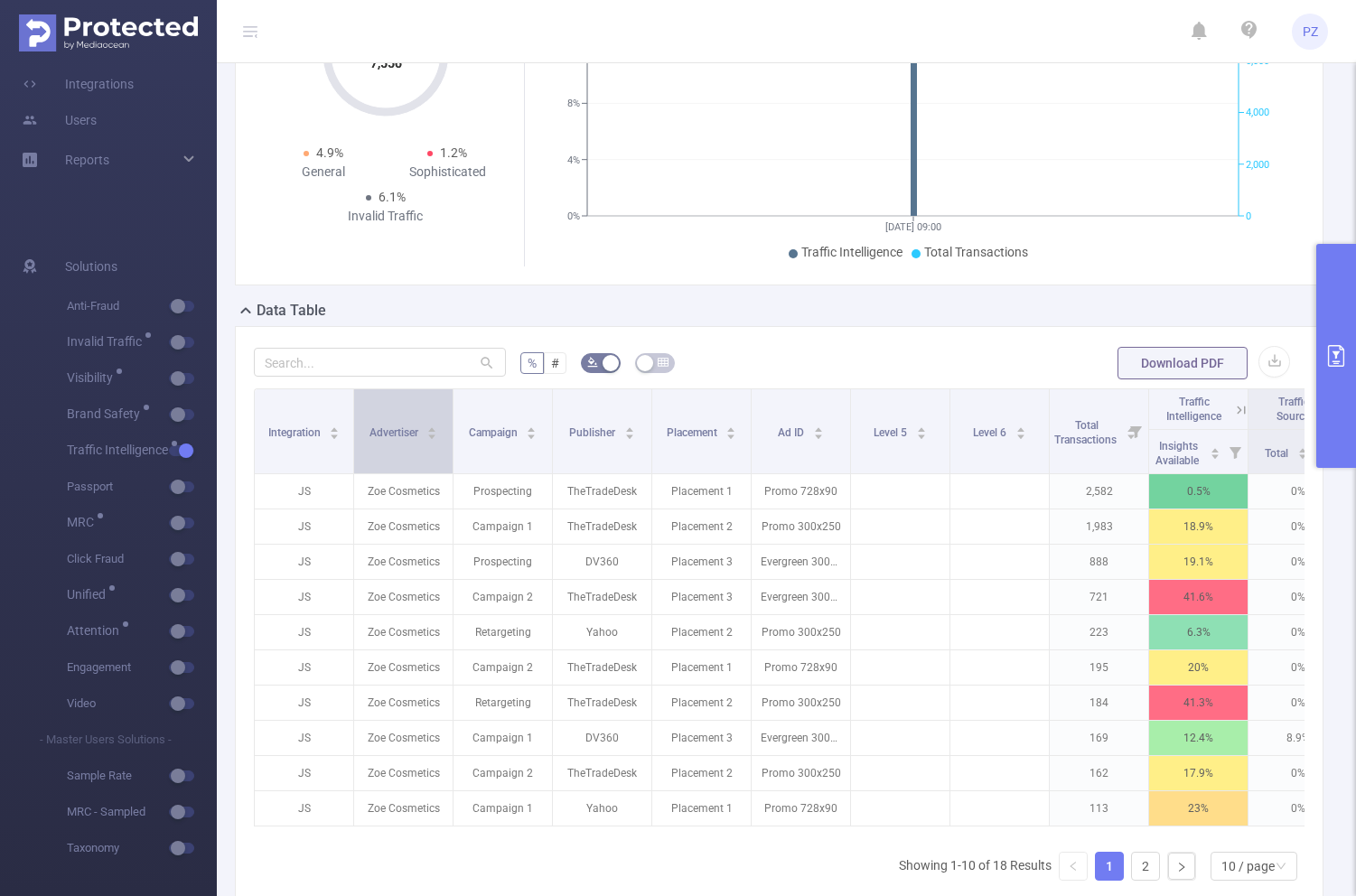 scroll, scrollTop: 203, scrollLeft: 0, axis: vertical 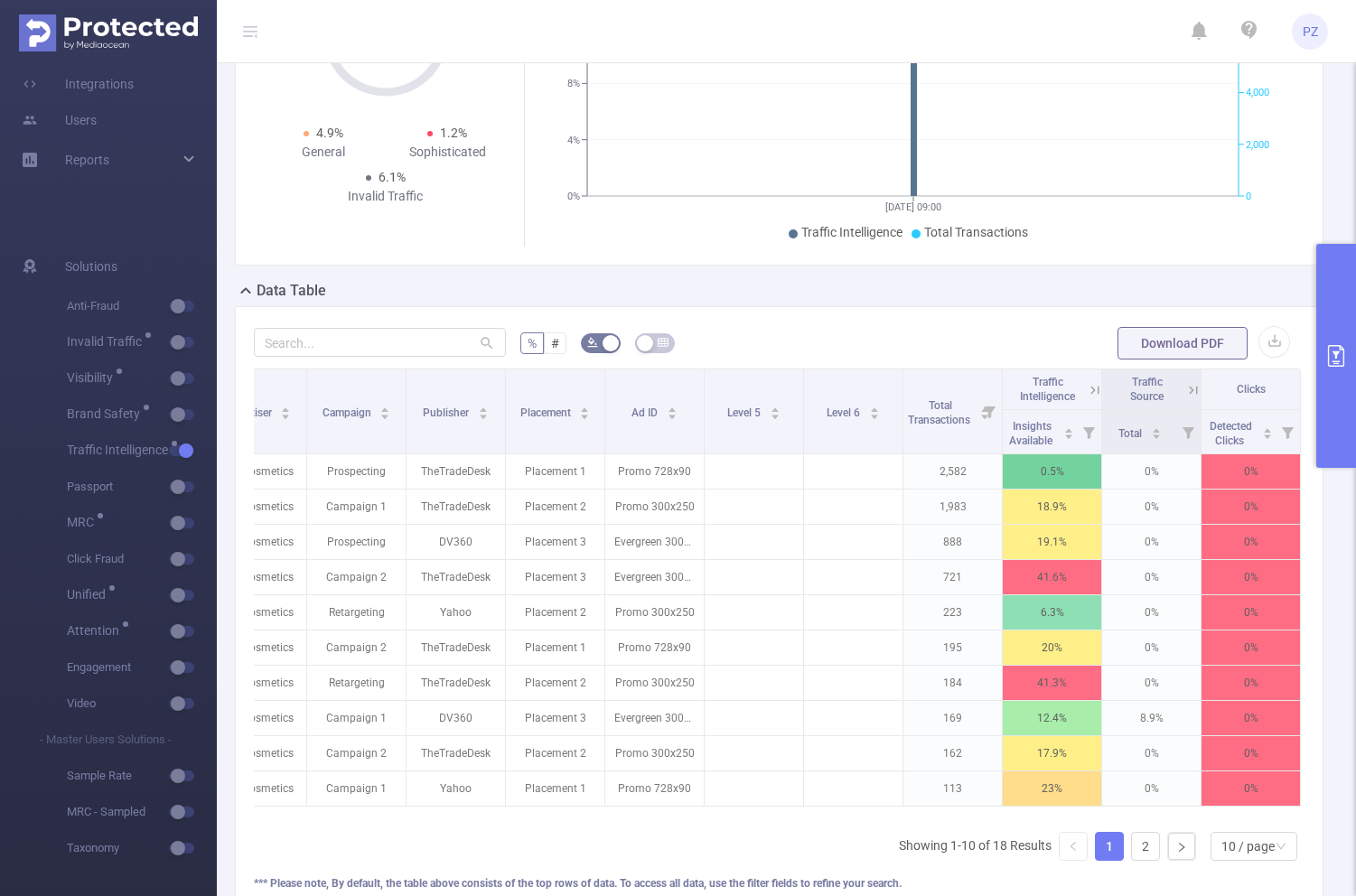 click 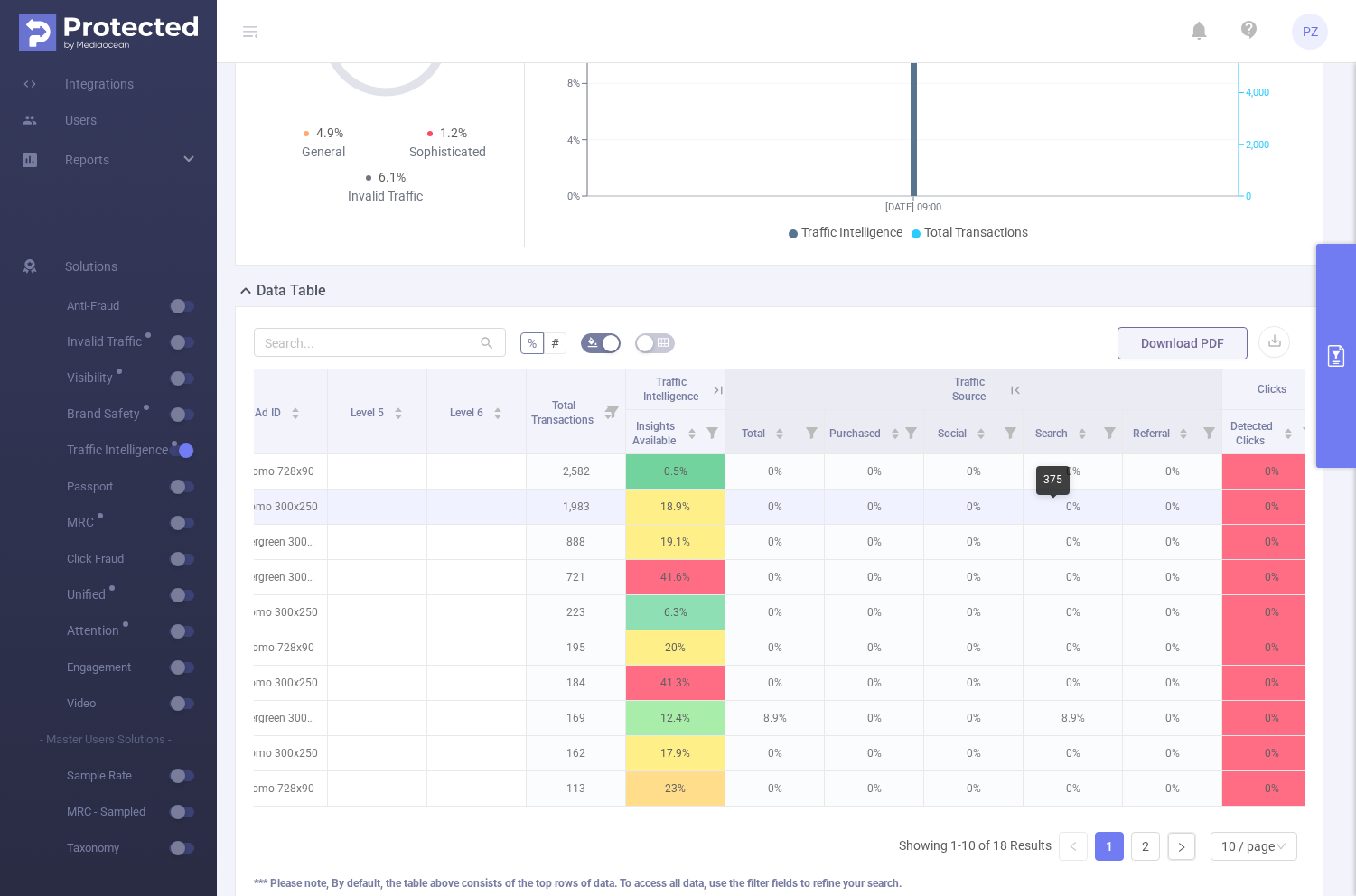scroll, scrollTop: 0, scrollLeft: 520, axis: horizontal 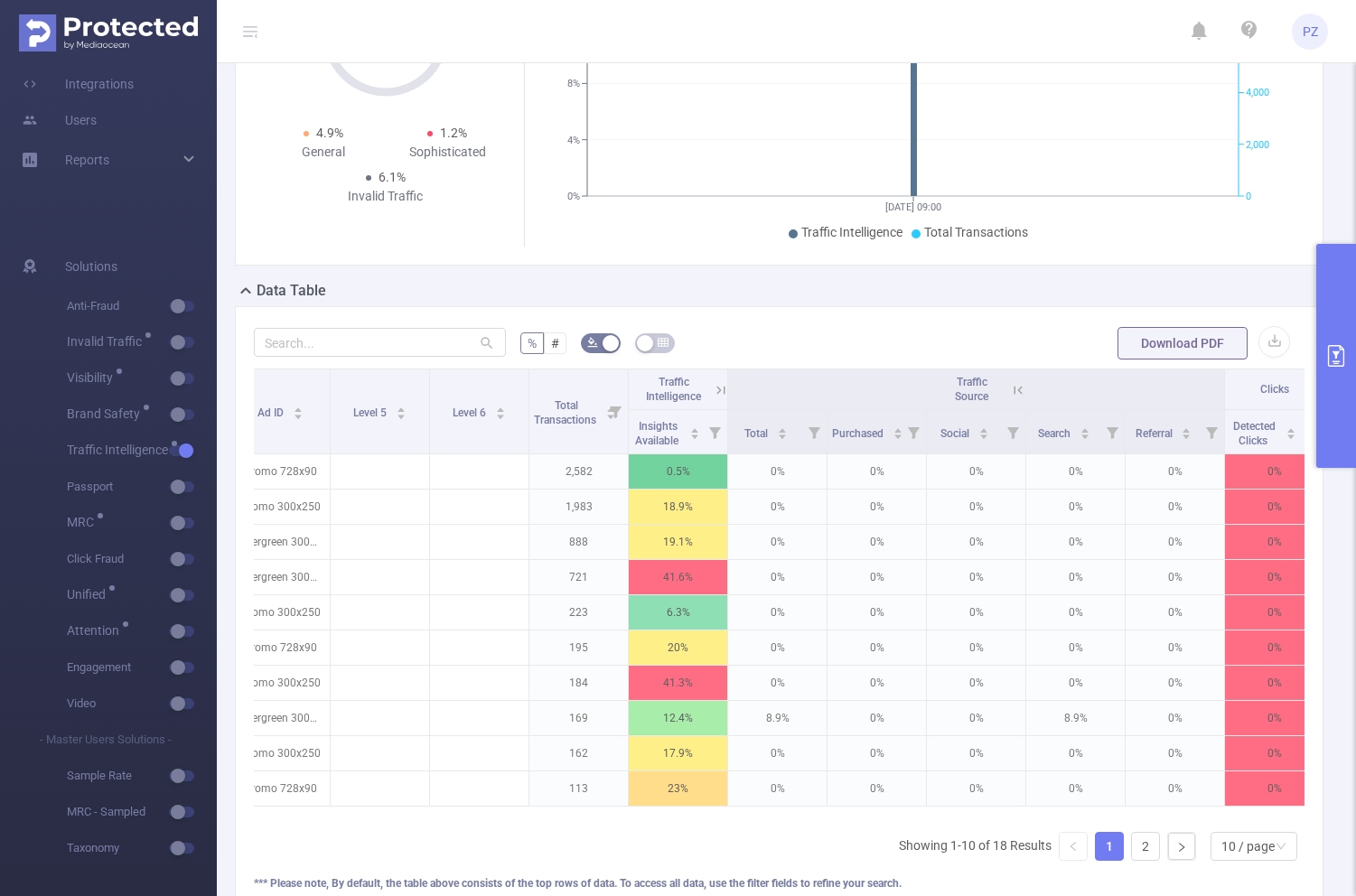 click at bounding box center [718, 389] 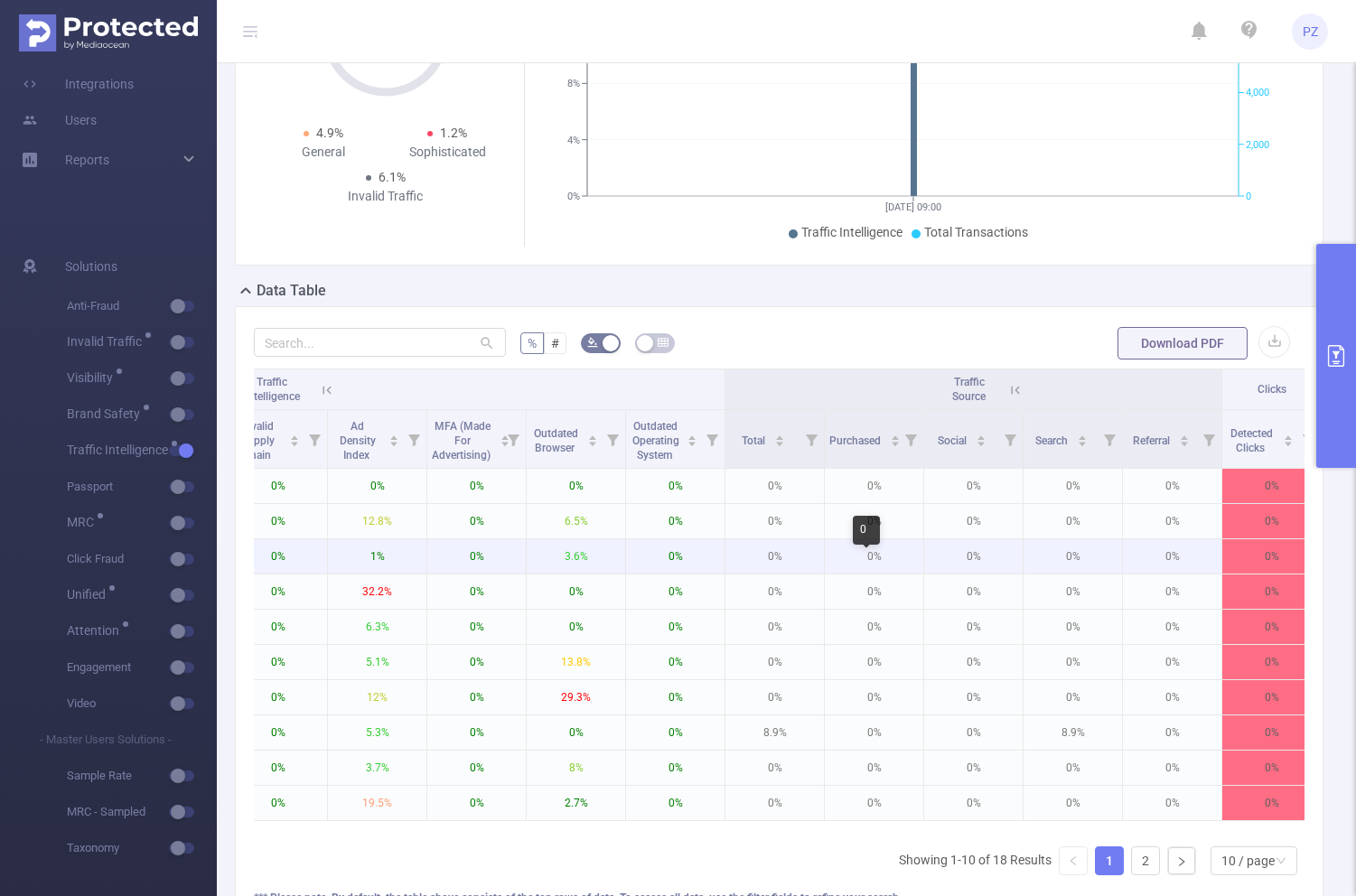 scroll, scrollTop: 0, scrollLeft: 1339, axis: horizontal 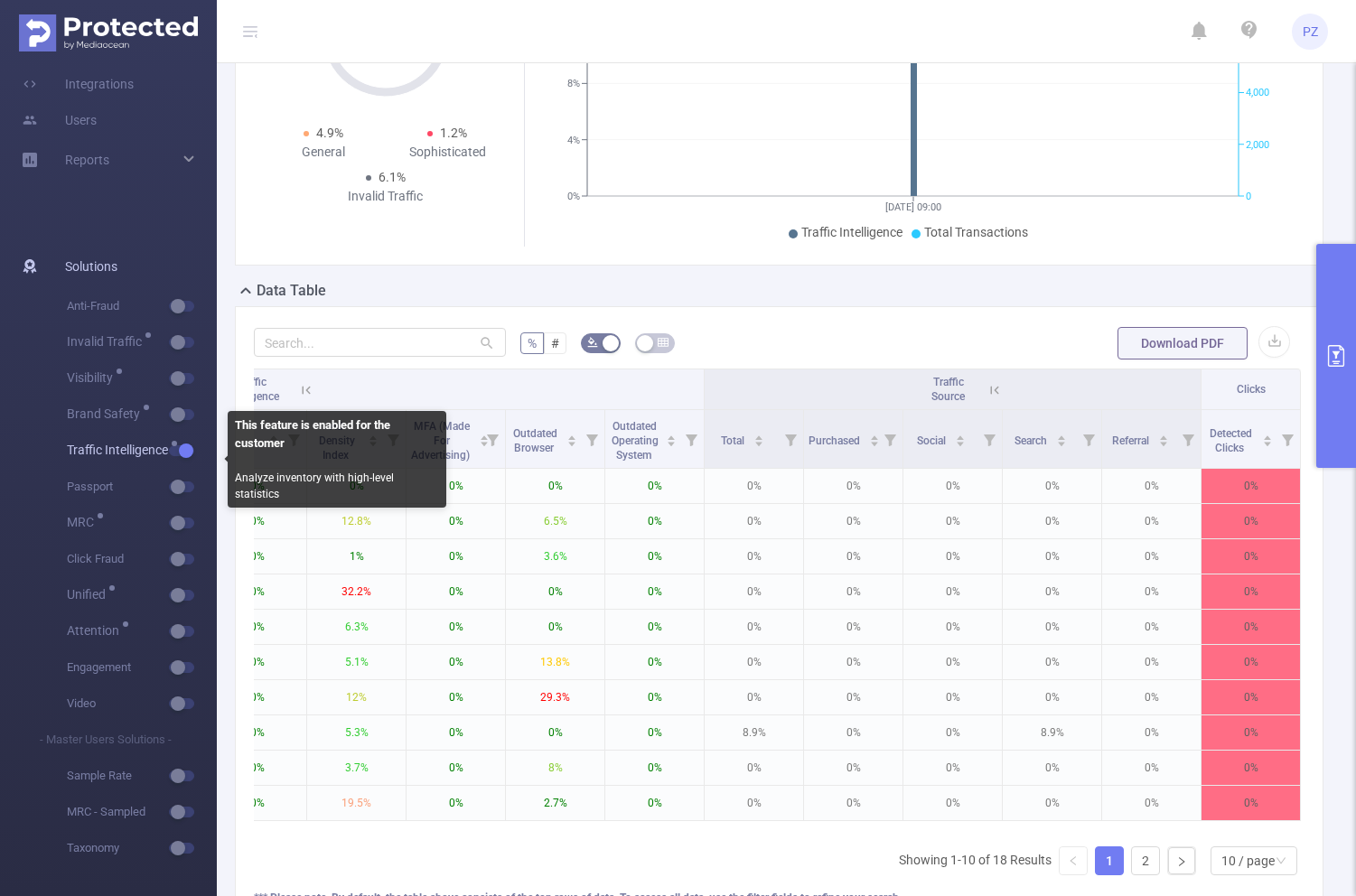 click at bounding box center (182, 451) 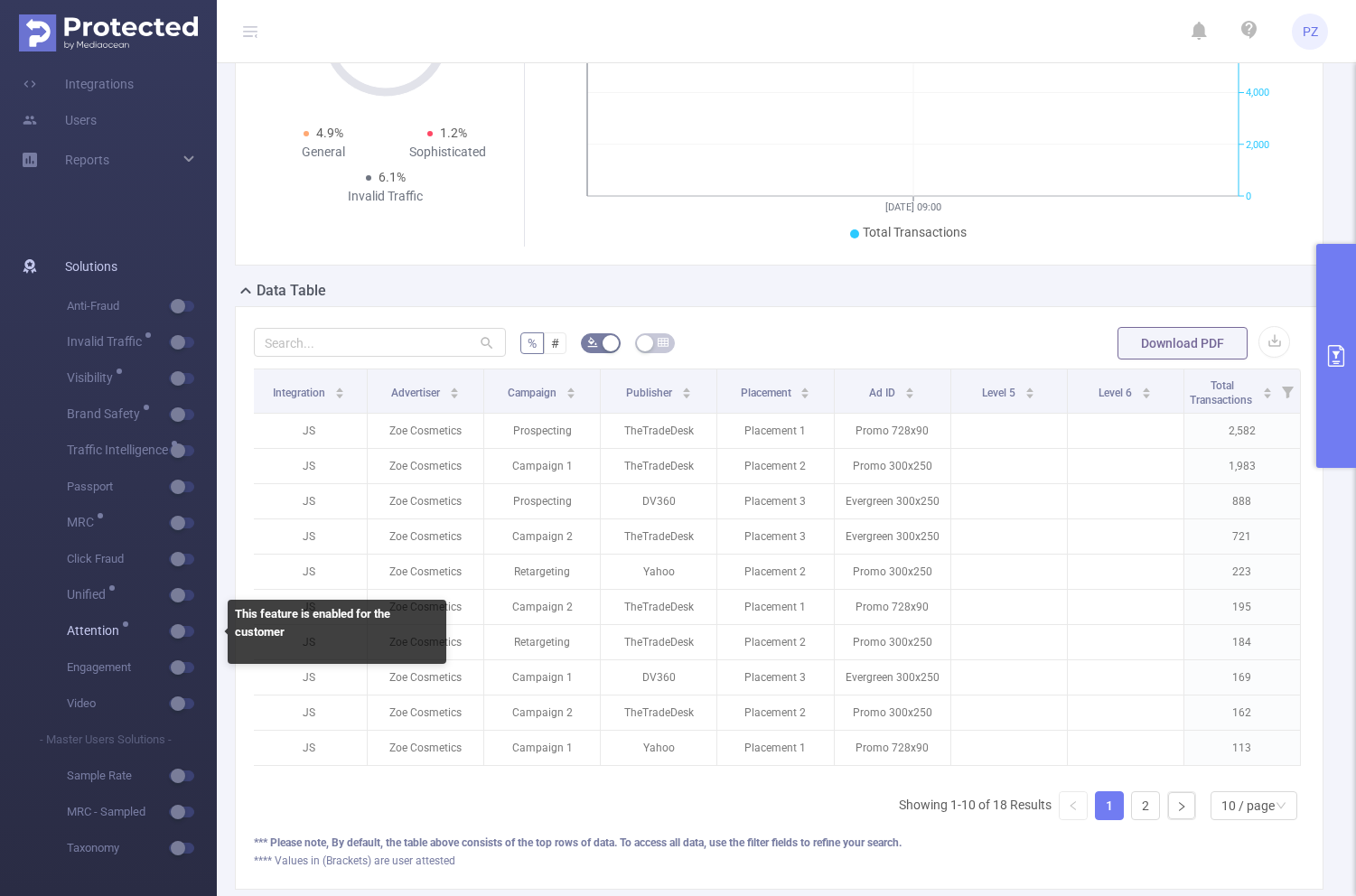 click at bounding box center (198, 631) 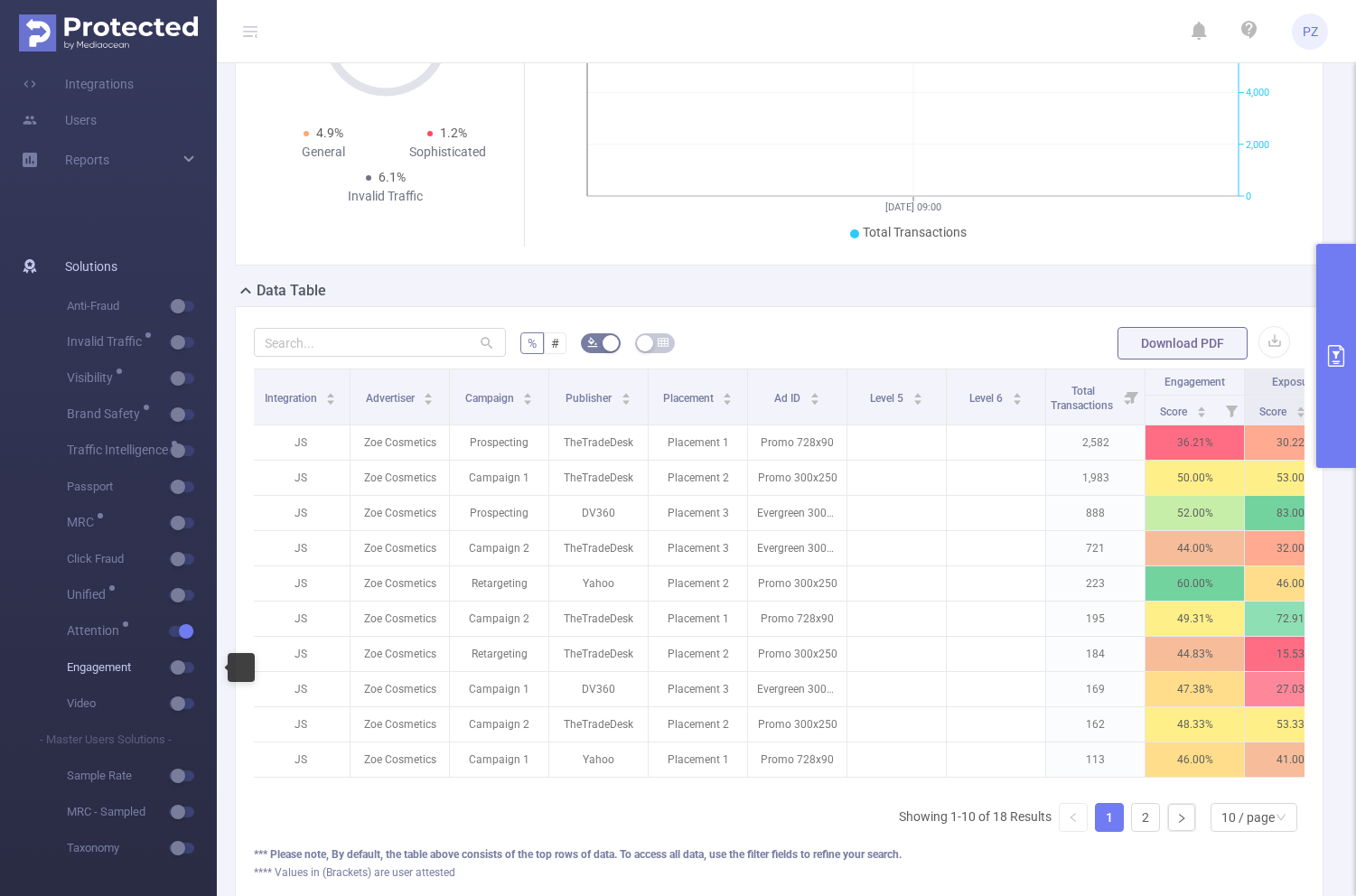 click at bounding box center [182, 667] 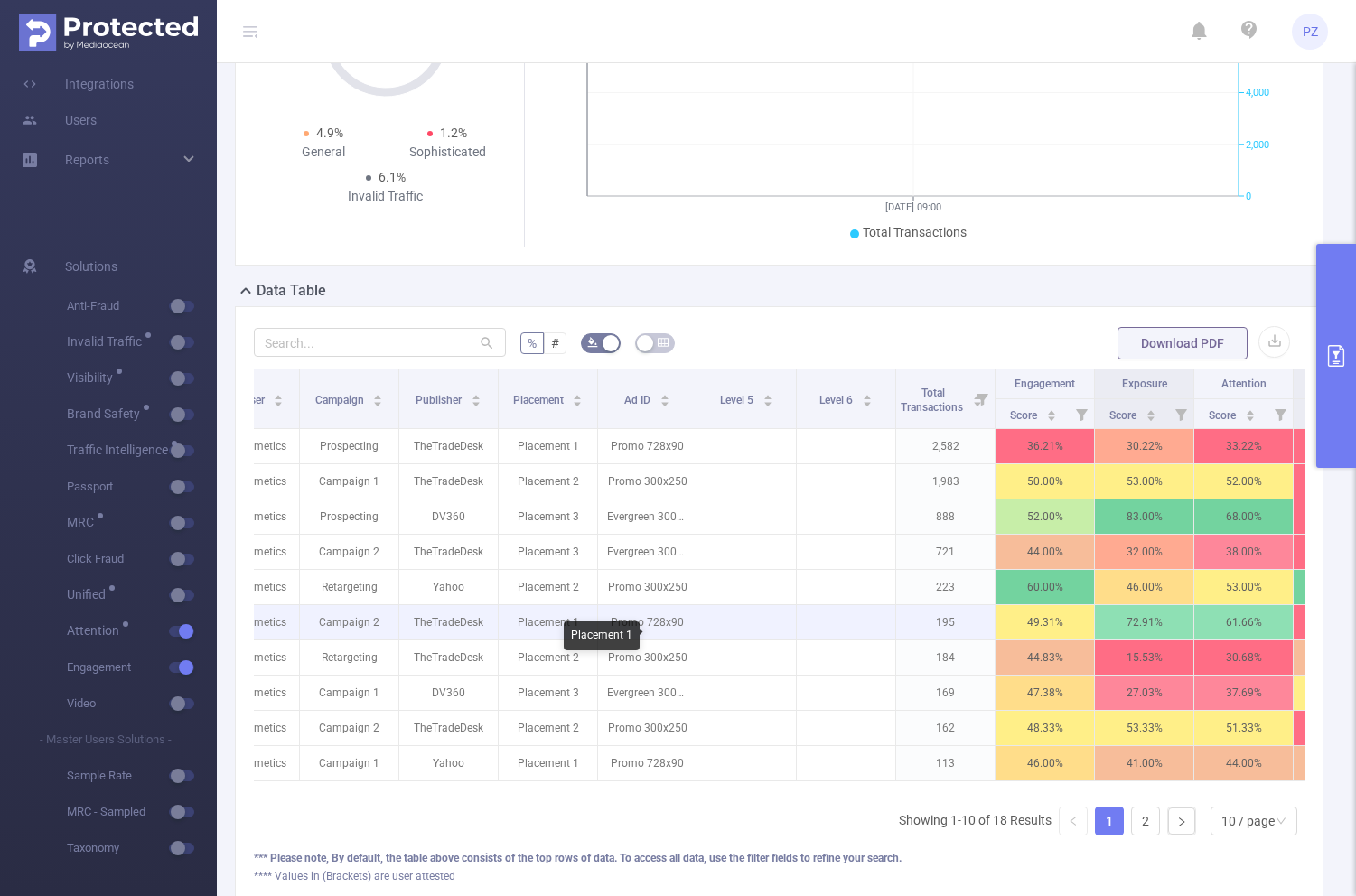 scroll, scrollTop: 0, scrollLeft: 246, axis: horizontal 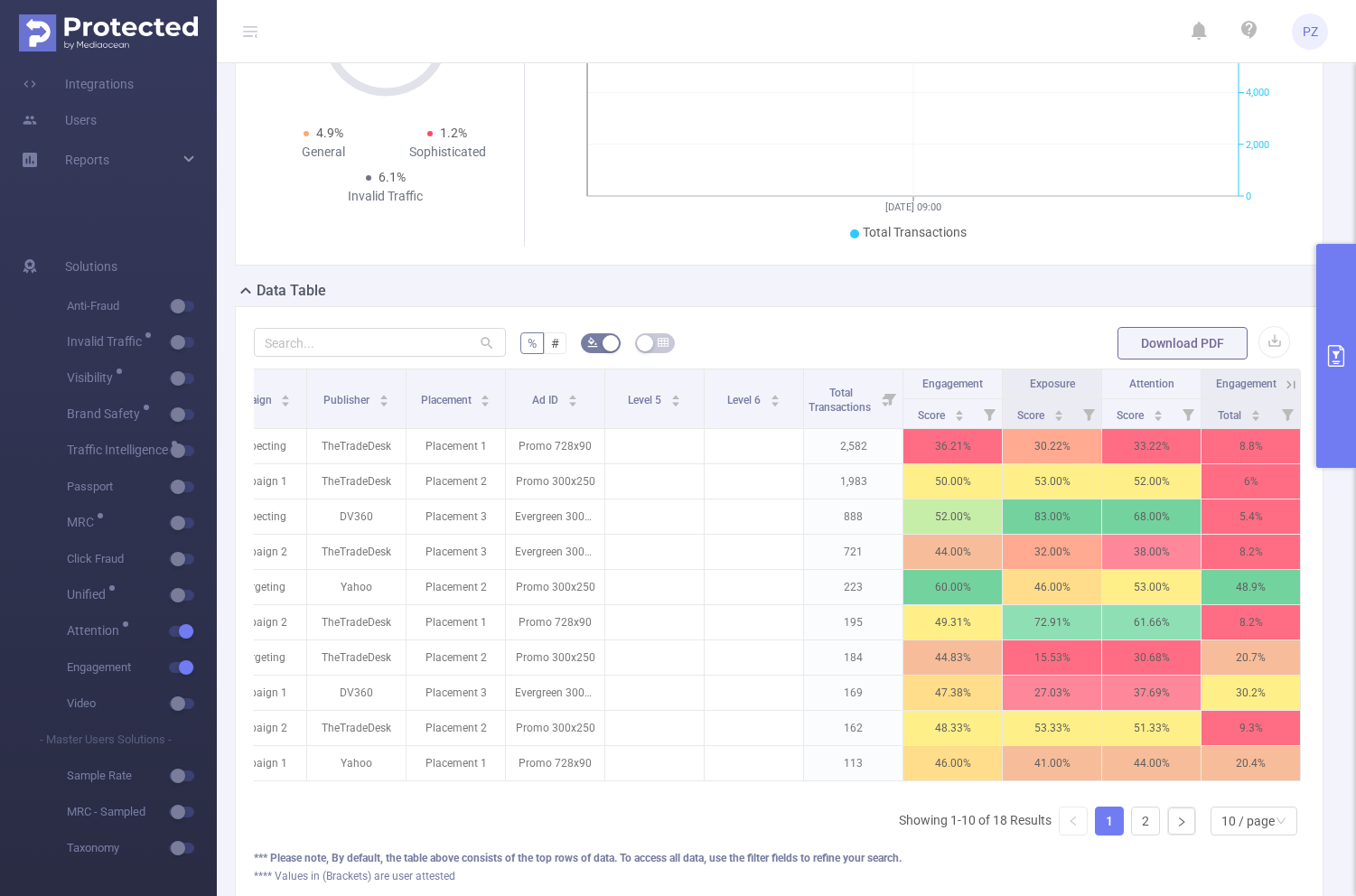 click 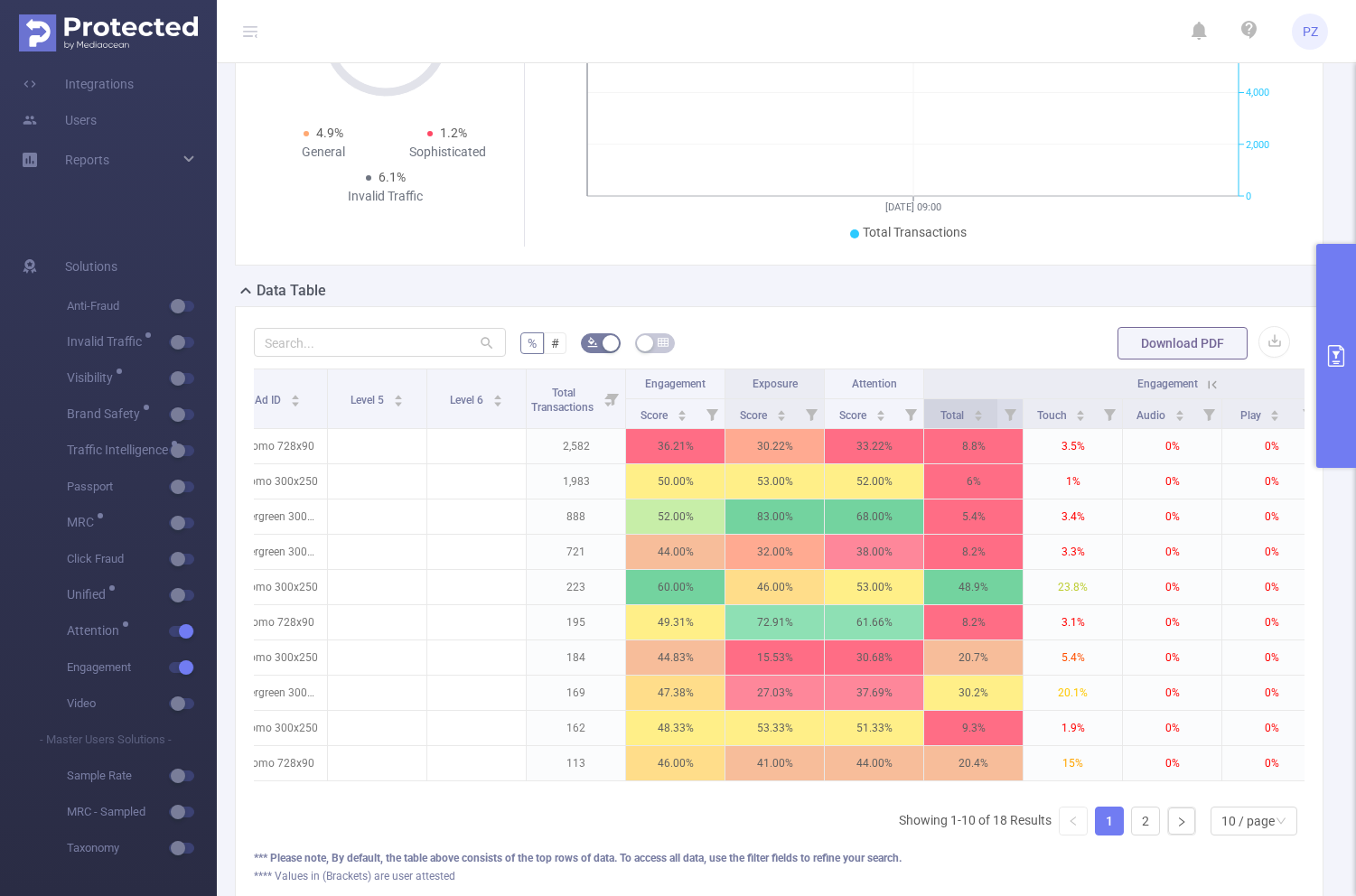 scroll, scrollTop: 0, scrollLeft: 643, axis: horizontal 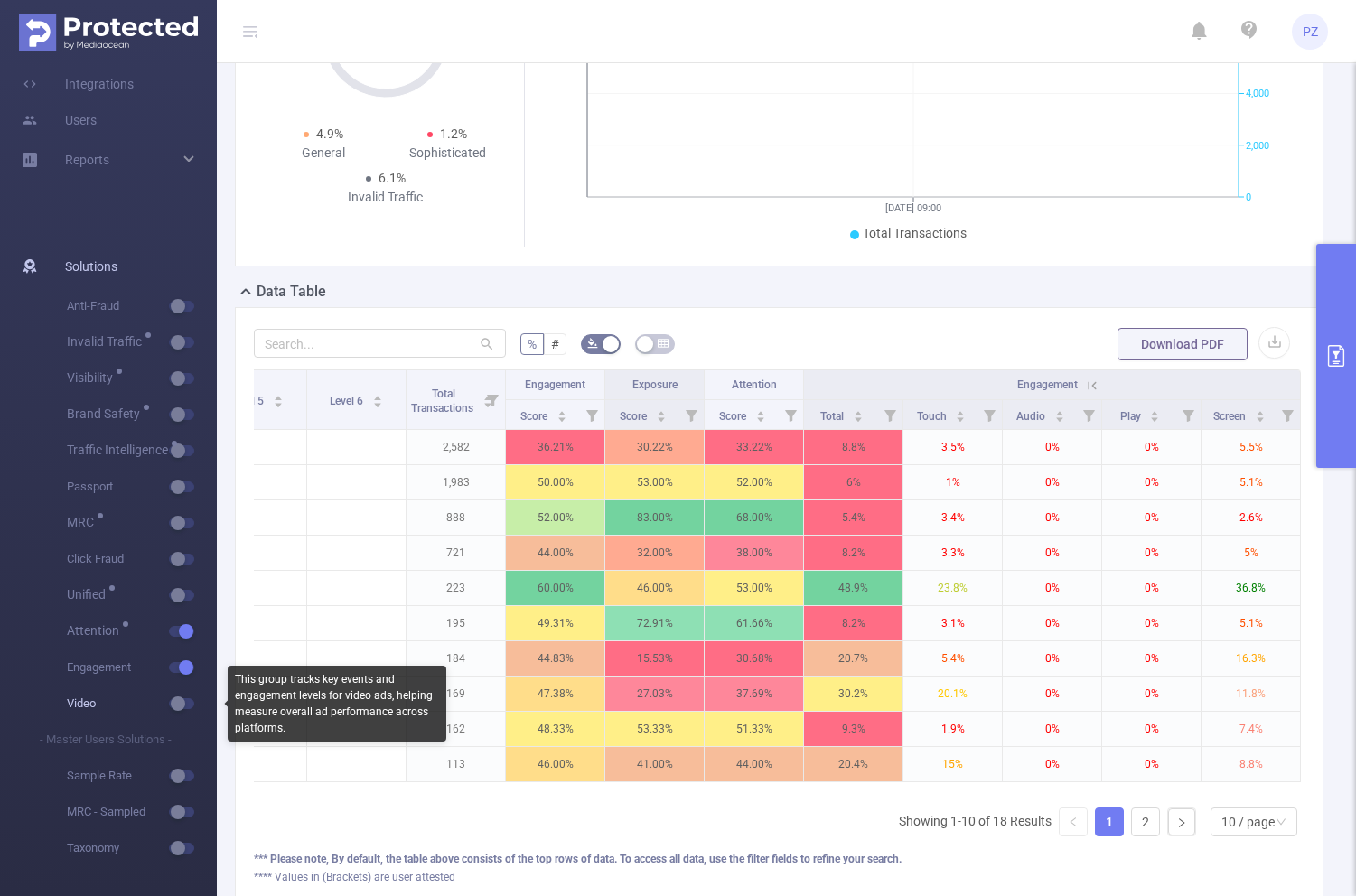 click at bounding box center [198, 704] 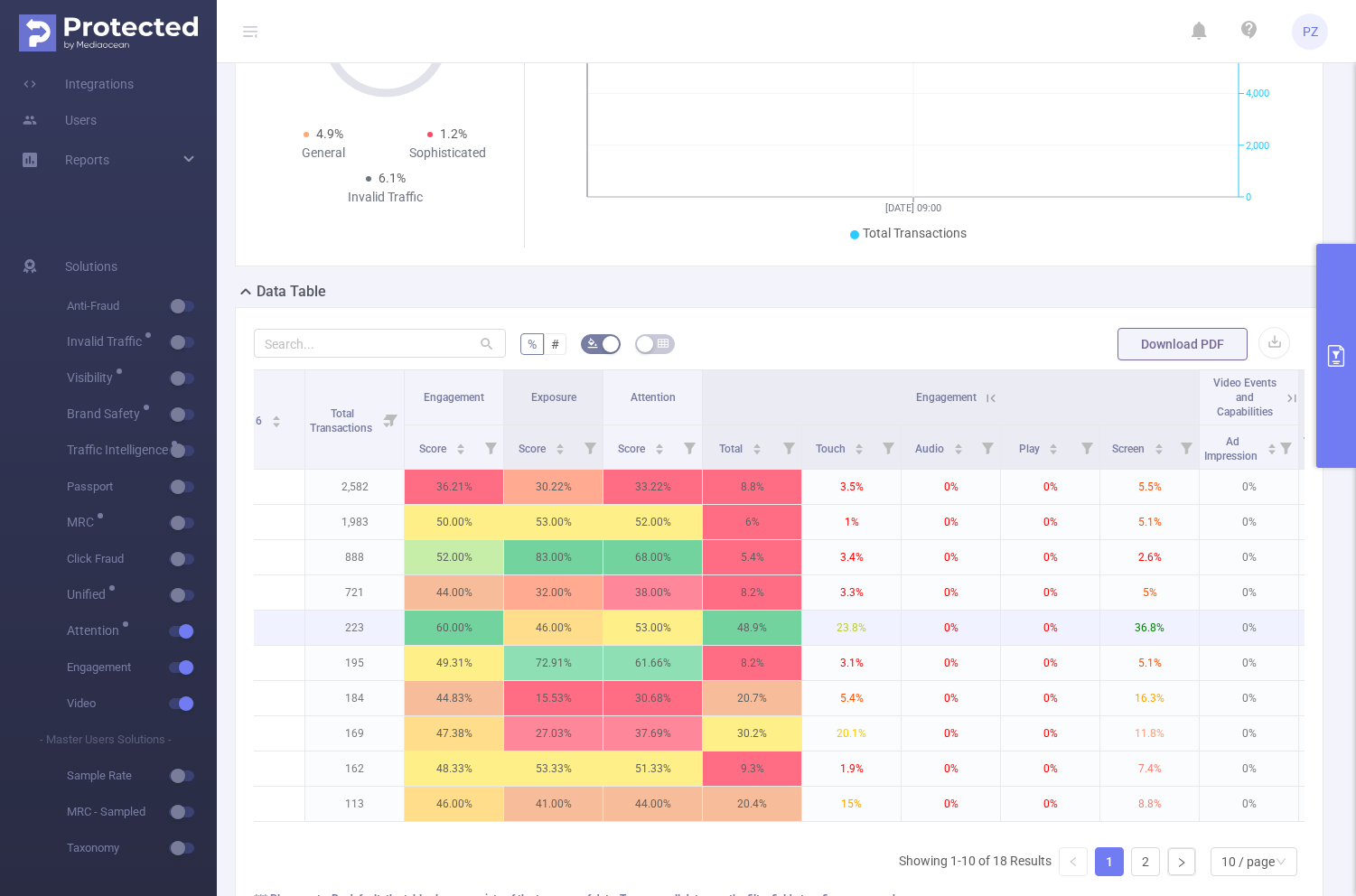 scroll, scrollTop: 0, scrollLeft: 842, axis: horizontal 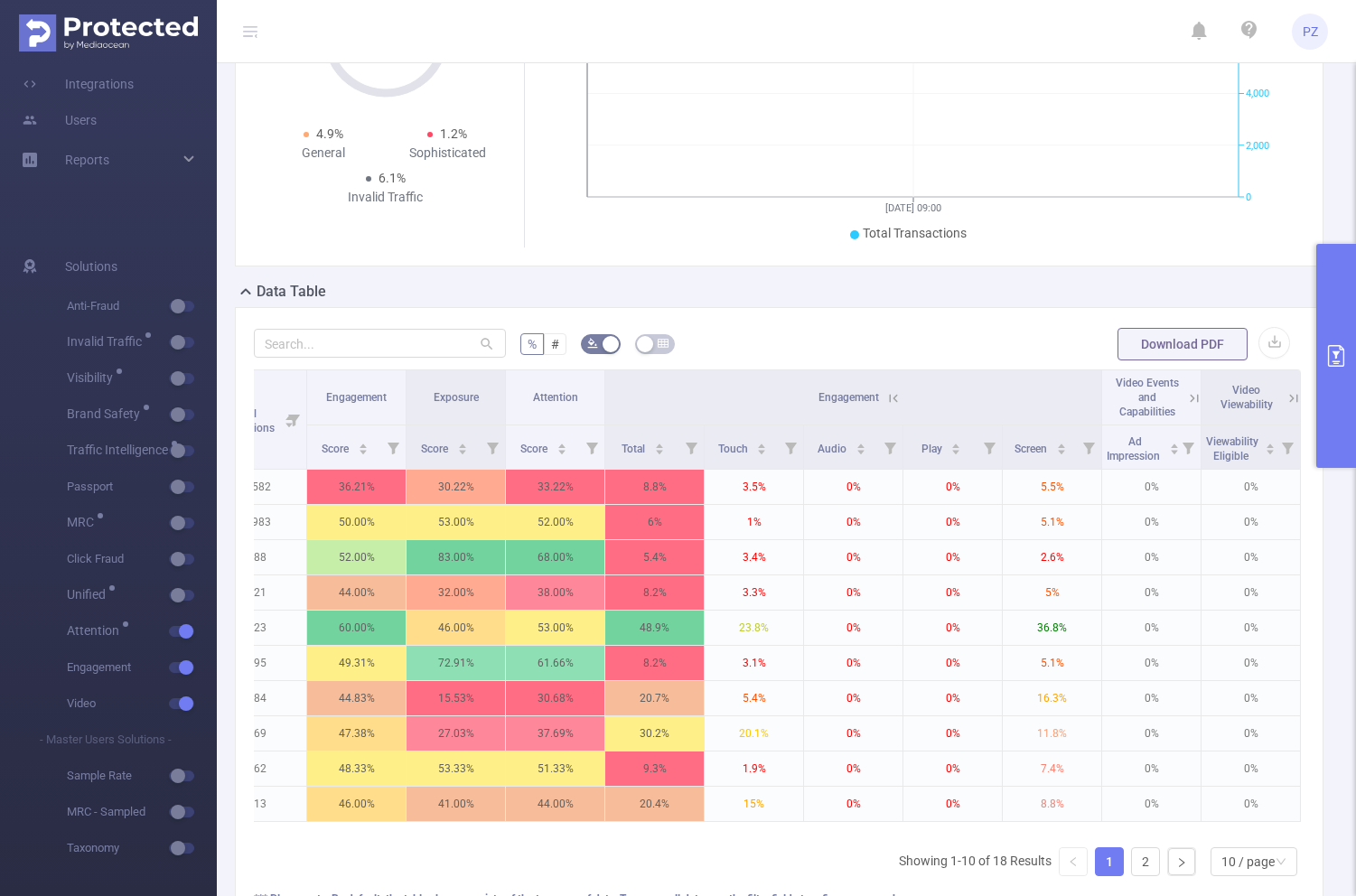 click 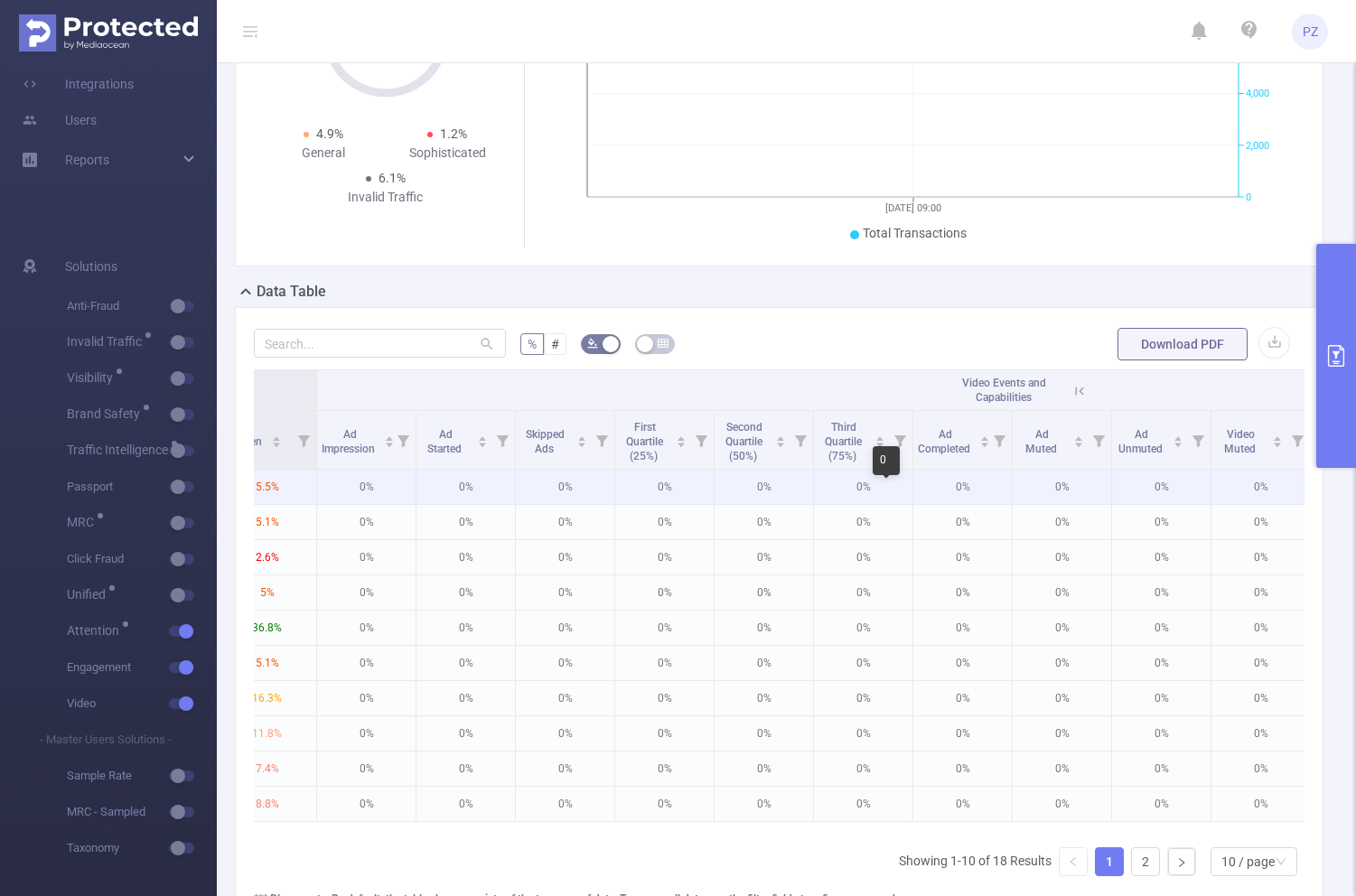 scroll, scrollTop: 0, scrollLeft: 1615, axis: horizontal 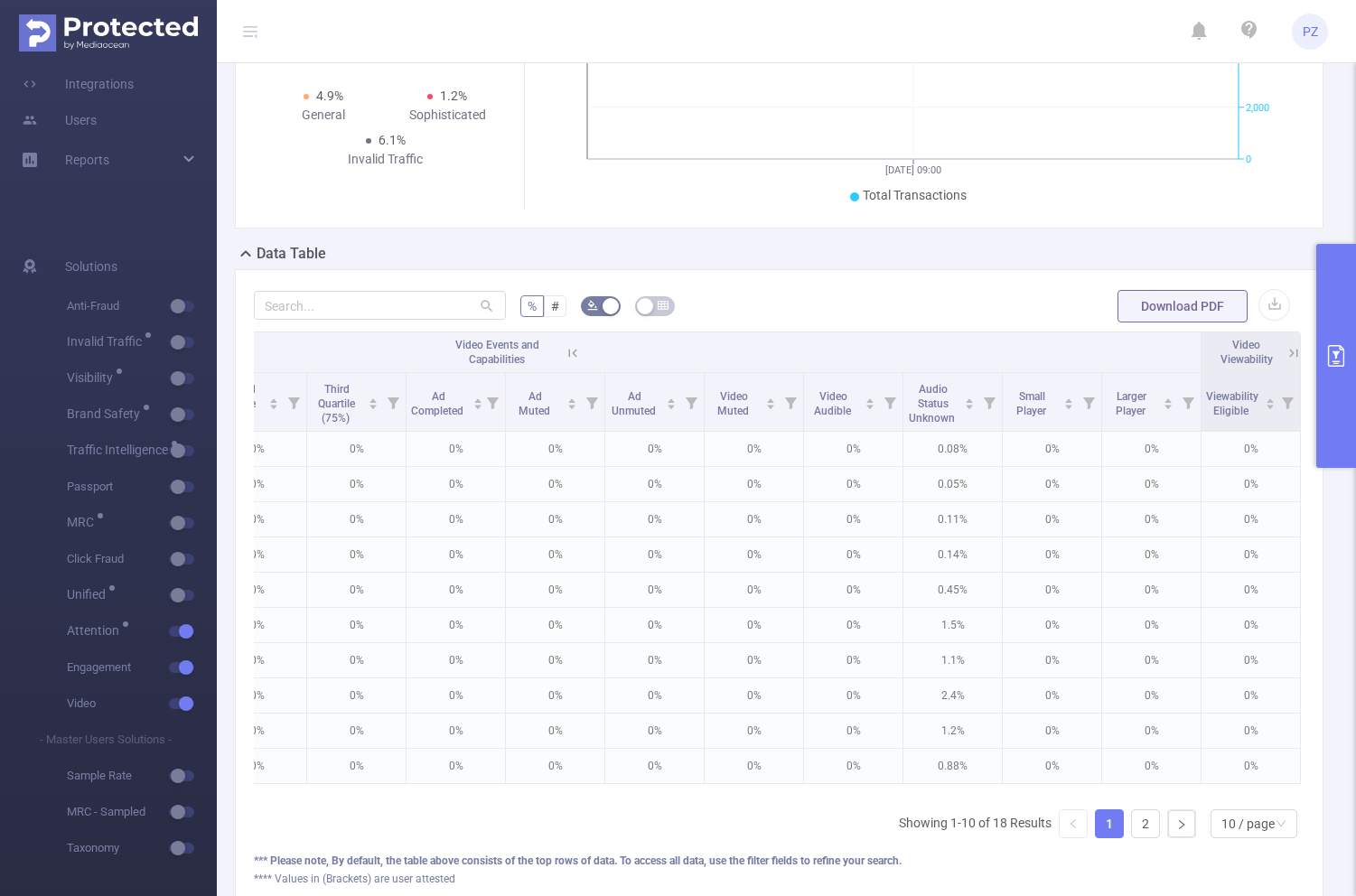 click 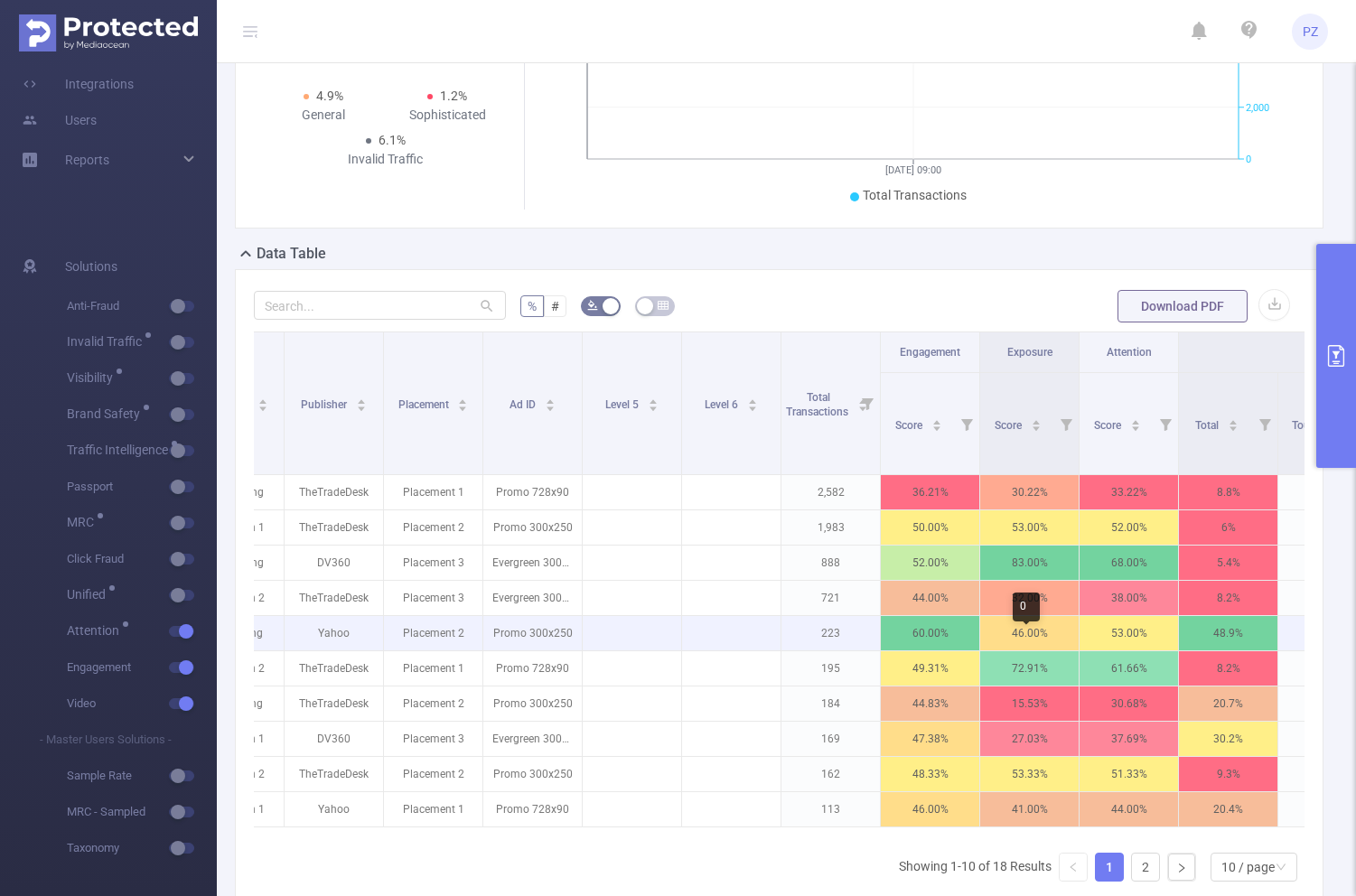 scroll, scrollTop: 0, scrollLeft: 0, axis: both 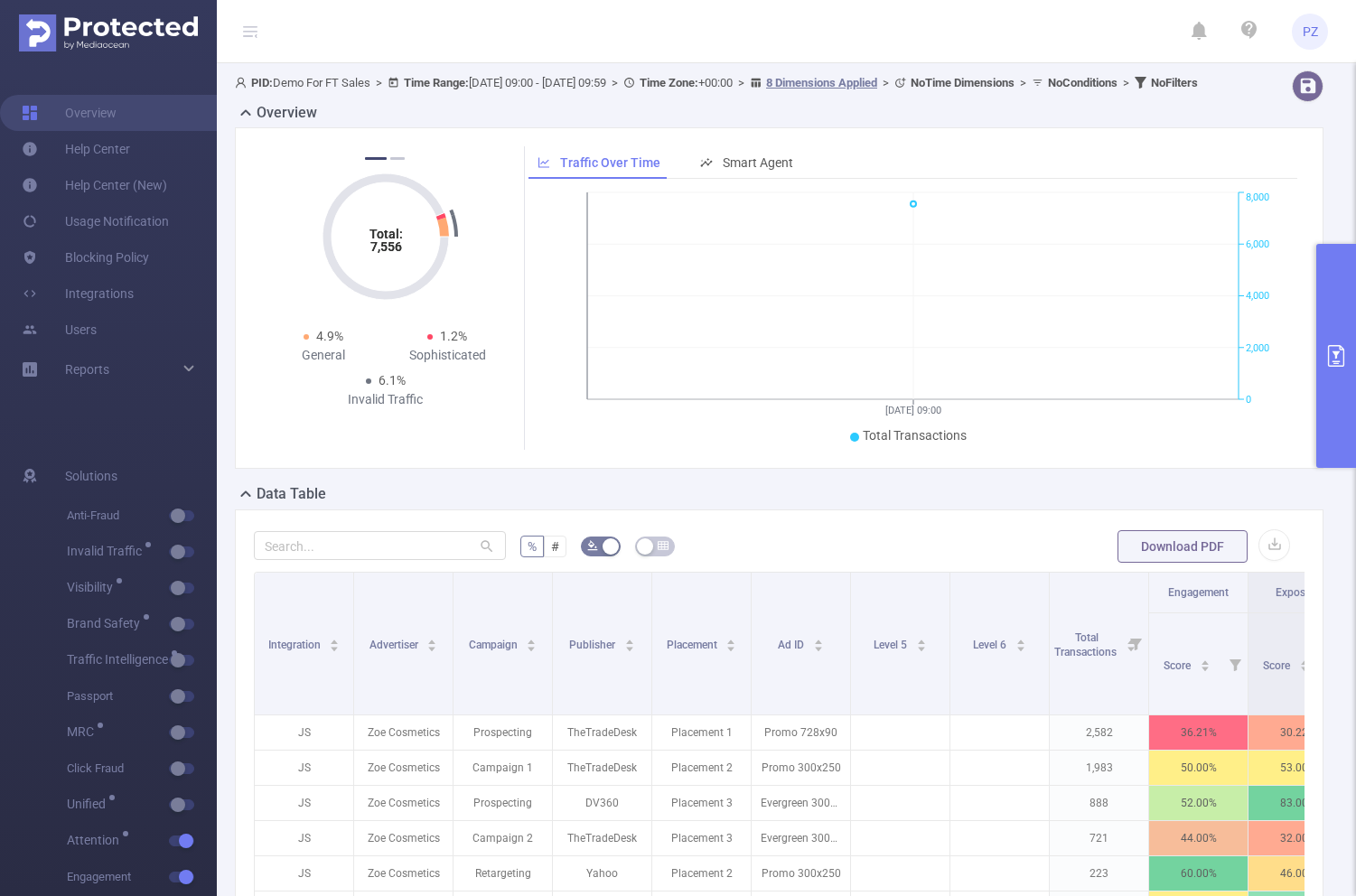 click at bounding box center (1336, 356) 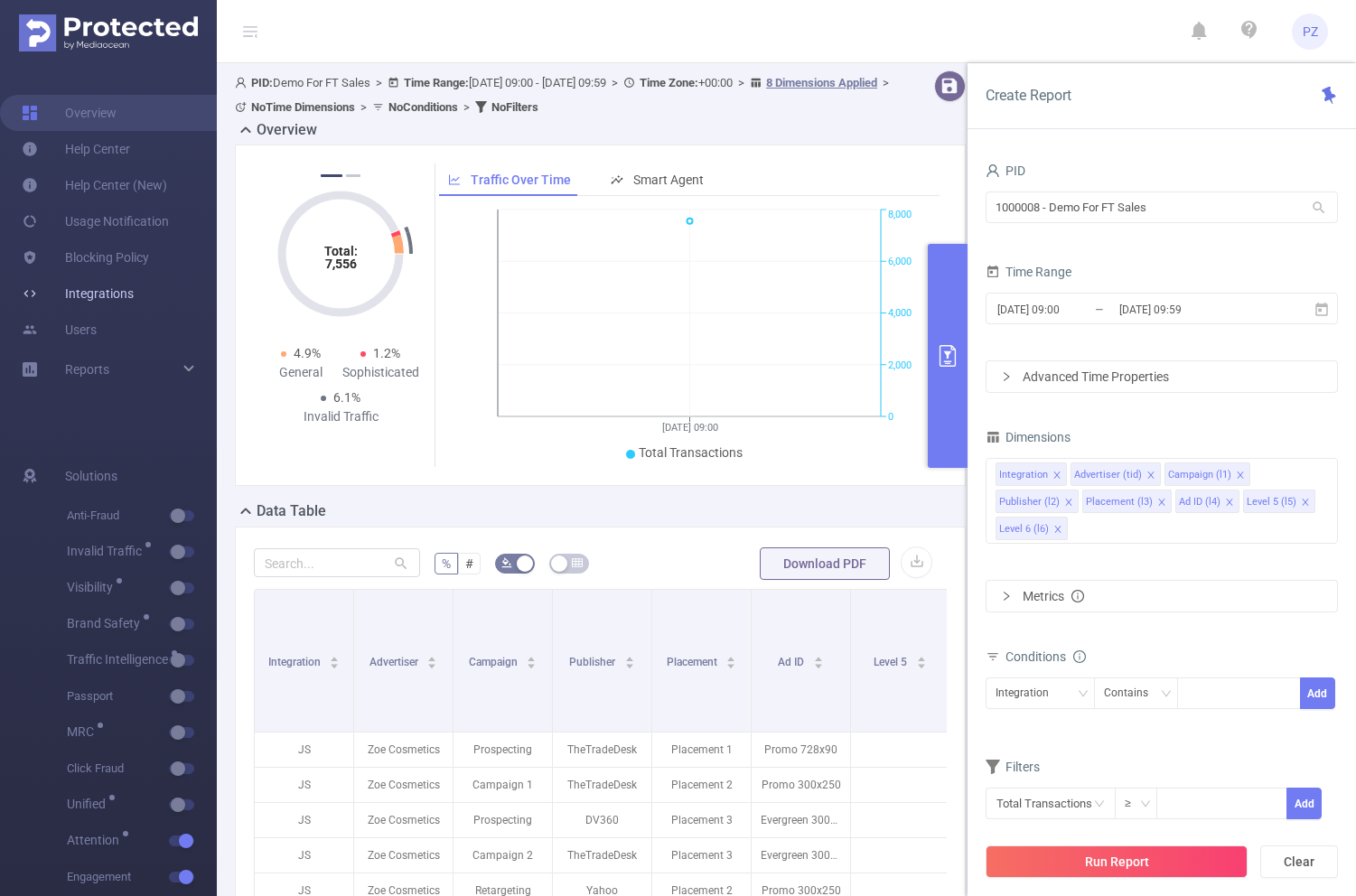 click on "Integrations" at bounding box center (78, 294) 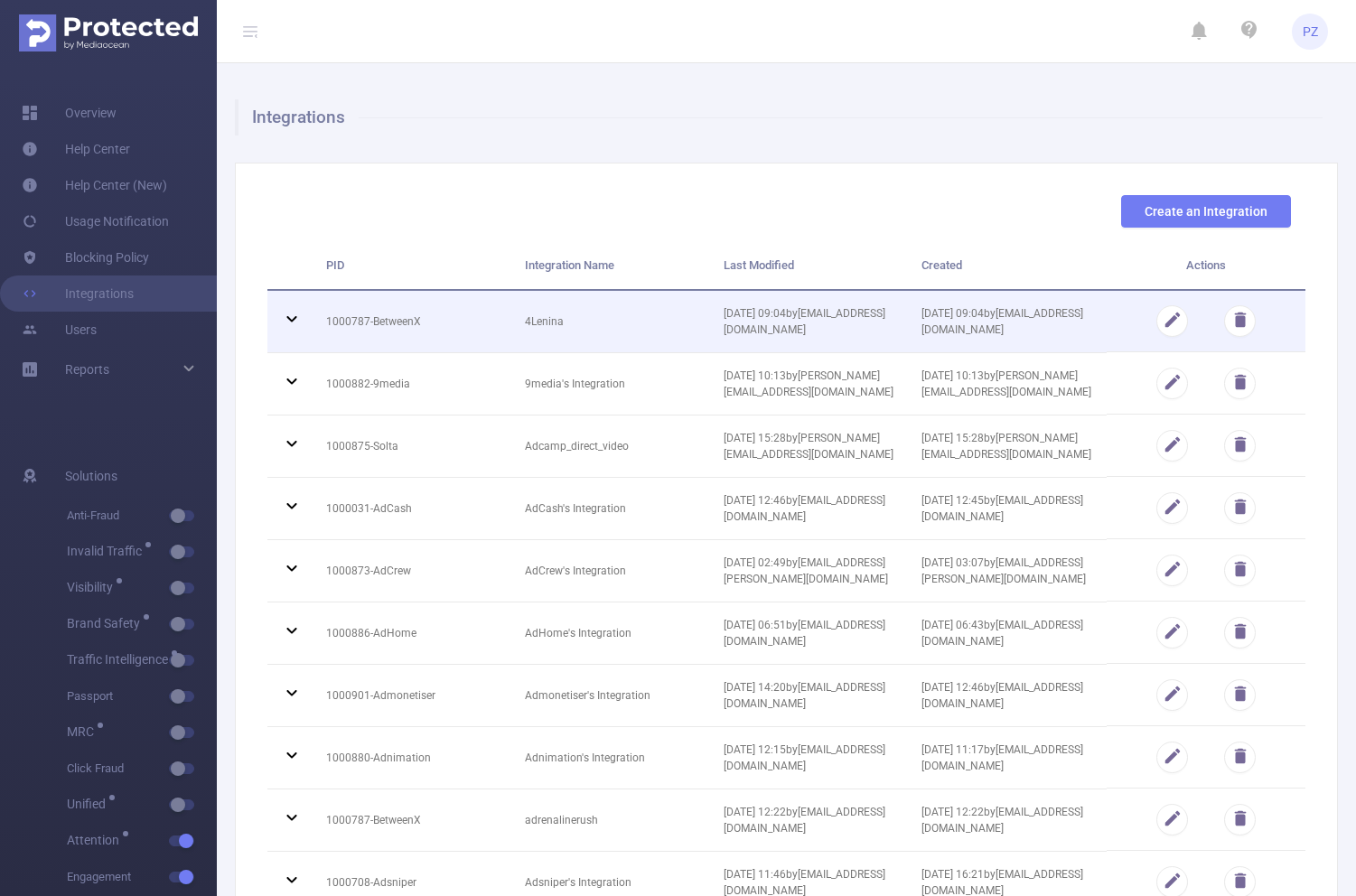 click on "4Lenina" at bounding box center [611, 322] 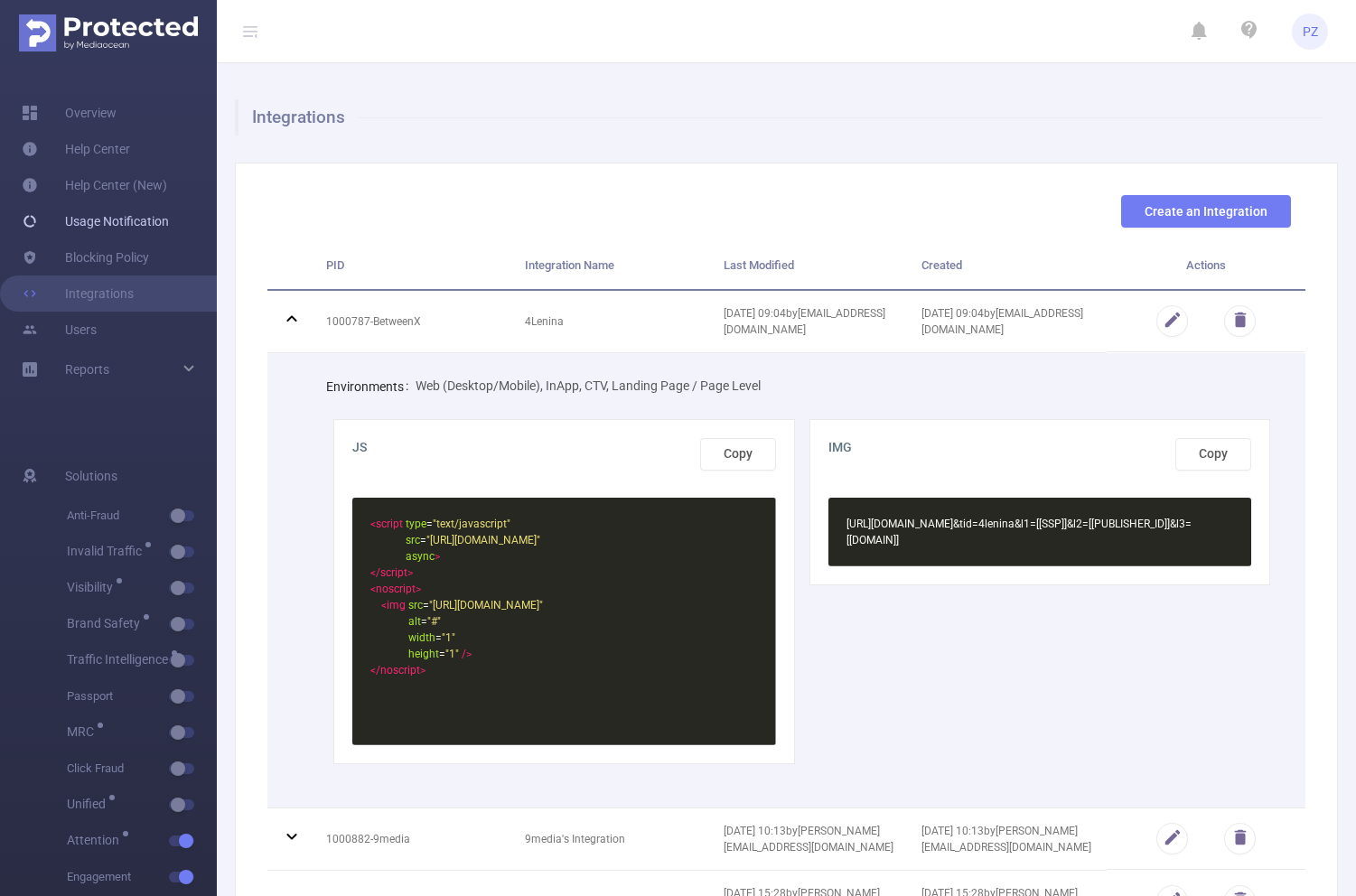 click on "Usage Notification" at bounding box center [95, 221] 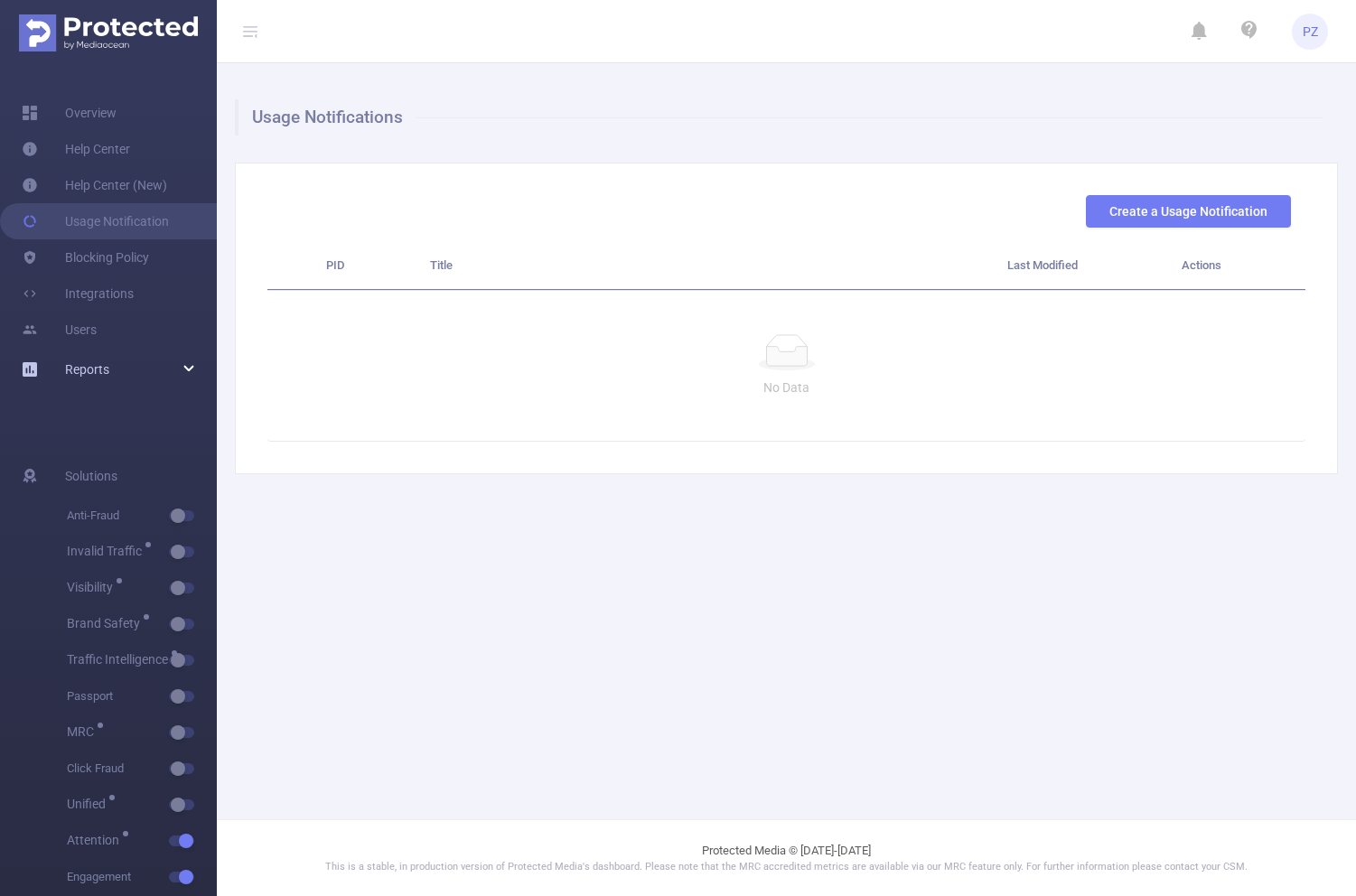 click on "Reports" at bounding box center [108, 369] 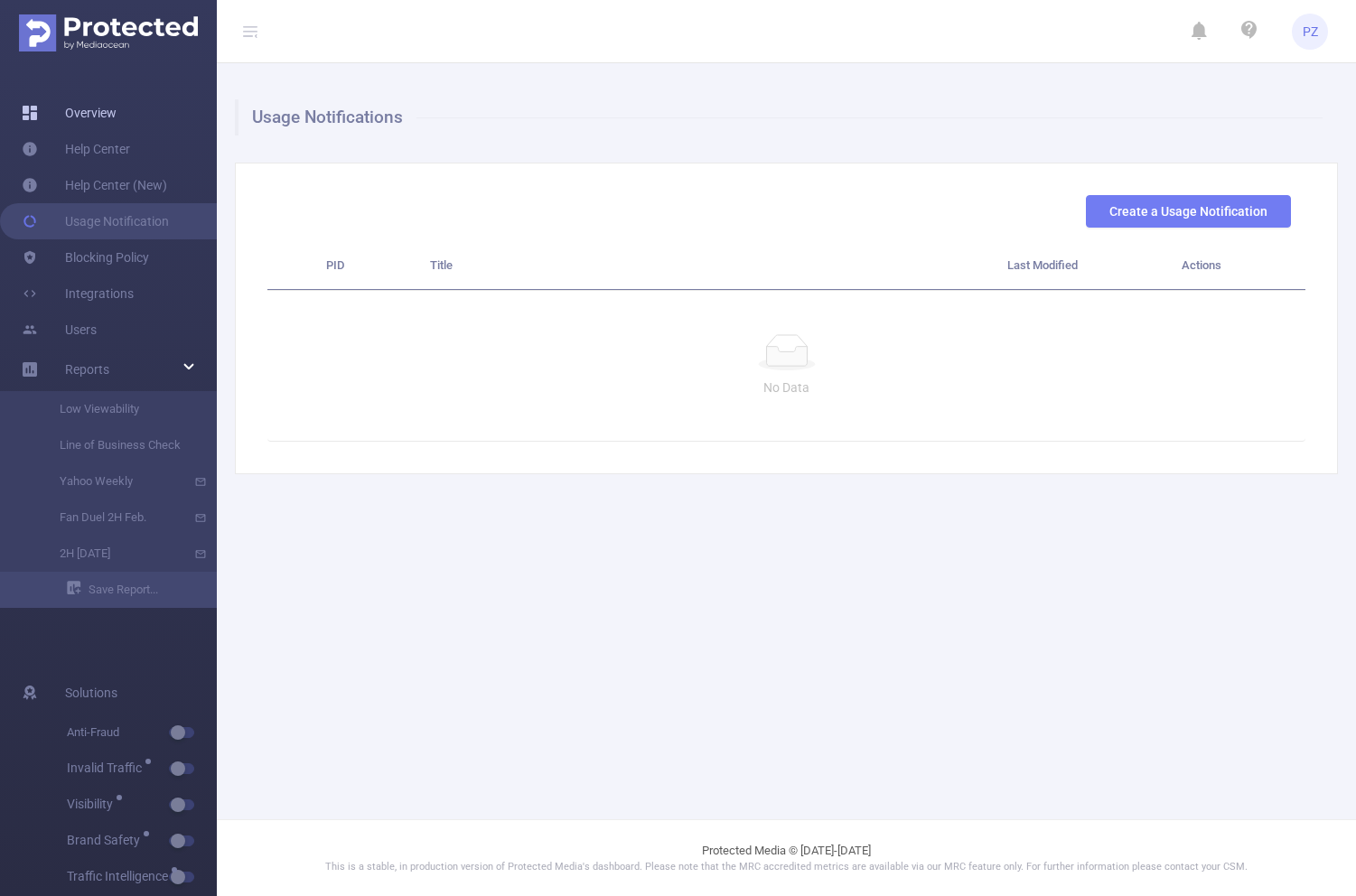 click on "Overview" at bounding box center (69, 113) 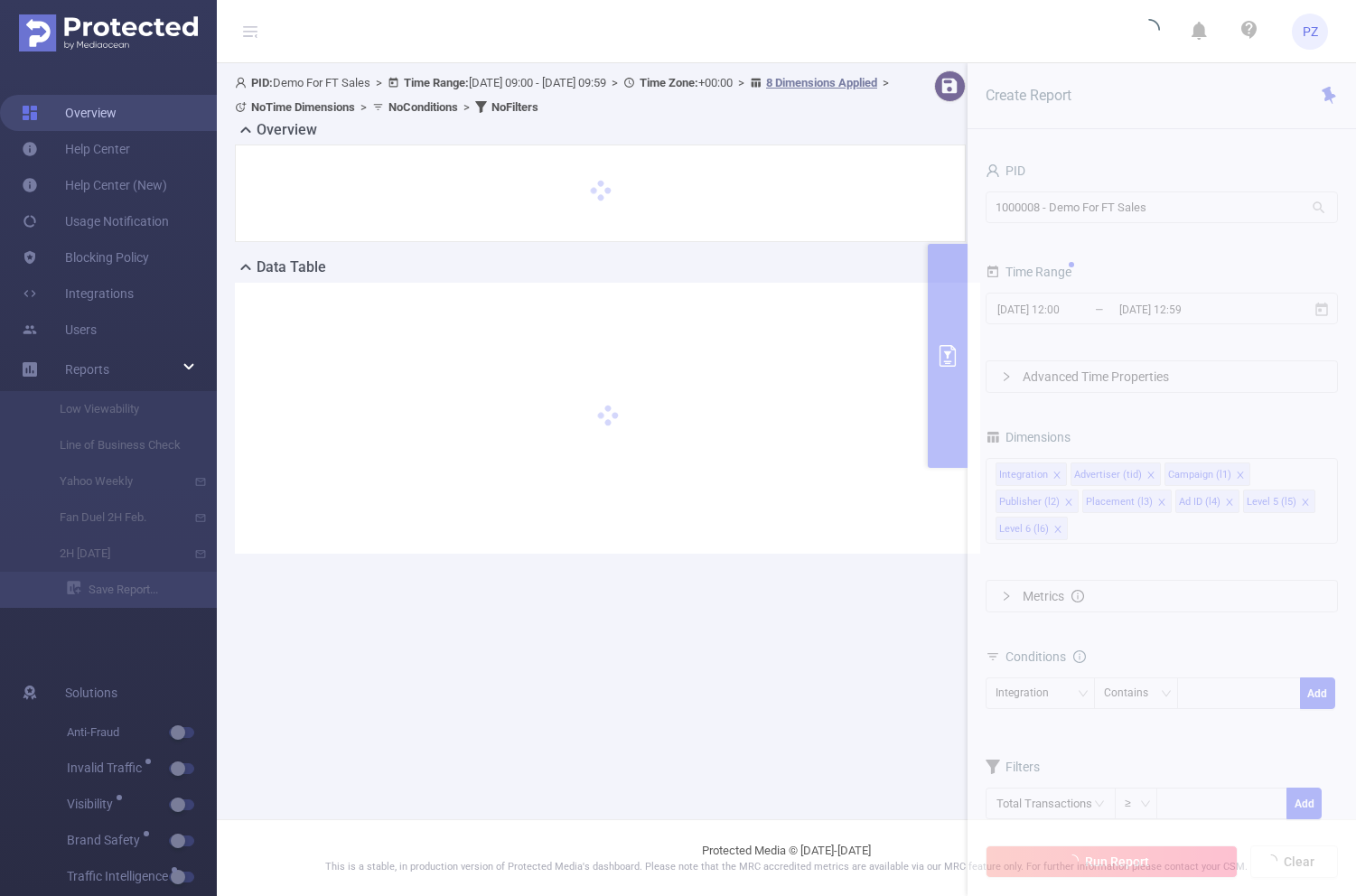 type on "[DATE] 09:00" 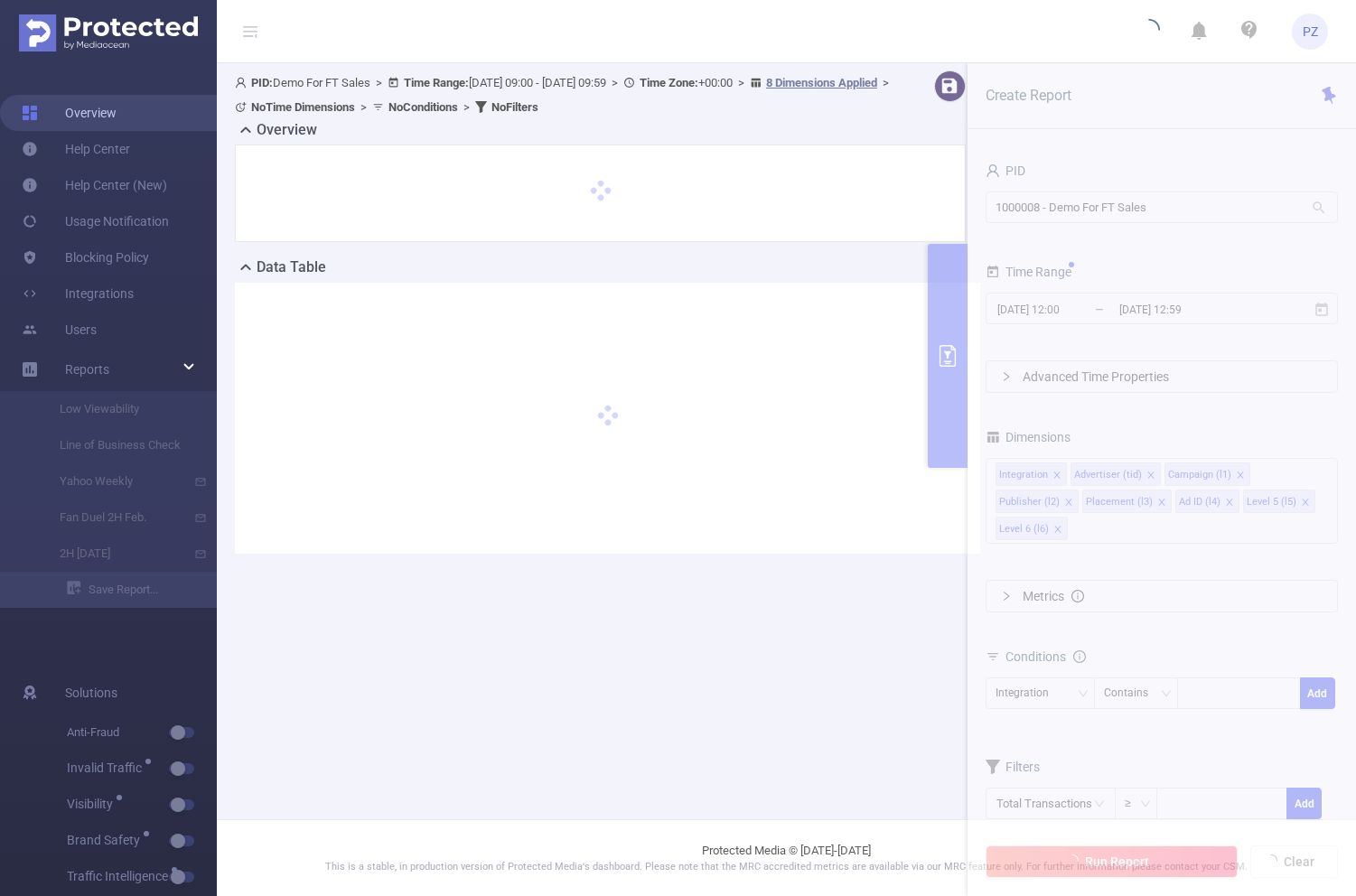 type on "[DATE] 09:59" 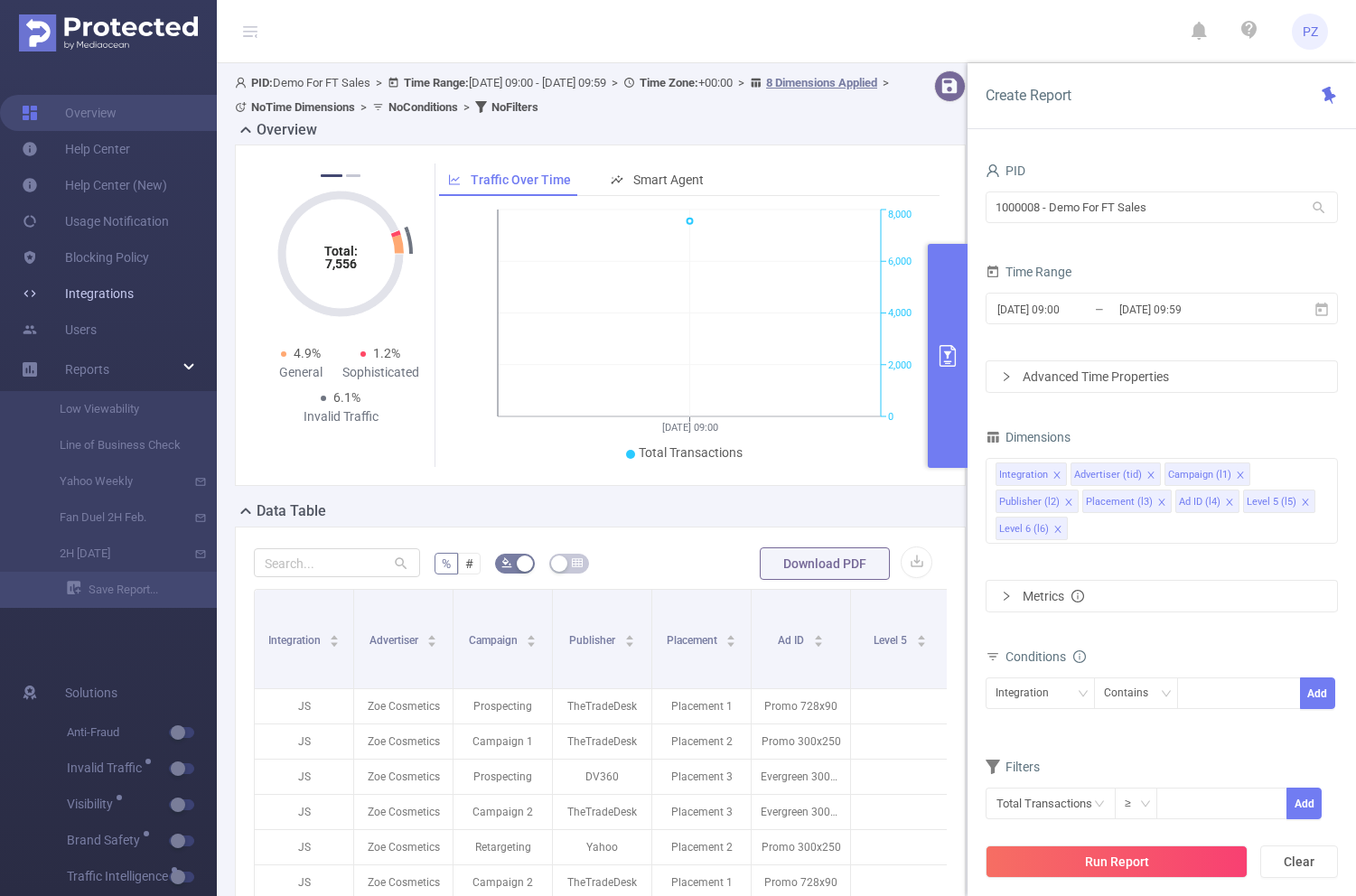 click on "Integrations" at bounding box center [78, 294] 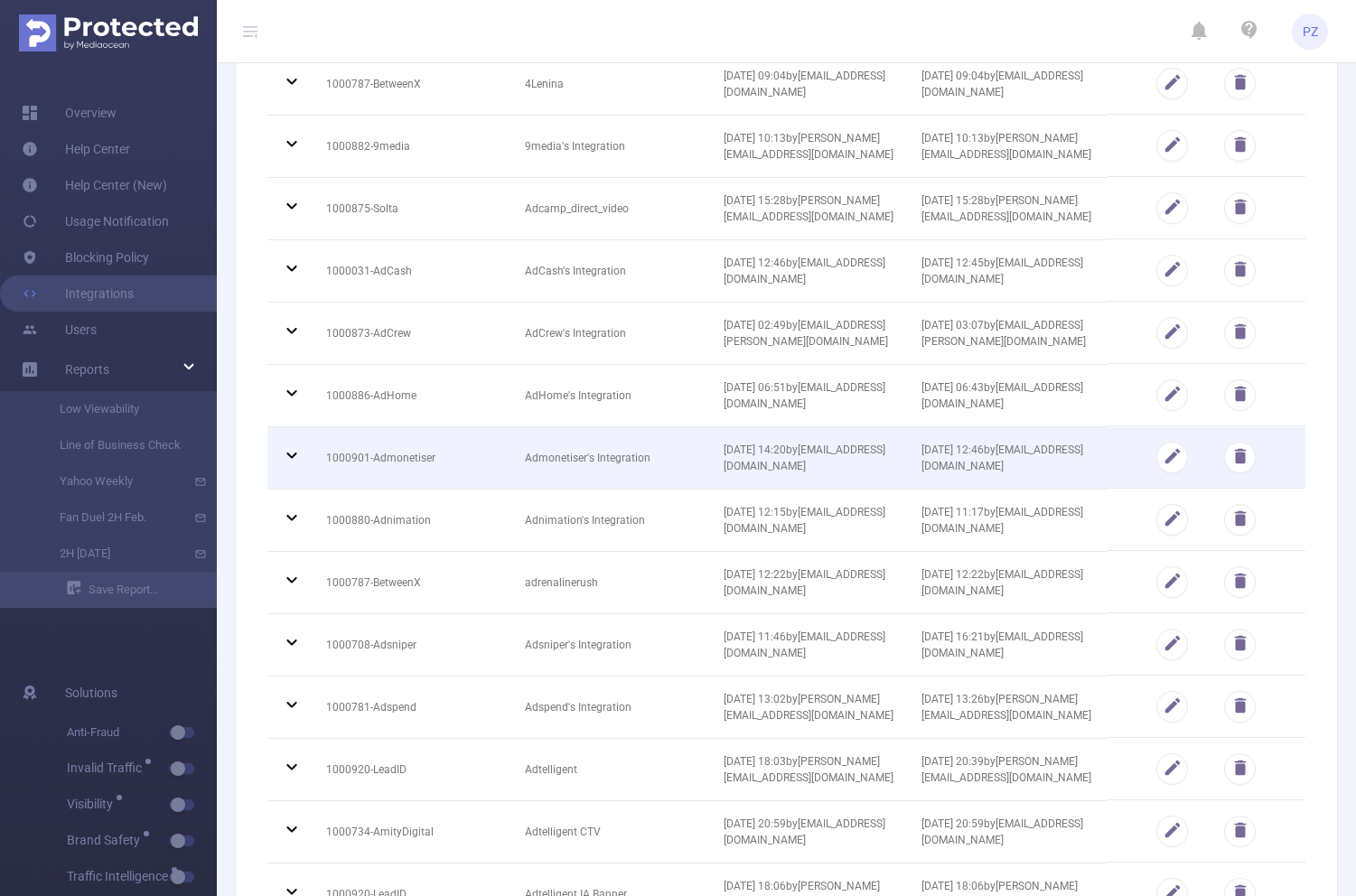 scroll, scrollTop: 0, scrollLeft: 0, axis: both 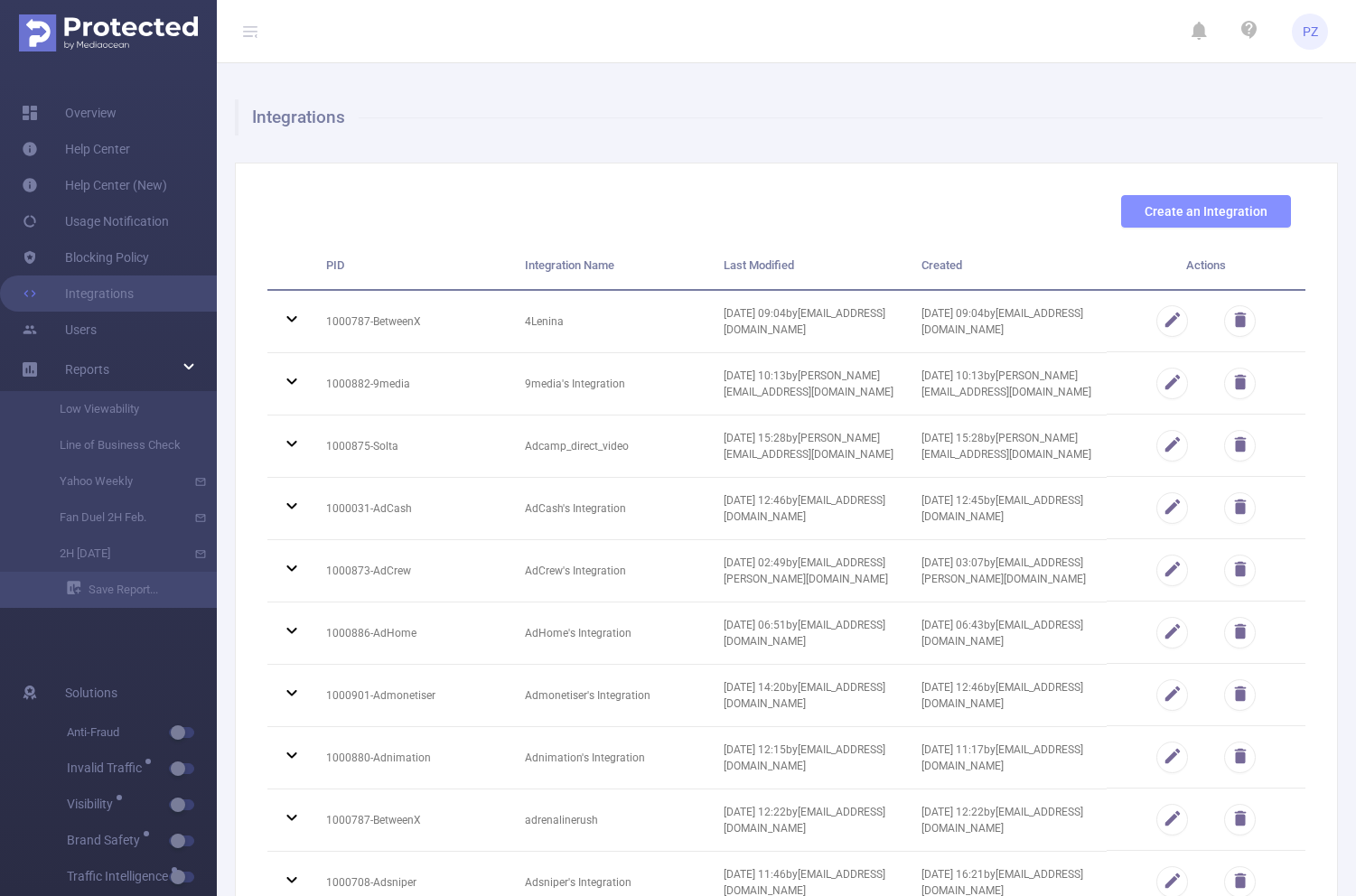 click on "Create an Integration" at bounding box center (1206, 211) 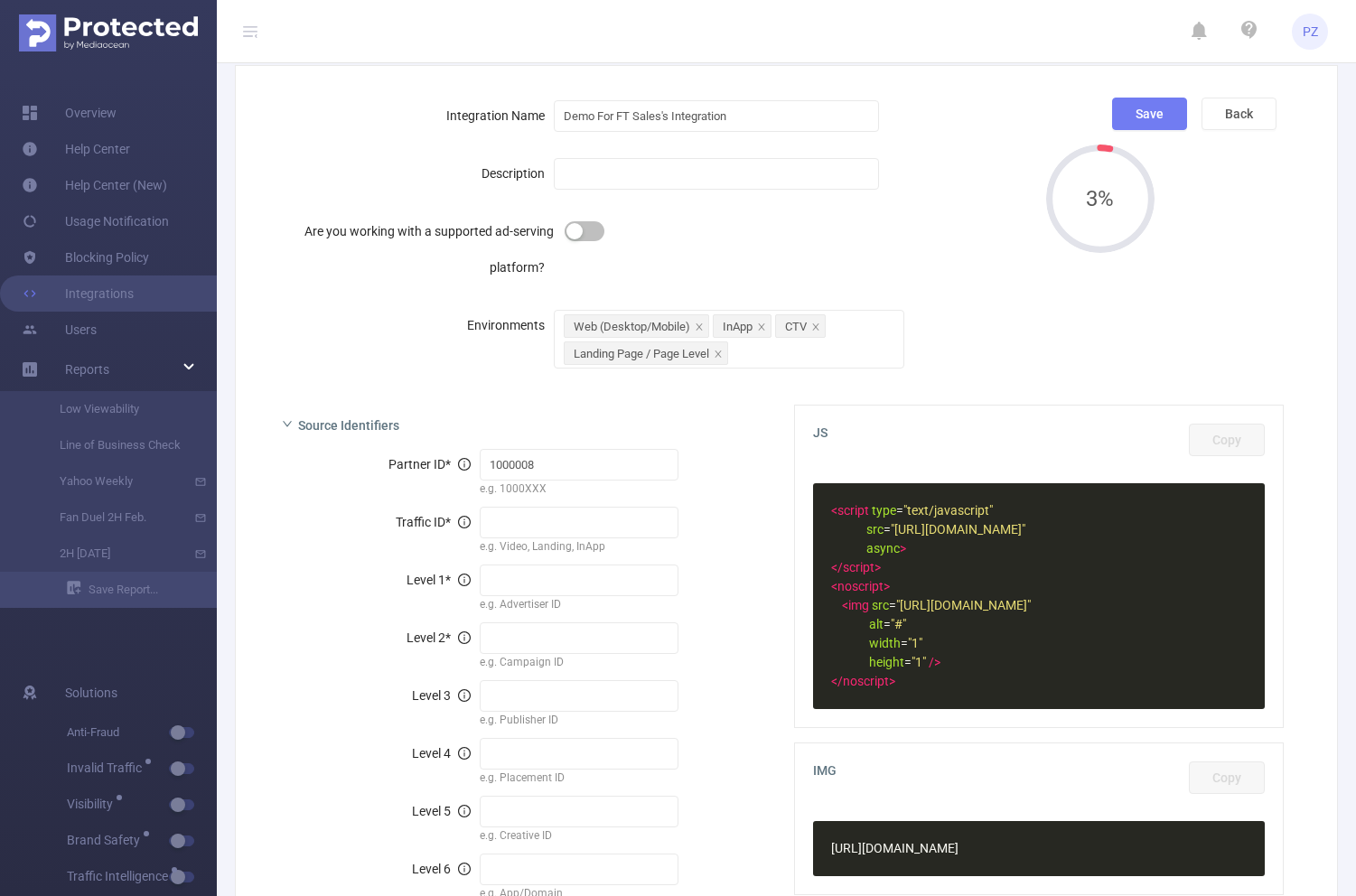 scroll, scrollTop: 0, scrollLeft: 0, axis: both 